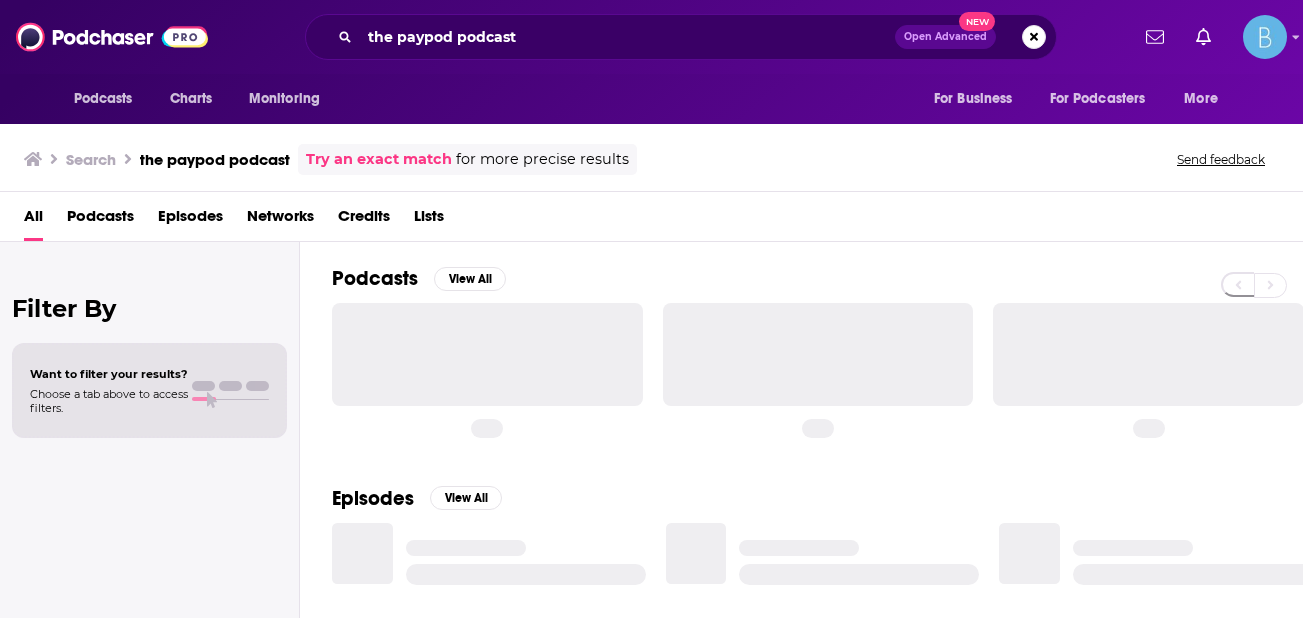 scroll, scrollTop: 0, scrollLeft: 0, axis: both 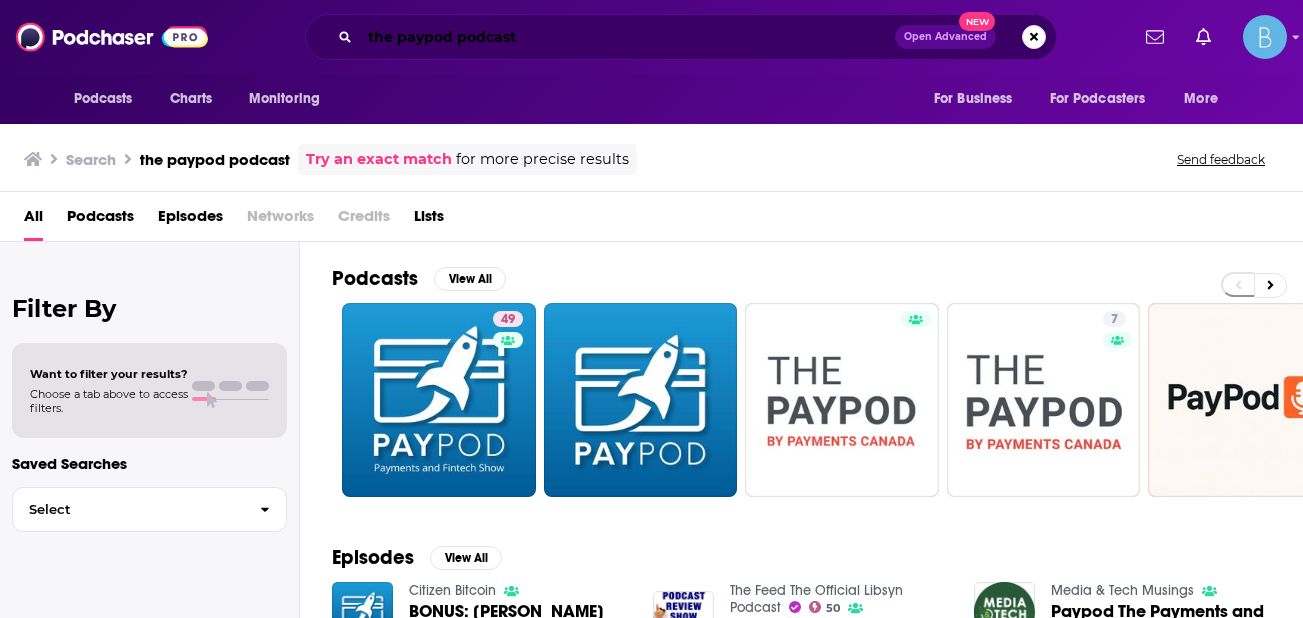 click on "the paypod podcast" at bounding box center (627, 37) 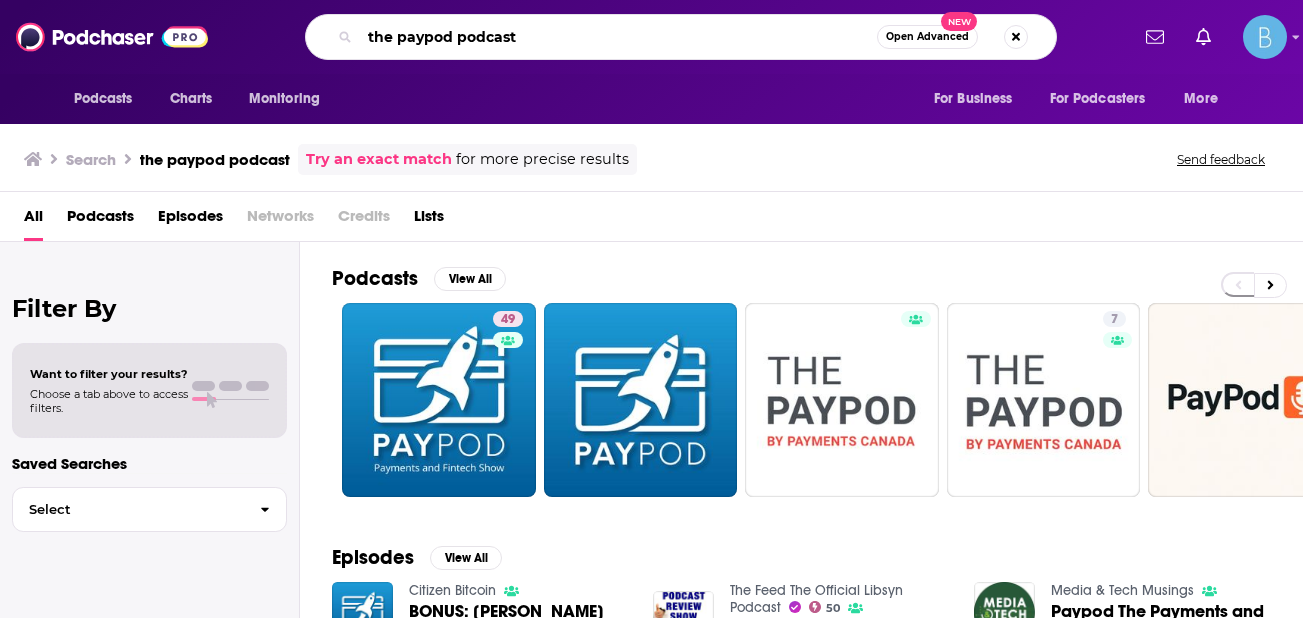 click on "the paypod podcast" at bounding box center (618, 37) 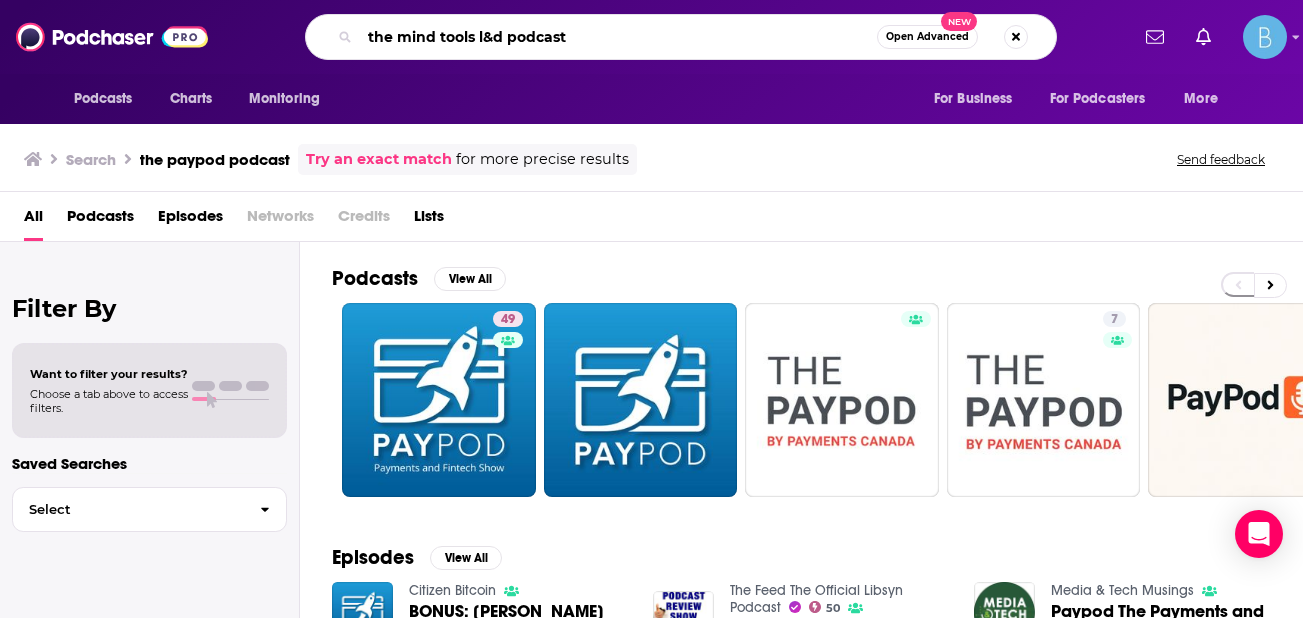 type on "the mind tools l&d podcast" 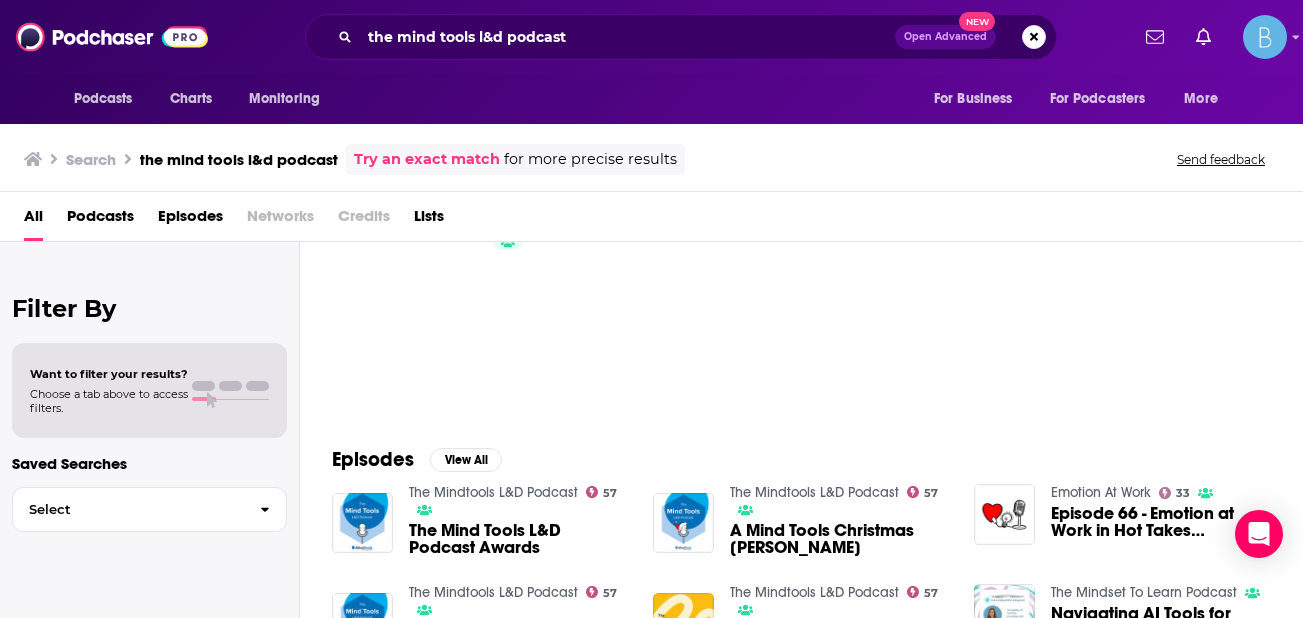 scroll, scrollTop: 104, scrollLeft: 0, axis: vertical 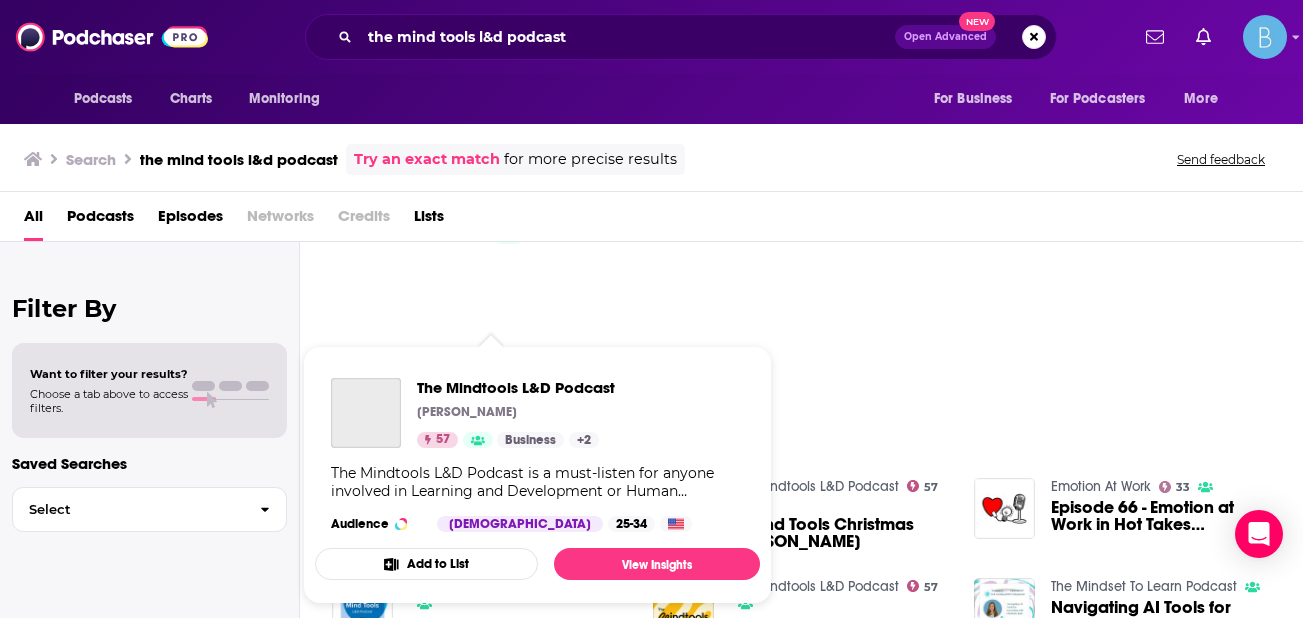 click on "The Mindtools L&D Podcast is a must-listen for anyone involved in Learning and Development or Human Resources. The weekly show features regular appearances from the Mind Tools team plus special guests to get right to the heart of issues affecting the L&D and HR communities. From learning needs analysis and evidence-based practice through to the impact of technology on work and hot topics at industry conferences, you'll get critical insights into the world of work, performance and learning." at bounding box center (537, 482) 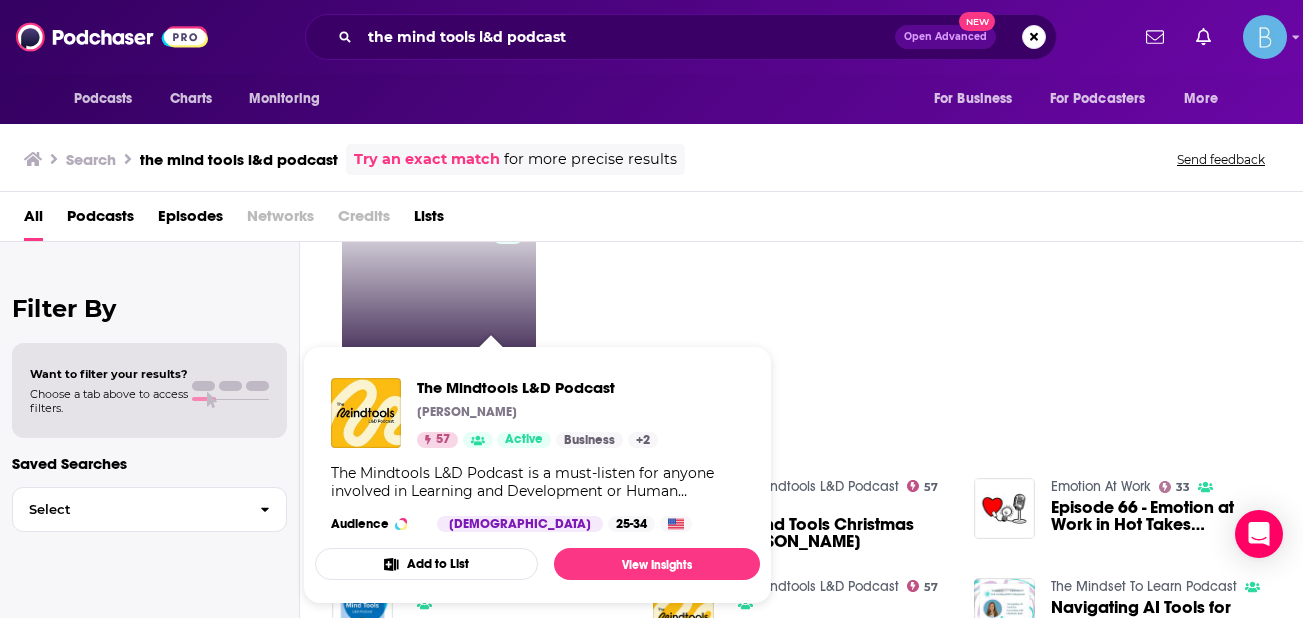 click on "57 The Mindtools L&D Podcast" at bounding box center [439, 296] 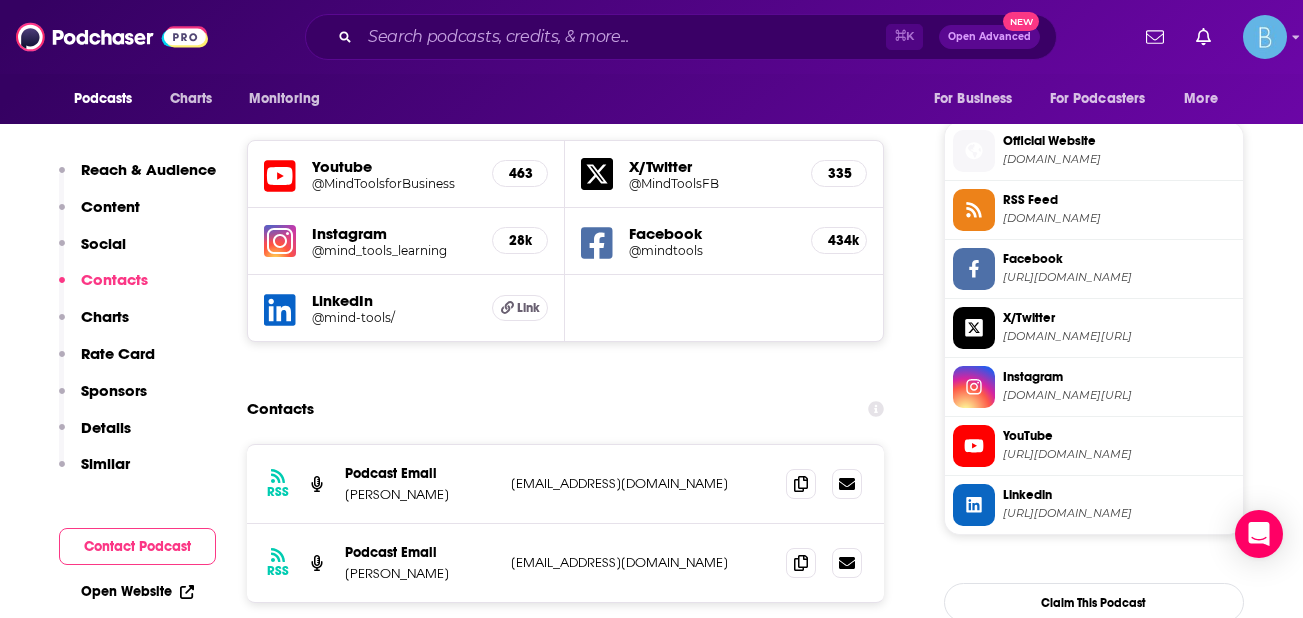 scroll, scrollTop: 1777, scrollLeft: 0, axis: vertical 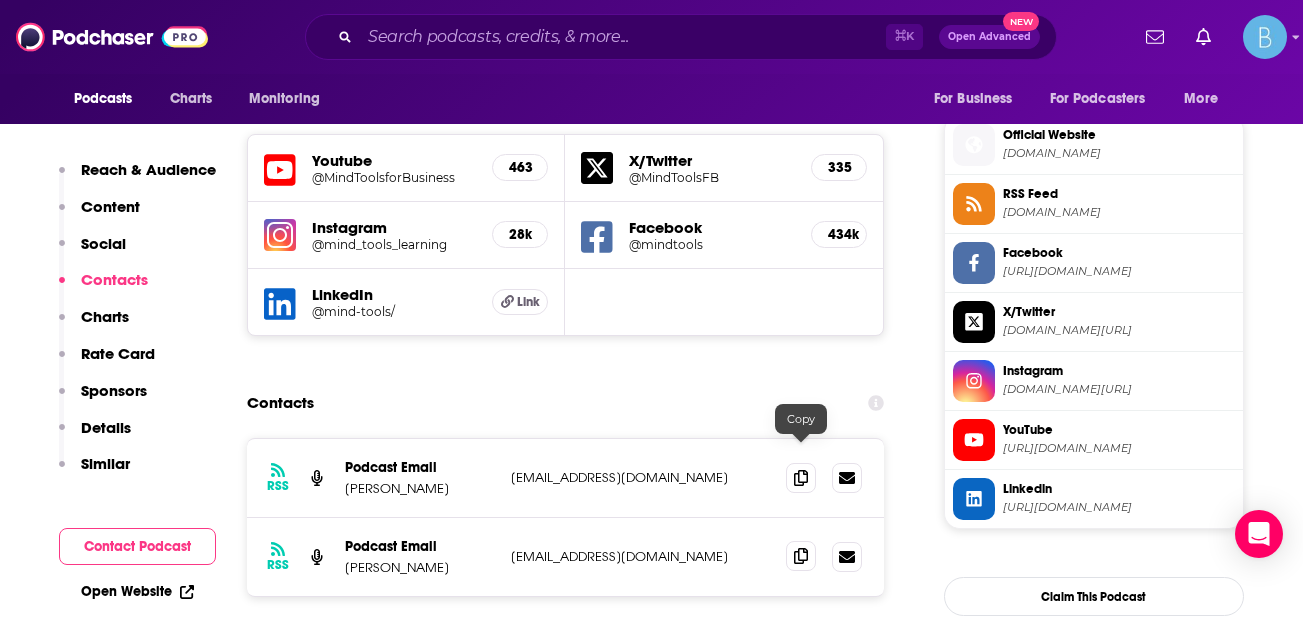 click 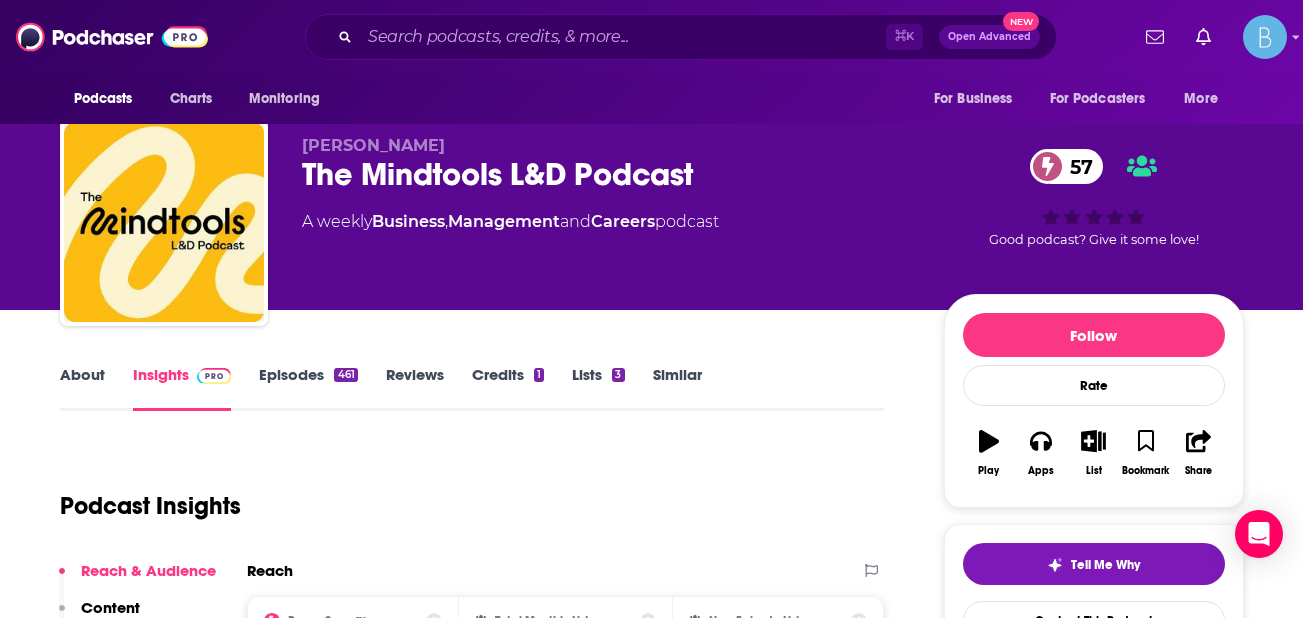 scroll, scrollTop: 0, scrollLeft: 0, axis: both 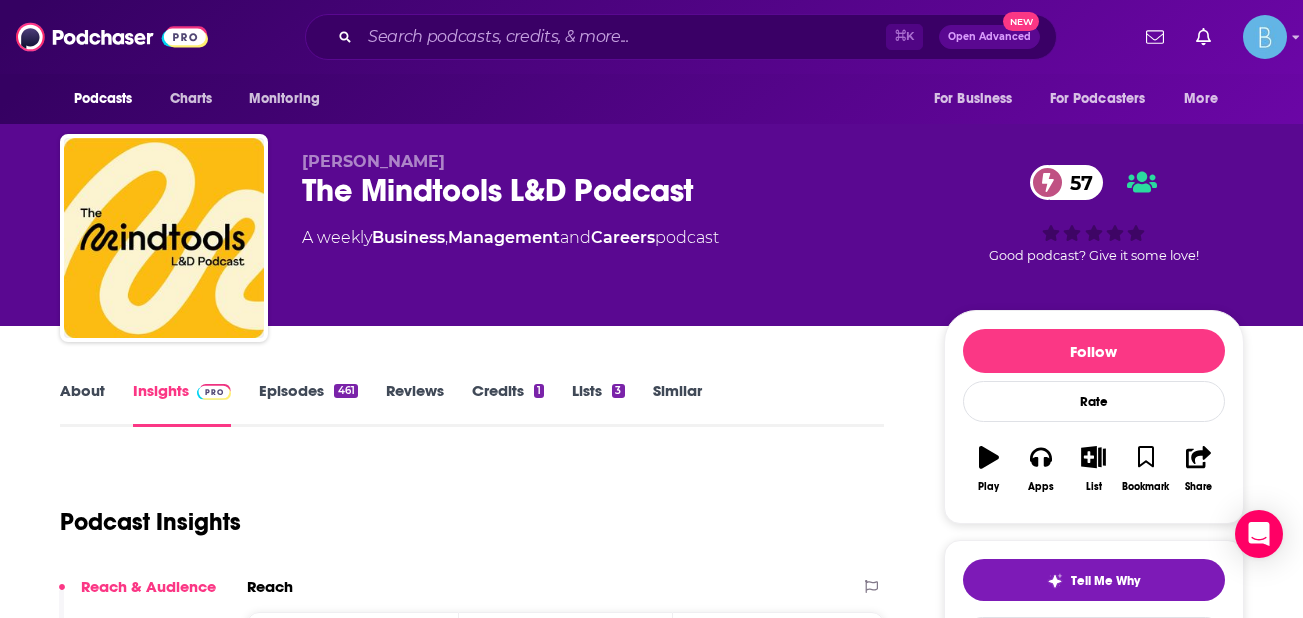 click on "About" at bounding box center [82, 404] 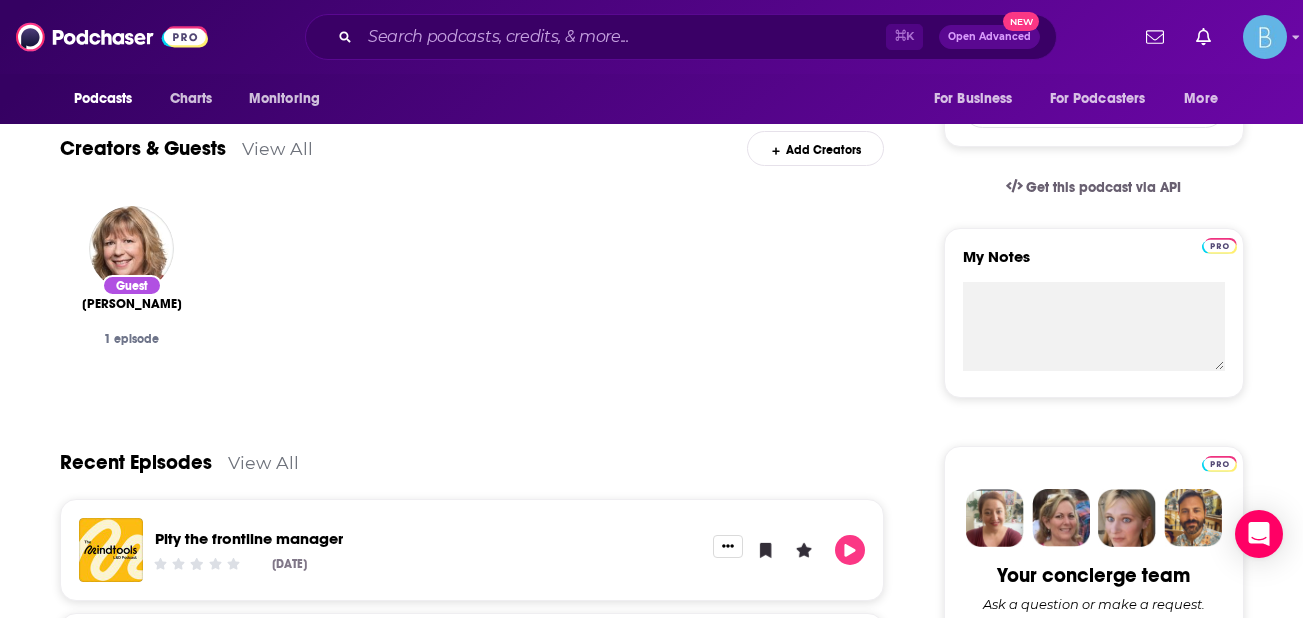 scroll, scrollTop: 587, scrollLeft: 0, axis: vertical 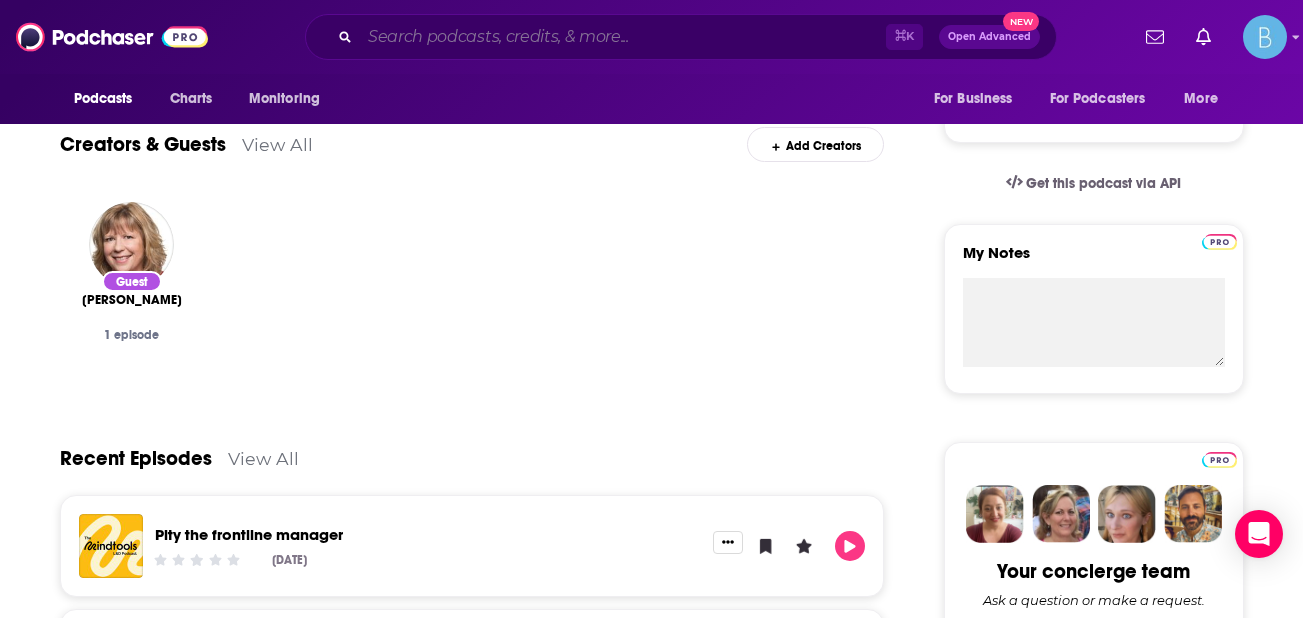 click at bounding box center [623, 37] 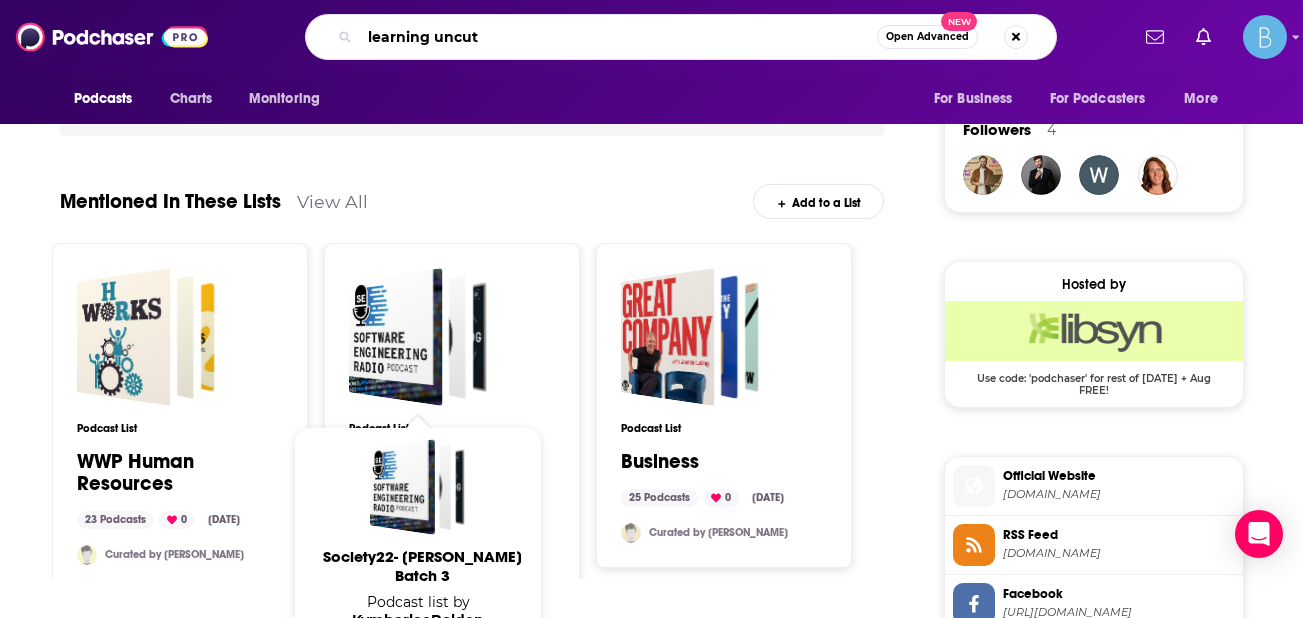 scroll, scrollTop: 1434, scrollLeft: 0, axis: vertical 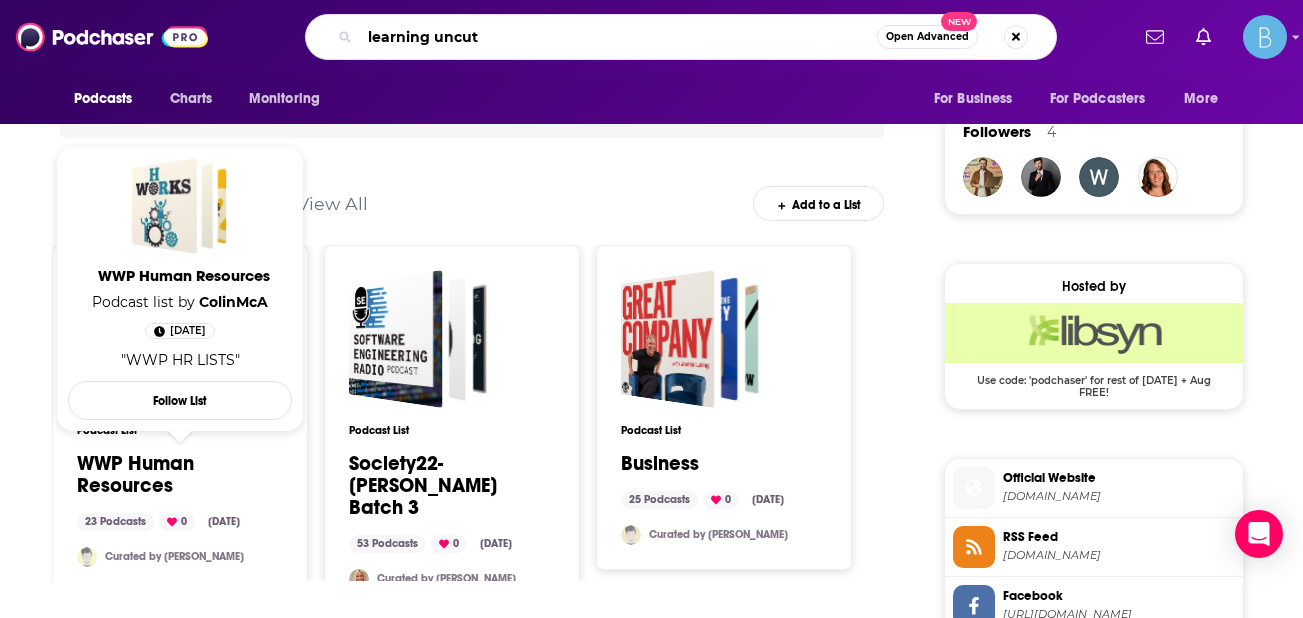 type on "learning uncut" 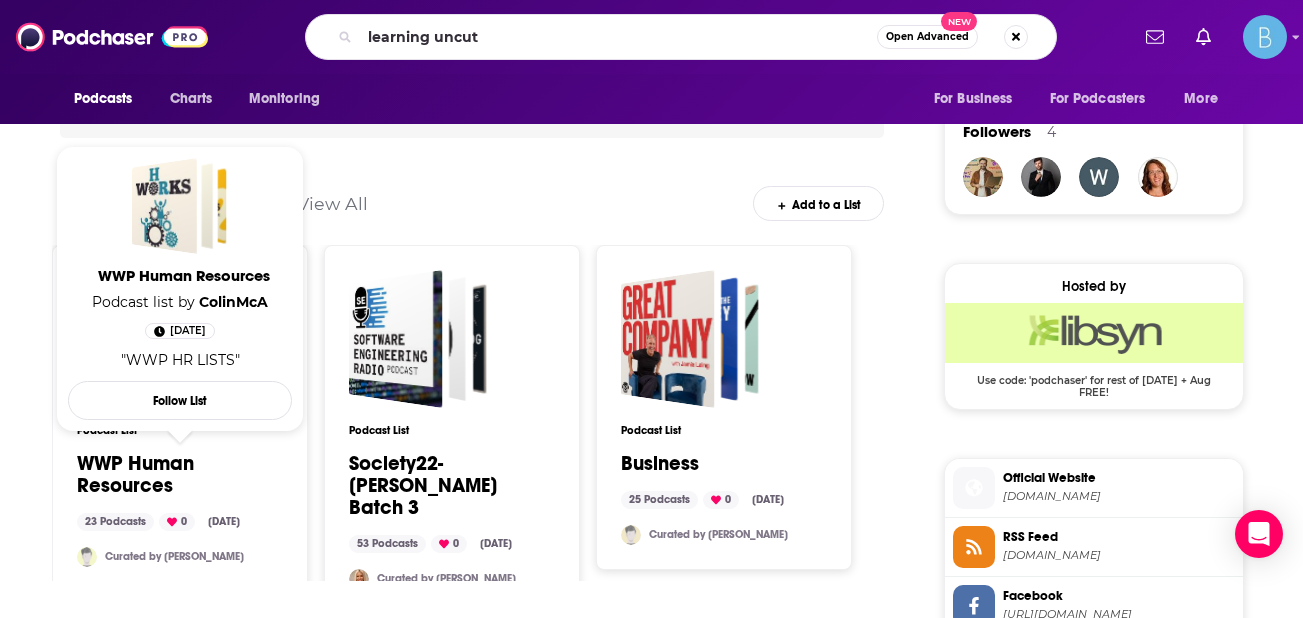 click on "WWP Human Resources" at bounding box center (180, 475) 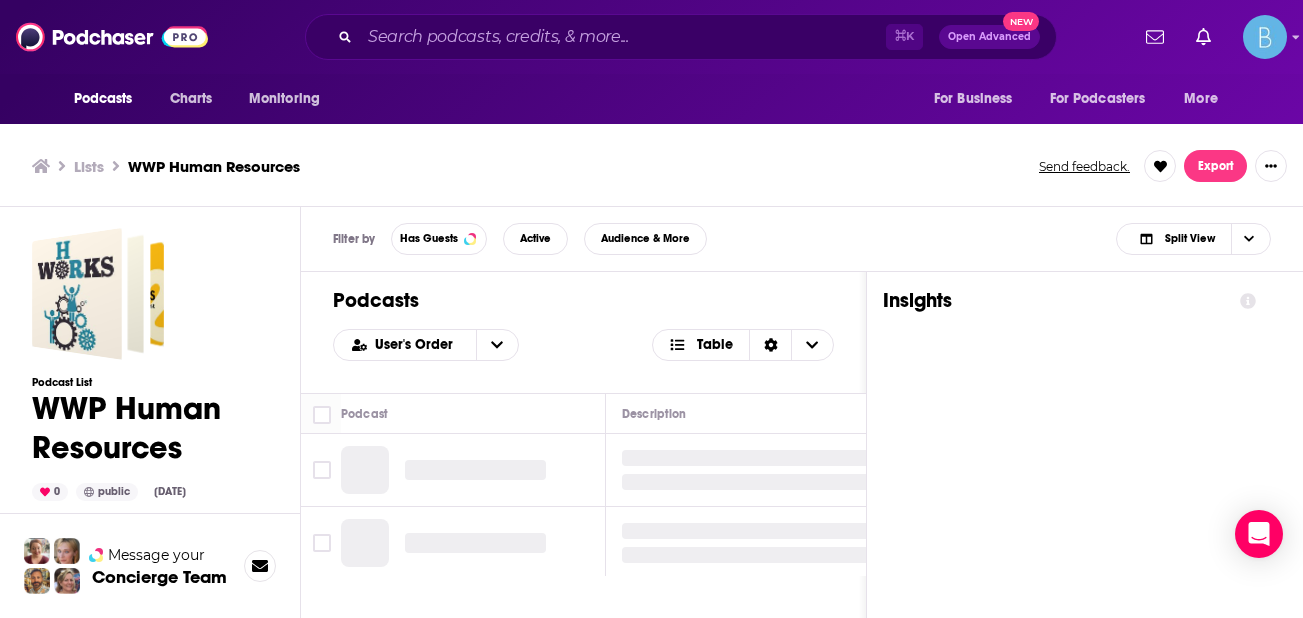 scroll, scrollTop: 6, scrollLeft: 0, axis: vertical 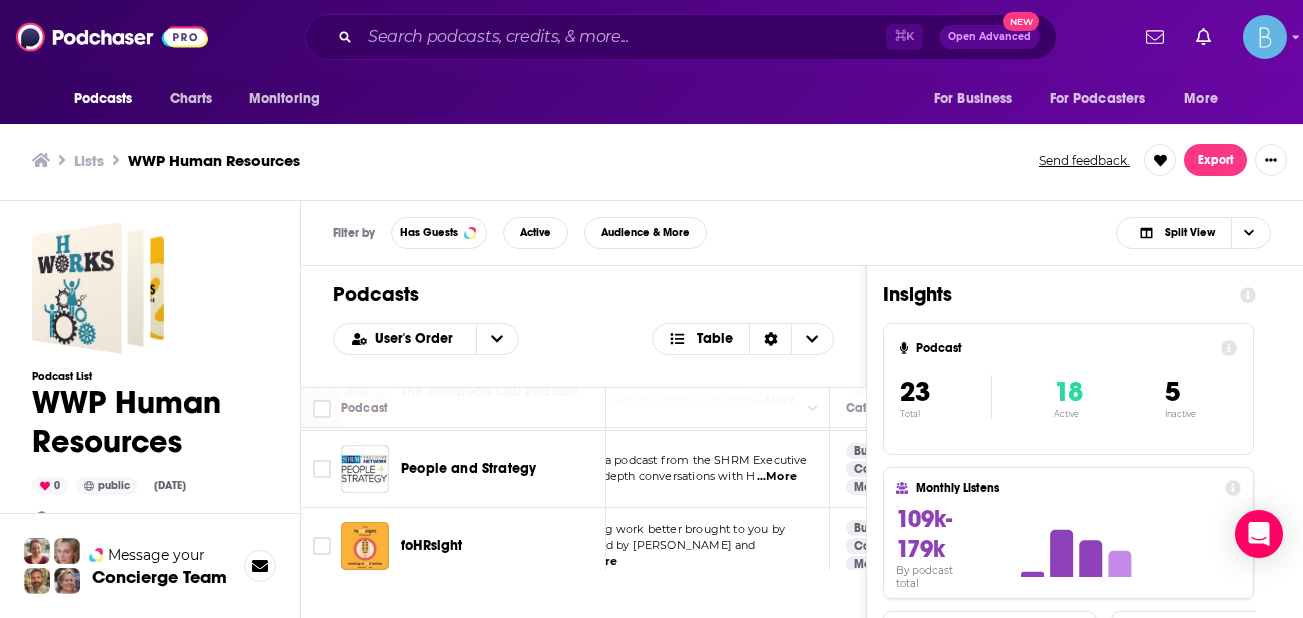 click on "Network delivering in-depth conversations with H  ...More" at bounding box center [644, 477] 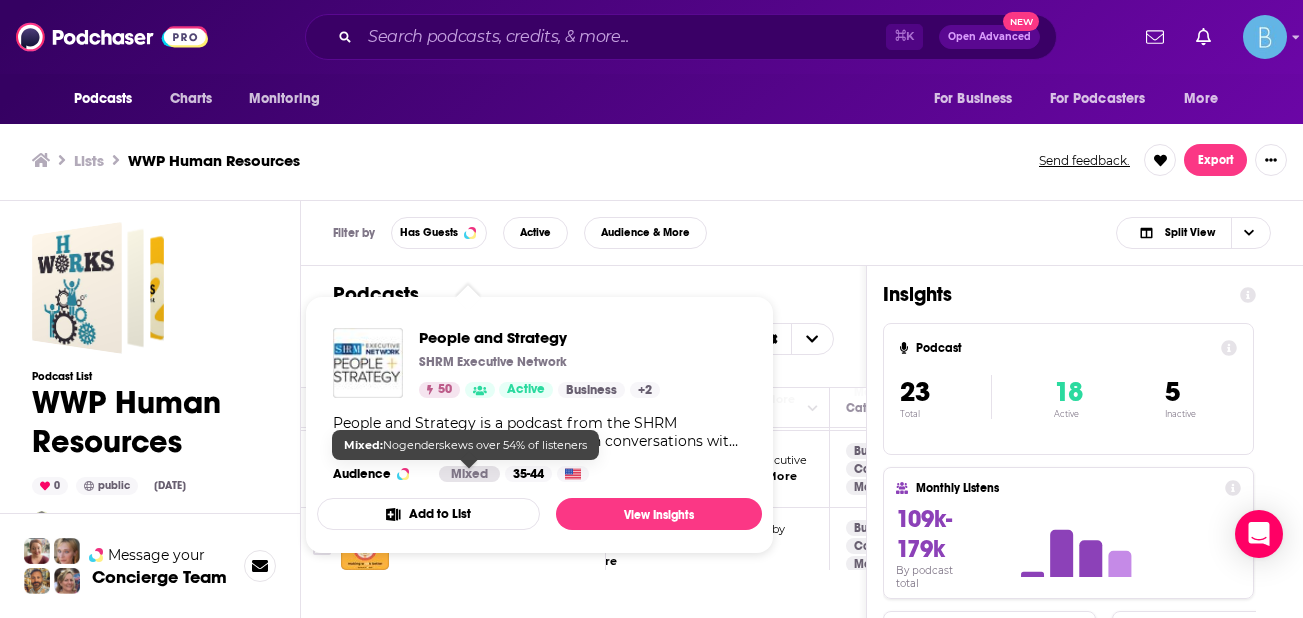 click on "People and Strategy SHRM Executive Network 50 Active Business + 2 People and Strategy is a podcast from the SHRM Executive Network delivering in-depth conversations with HR executives and people leaders to advance the field of human resources by providing engagement and thought leadership to senior executives. Learn more about the SHRM Executive Network at [URL][DOMAIN_NAME]. Audience Mixed 35-44" at bounding box center (539, 405) 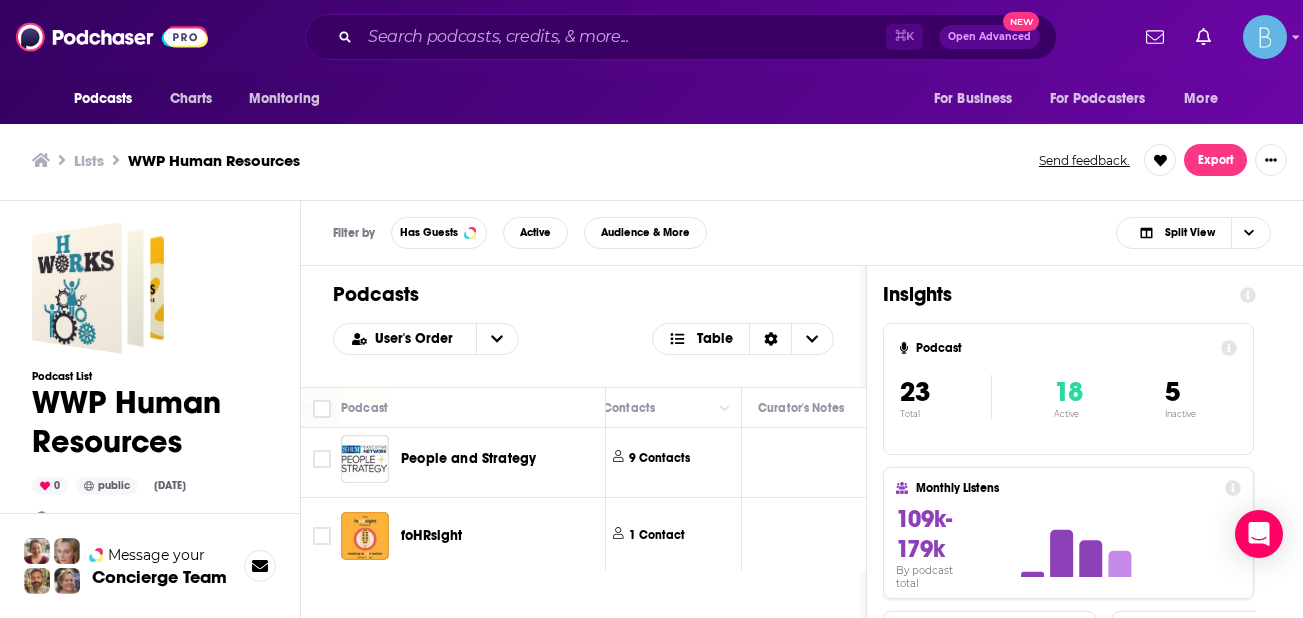 scroll, scrollTop: 230, scrollLeft: 974, axis: both 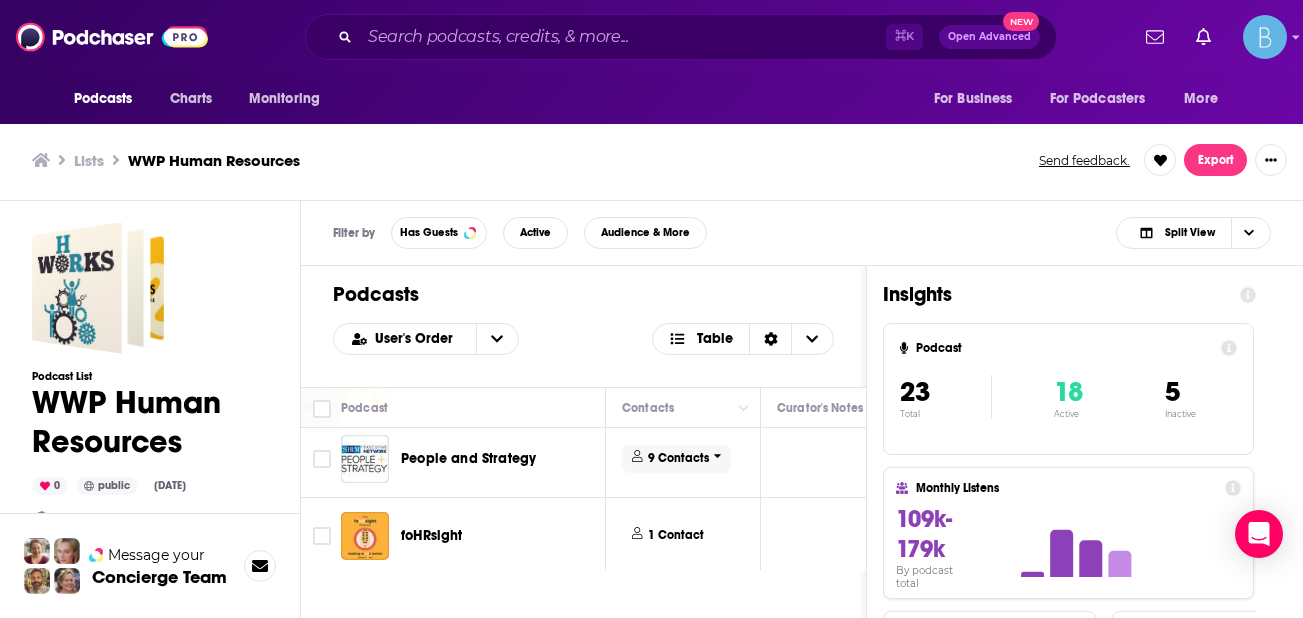 click on "9   Contacts" at bounding box center (678, 458) 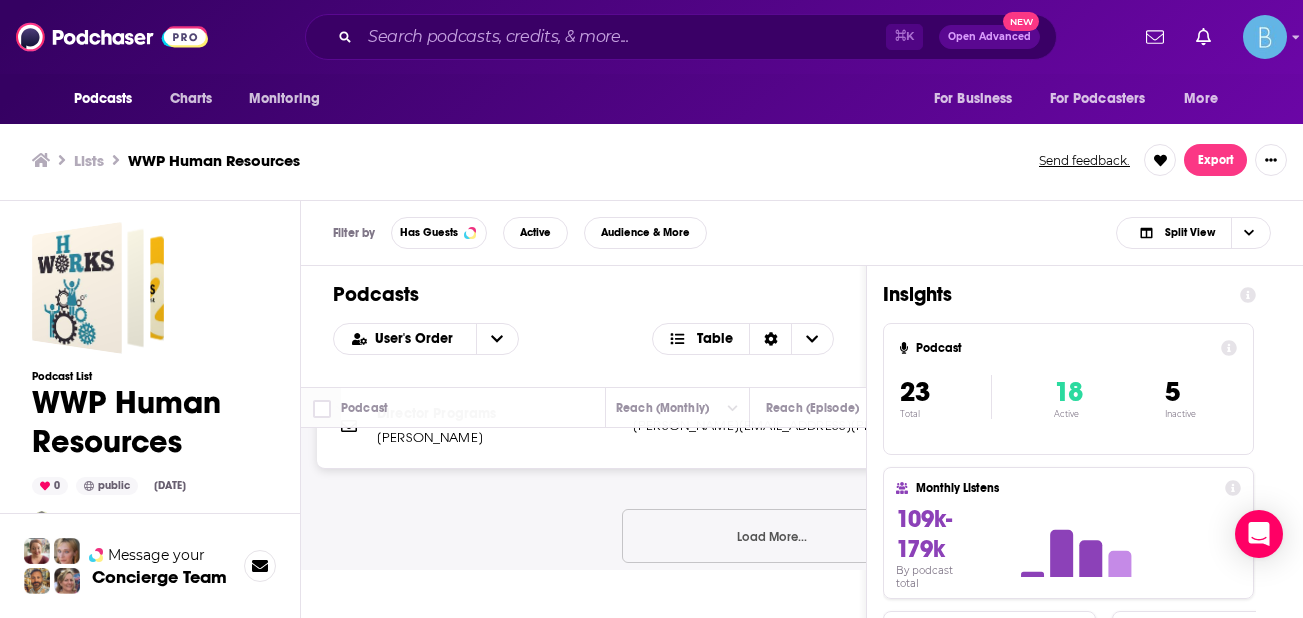 scroll, scrollTop: 706, scrollLeft: 618, axis: both 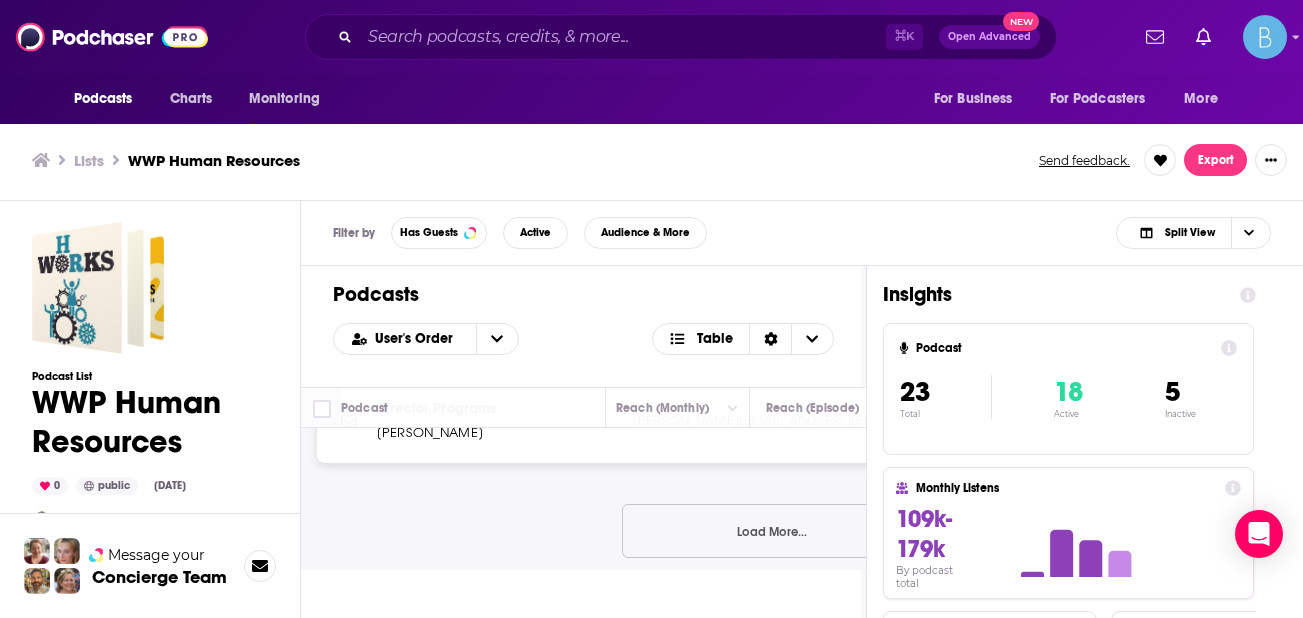 click on "Load More..." at bounding box center (772, 531) 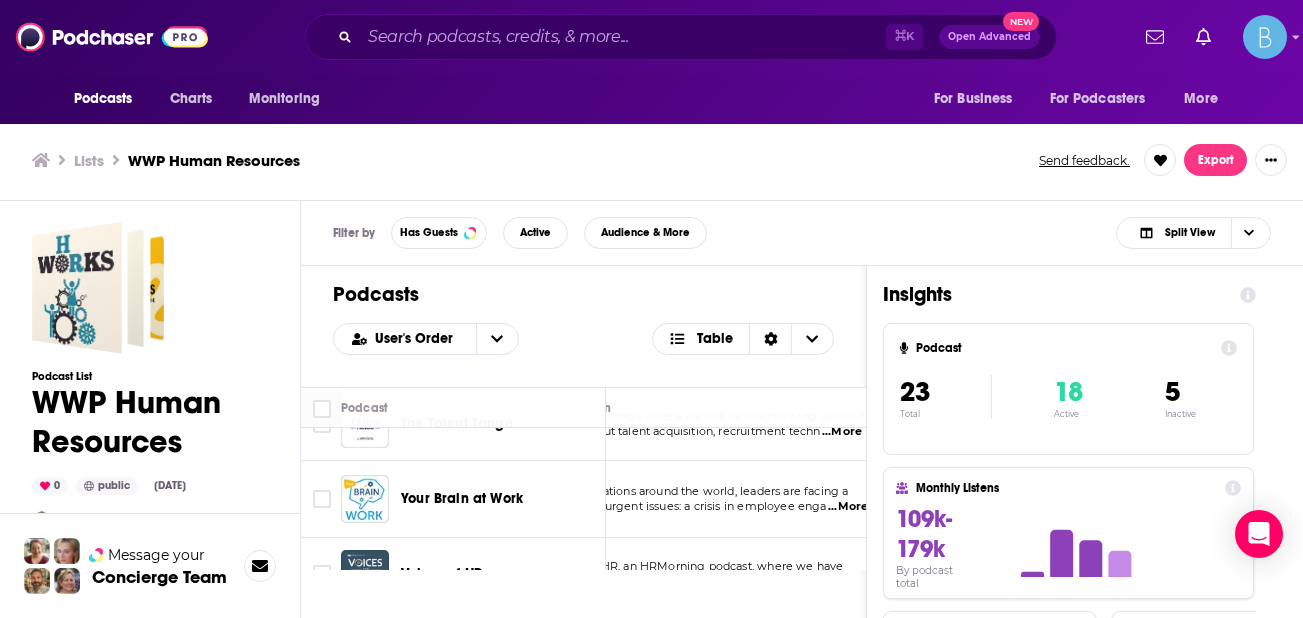 scroll, scrollTop: 1565, scrollLeft: 79, axis: both 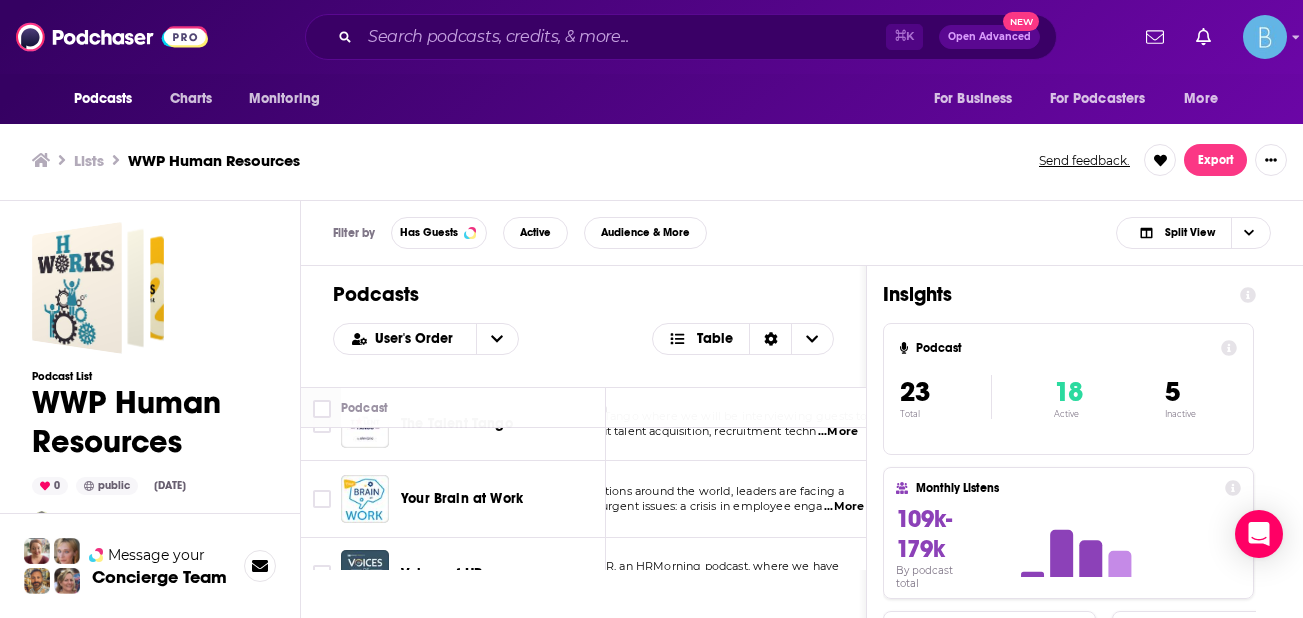 click on "...More" at bounding box center (844, 507) 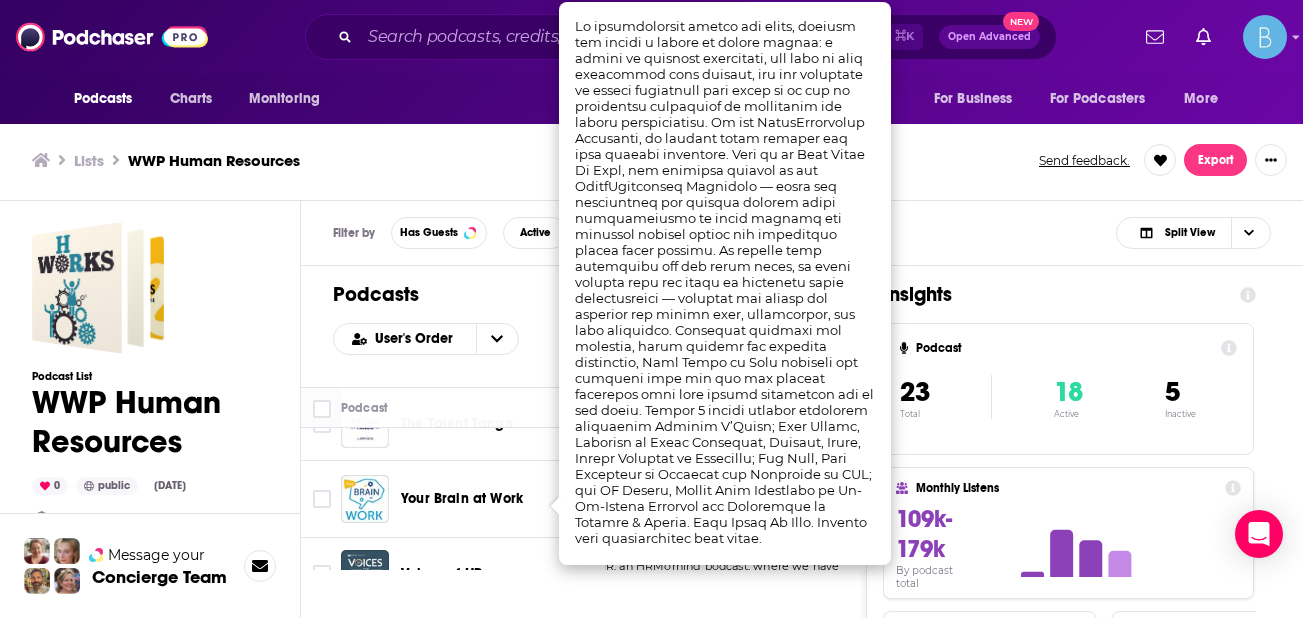 scroll, scrollTop: 4, scrollLeft: 0, axis: vertical 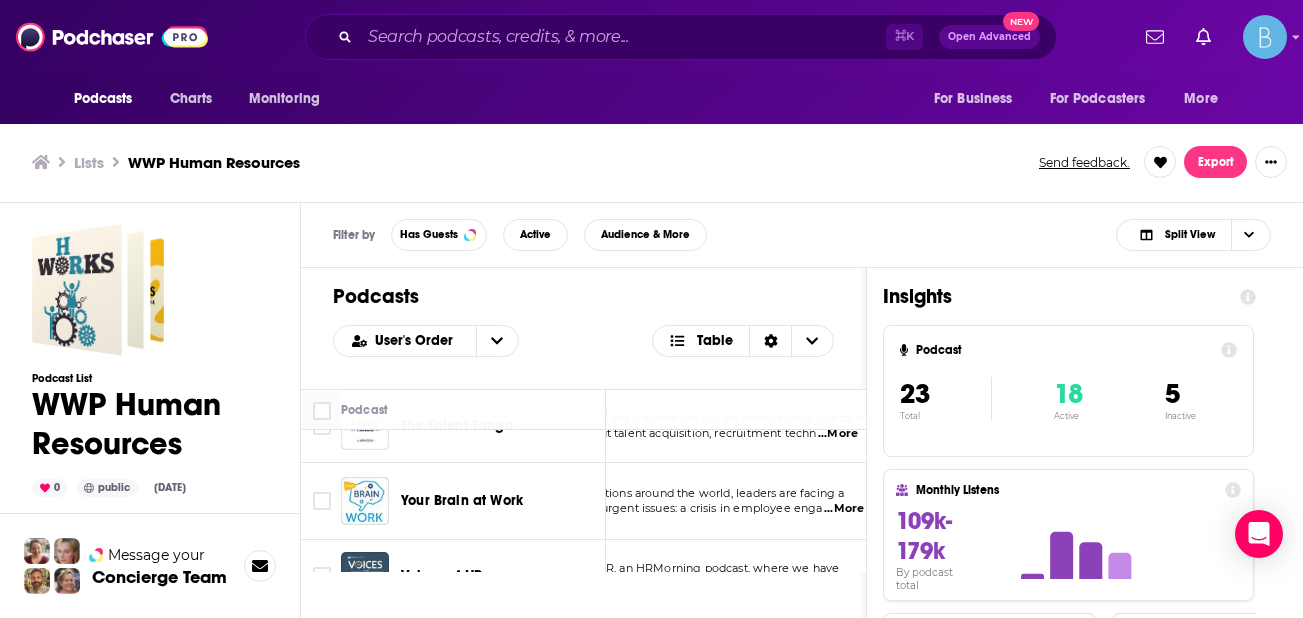 click on "Voices of HR" at bounding box center (473, 576) 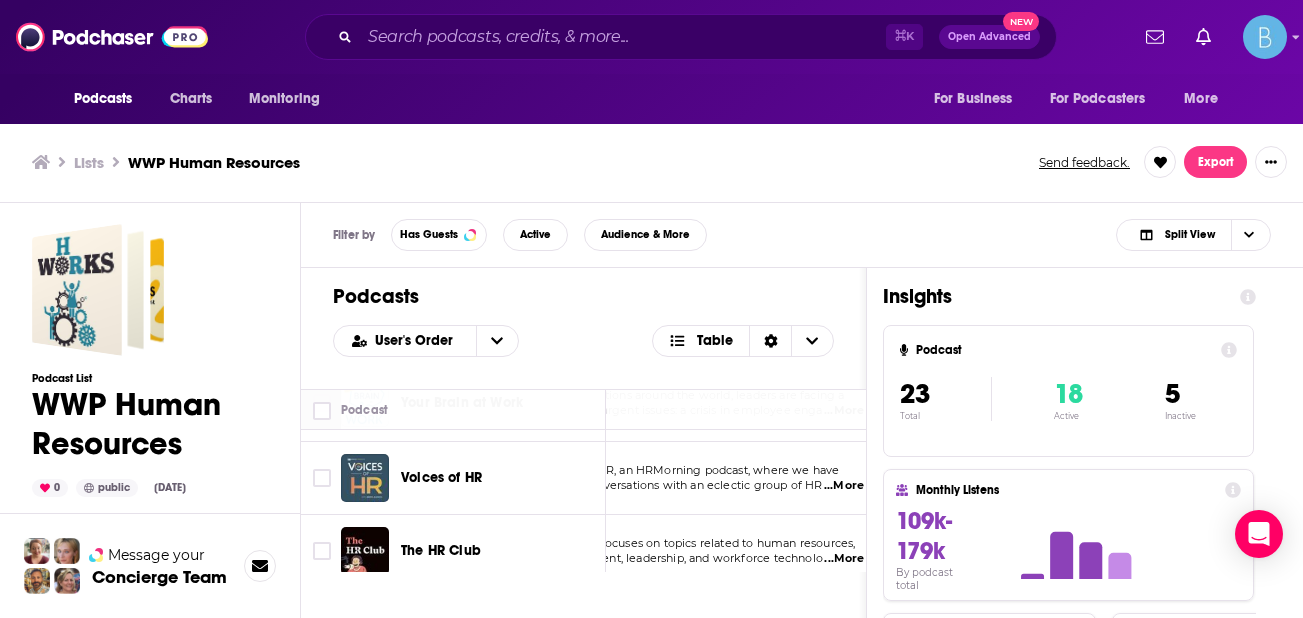 click on "...More" at bounding box center [844, 486] 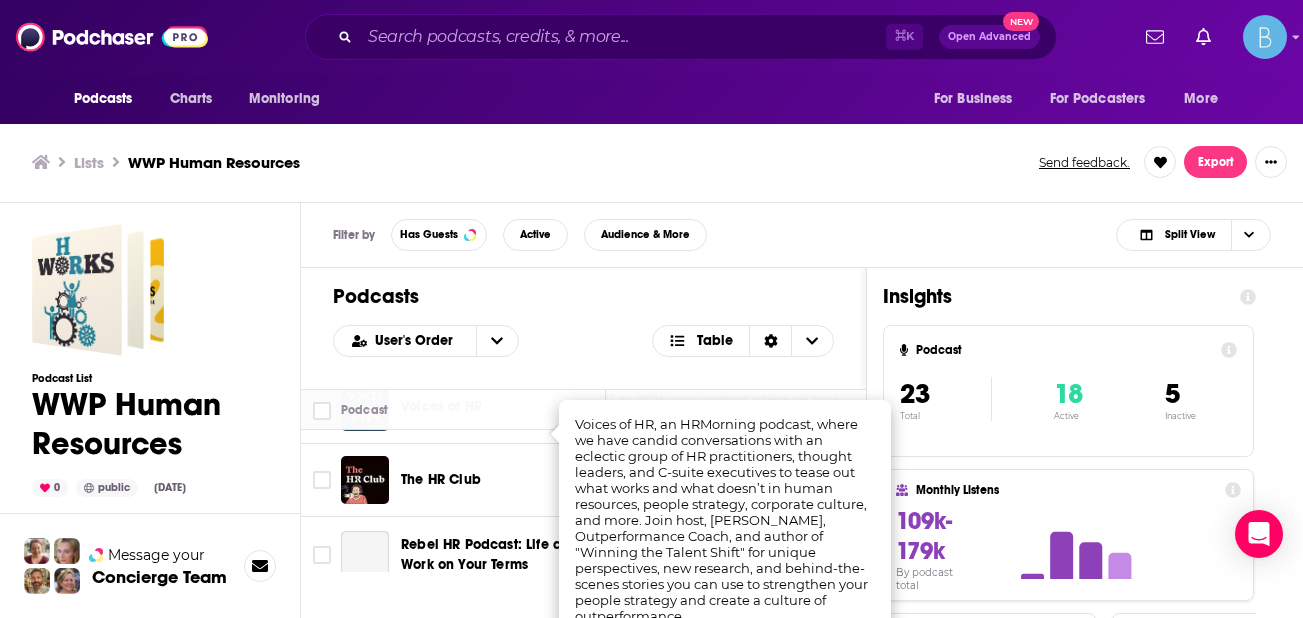 scroll, scrollTop: 1760, scrollLeft: 79, axis: both 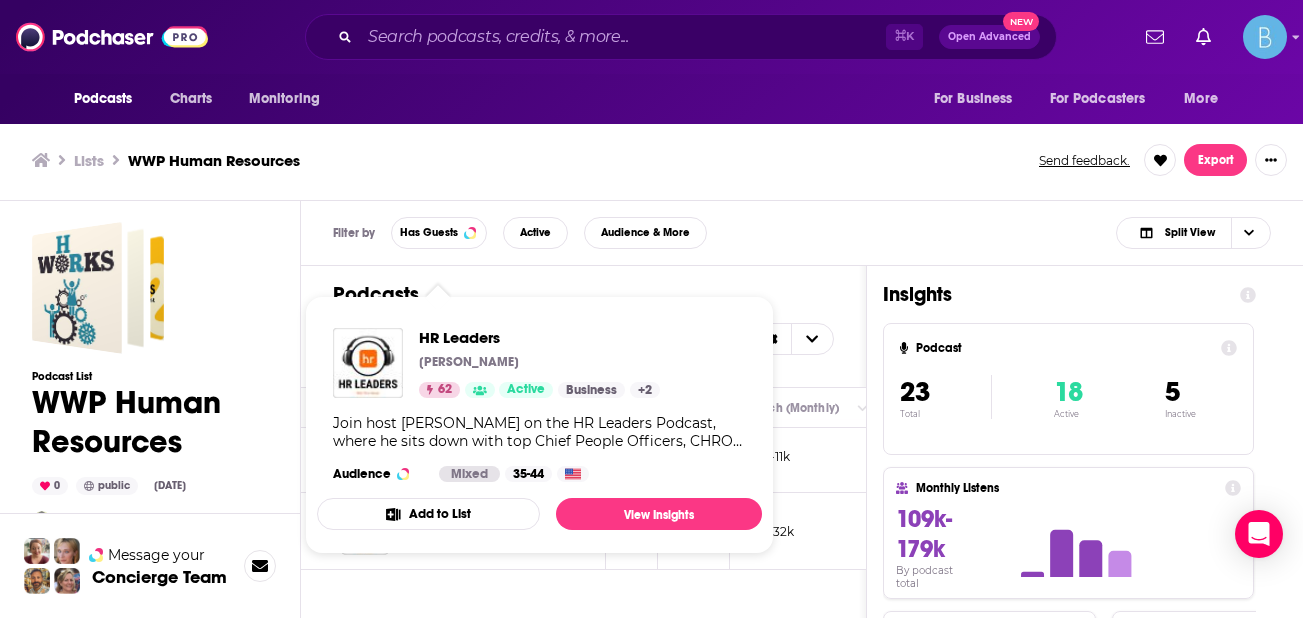 click on "Join host [PERSON_NAME] on the HR Leaders Podcast, where he sits down with top Chief People Officers, CHROs, and leading HR experts to uncover the strategies, trends, and insights shaping the future of human resources. Each episode dives into best practices in people management, leadership challenges, and transformative HR innovations that impact both business success and society at large. Whether you're an HR professional or simply passionate about modern workplace strategies, this podcast delivers expert advice, real-world experiences, and the latest trends in HR, making it your go-to resource for all things human resources." at bounding box center [539, 432] 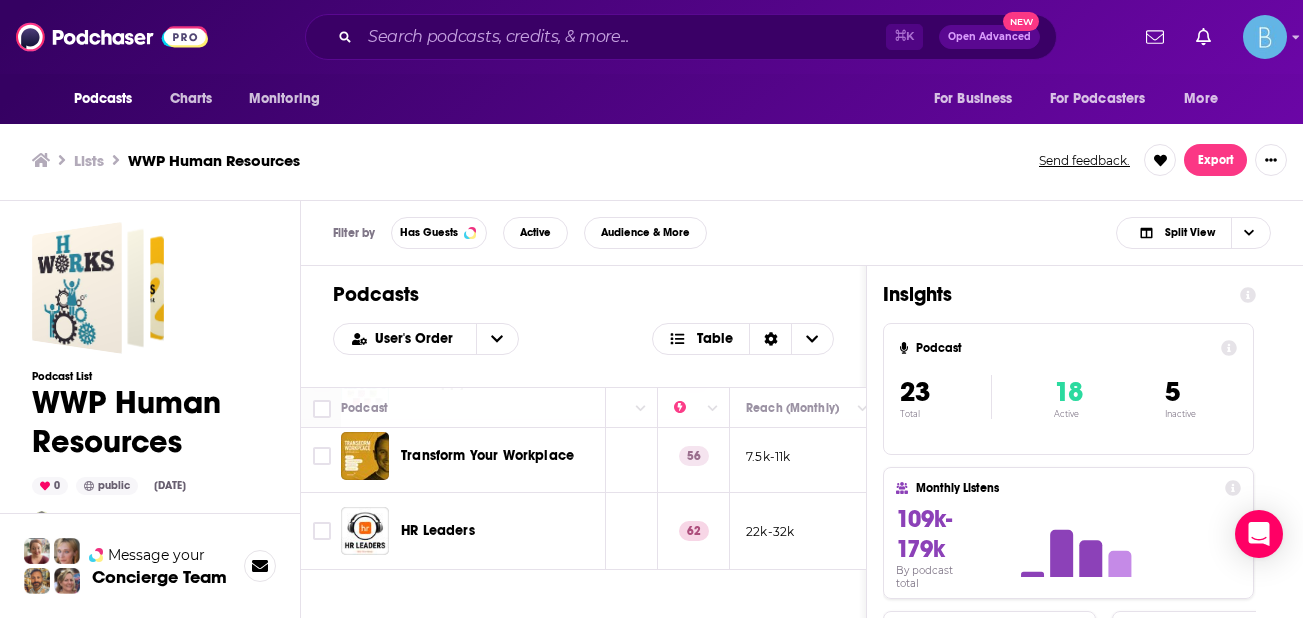 click on "HR Leaders" at bounding box center [438, 530] 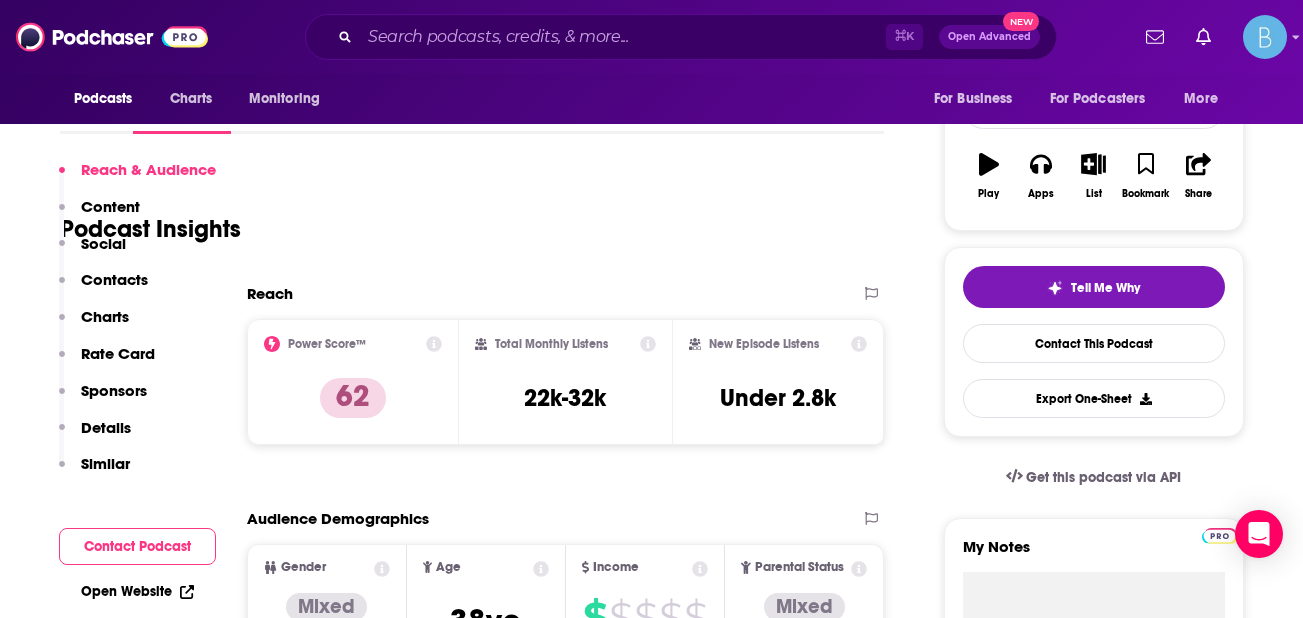 scroll, scrollTop: 77, scrollLeft: 0, axis: vertical 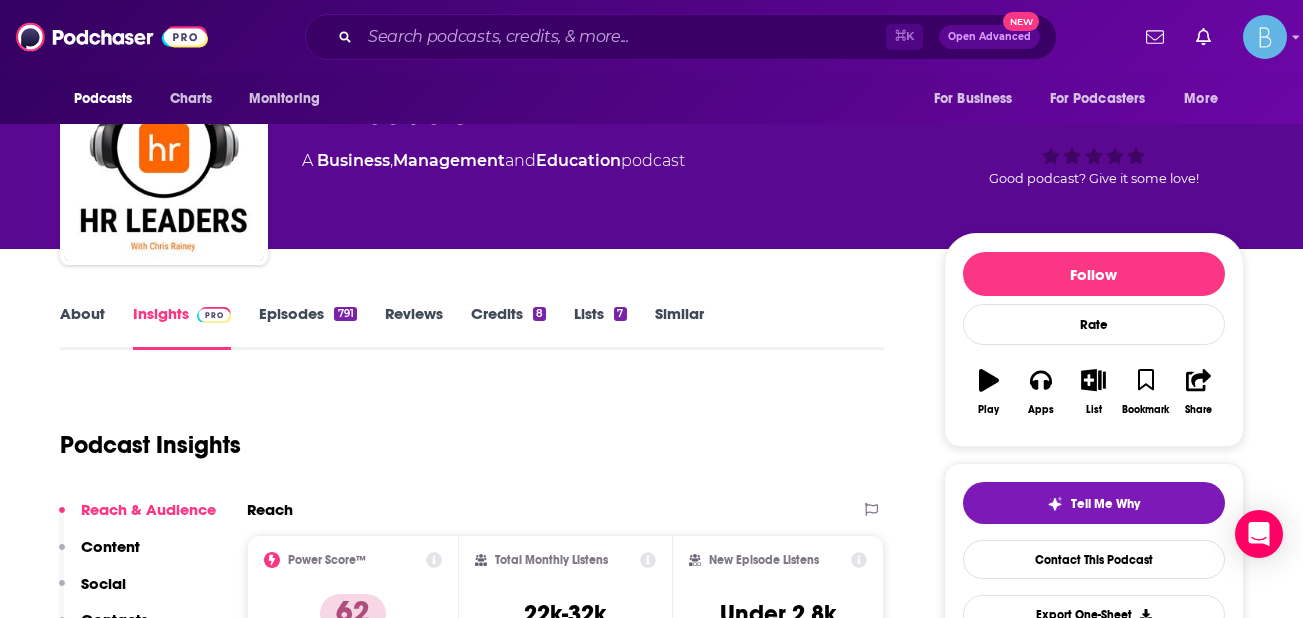 click on "About" at bounding box center (82, 327) 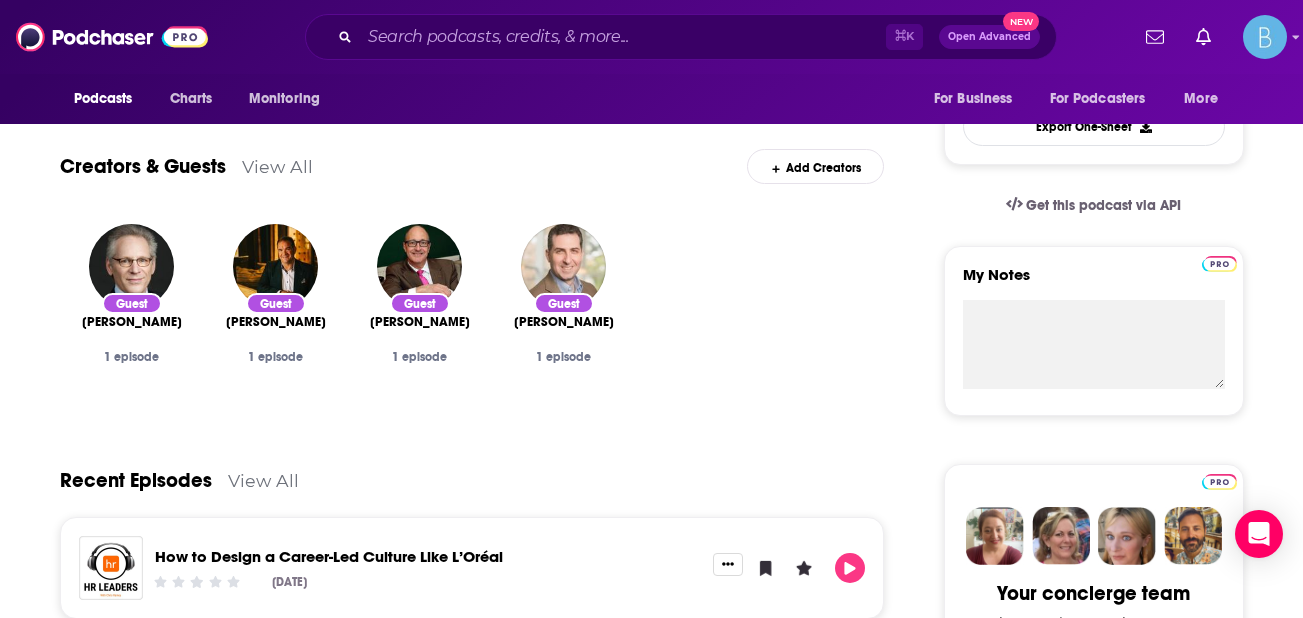 scroll, scrollTop: 538, scrollLeft: 0, axis: vertical 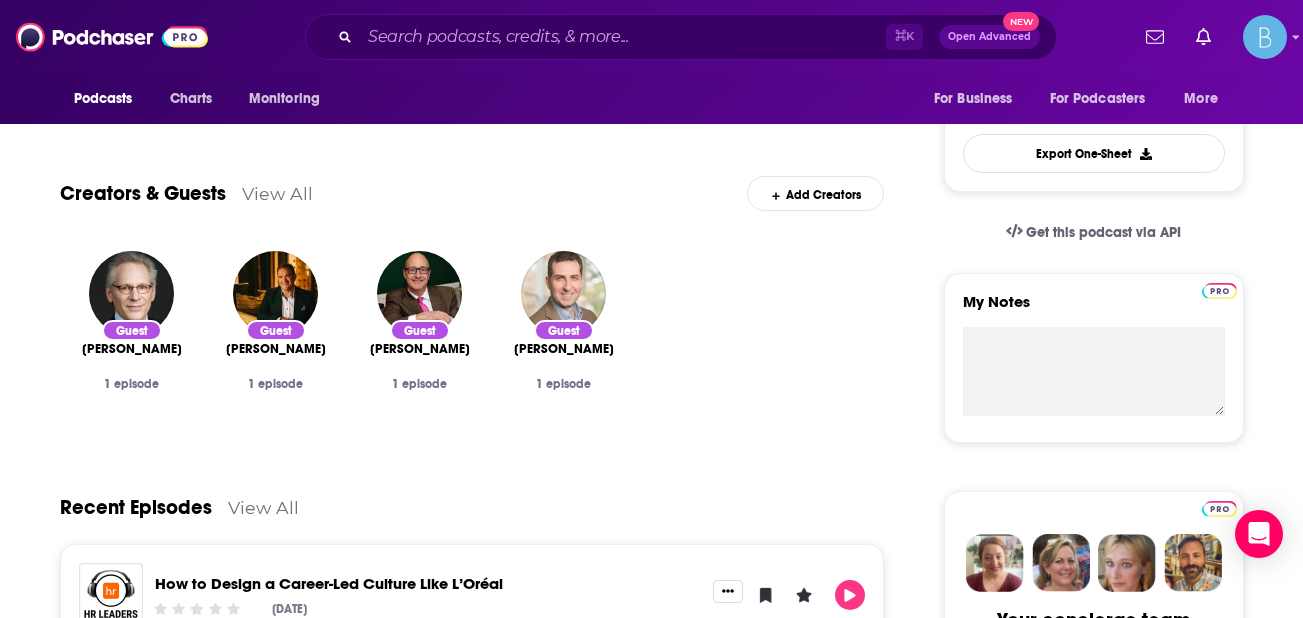 click on "View All" at bounding box center (263, 507) 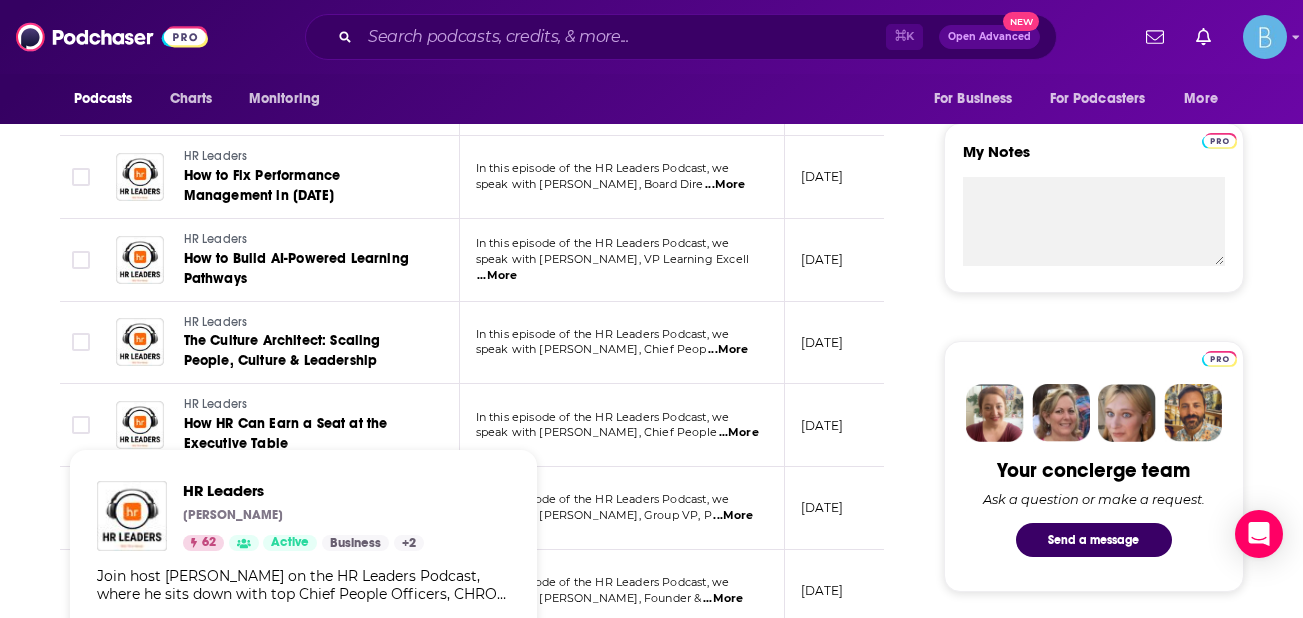 scroll, scrollTop: 0, scrollLeft: 0, axis: both 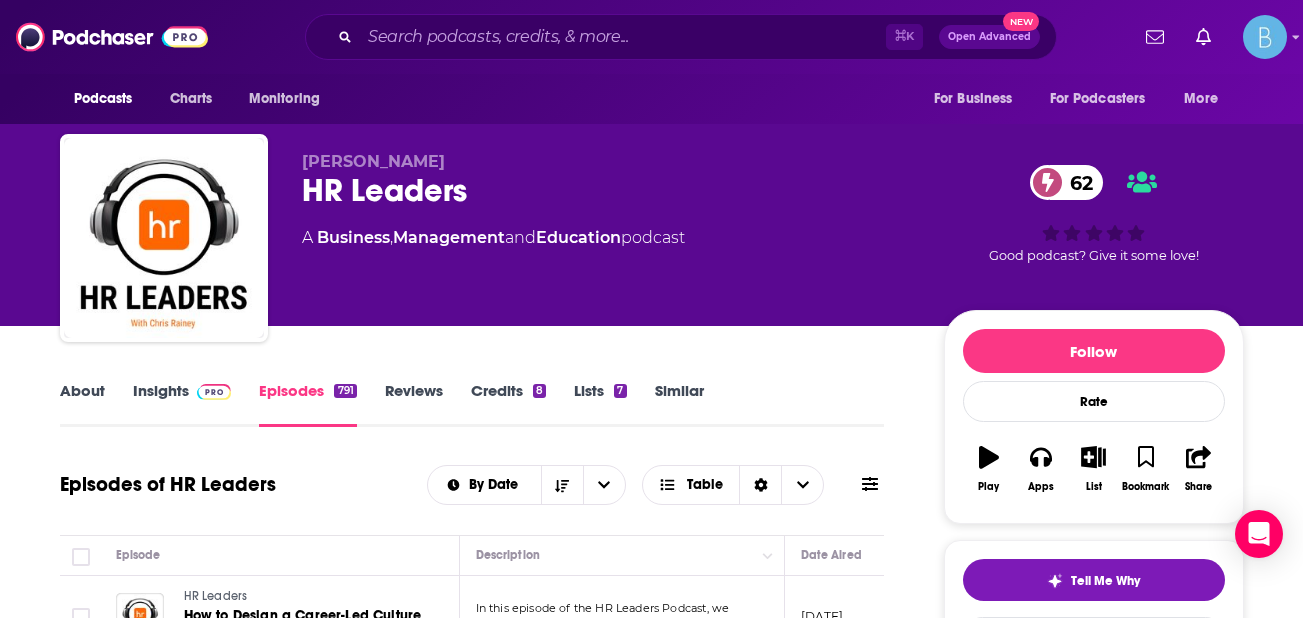 click on "Insights" at bounding box center [182, 404] 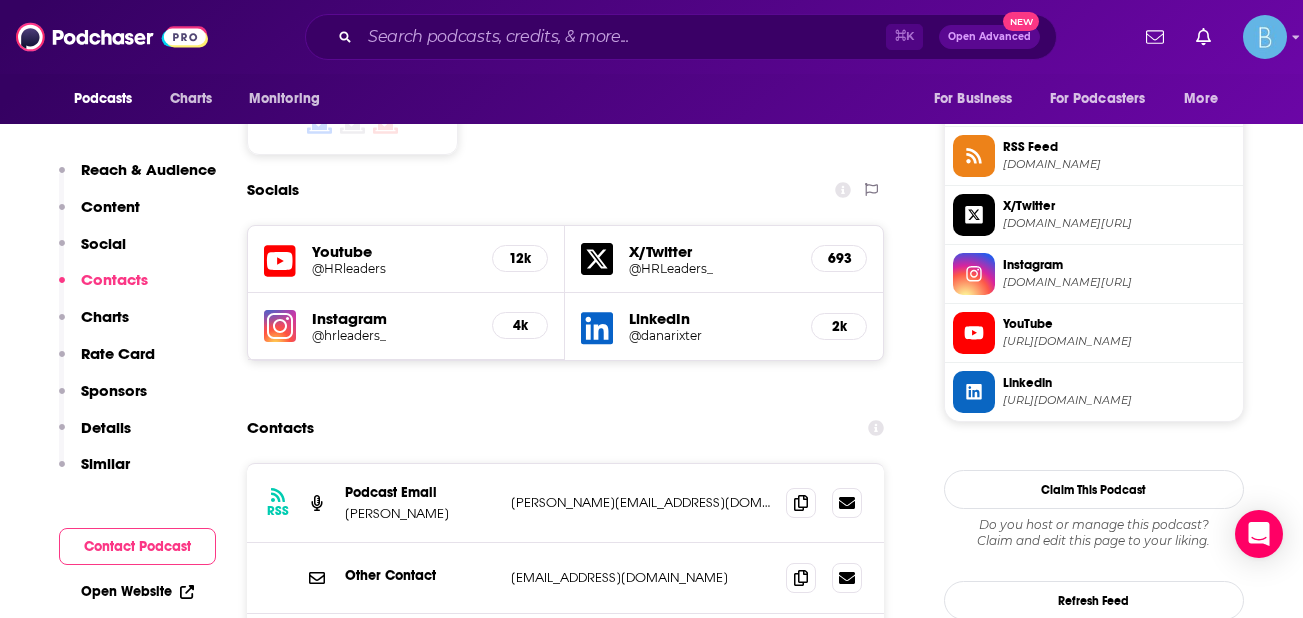 scroll, scrollTop: 1634, scrollLeft: 0, axis: vertical 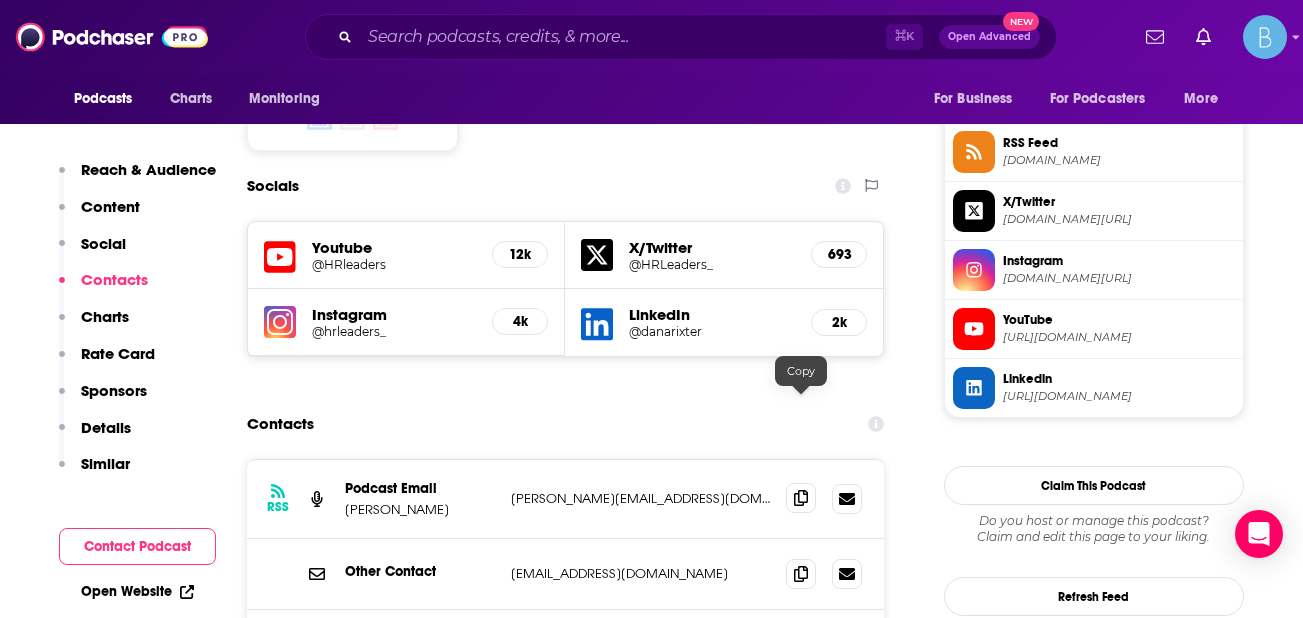 click 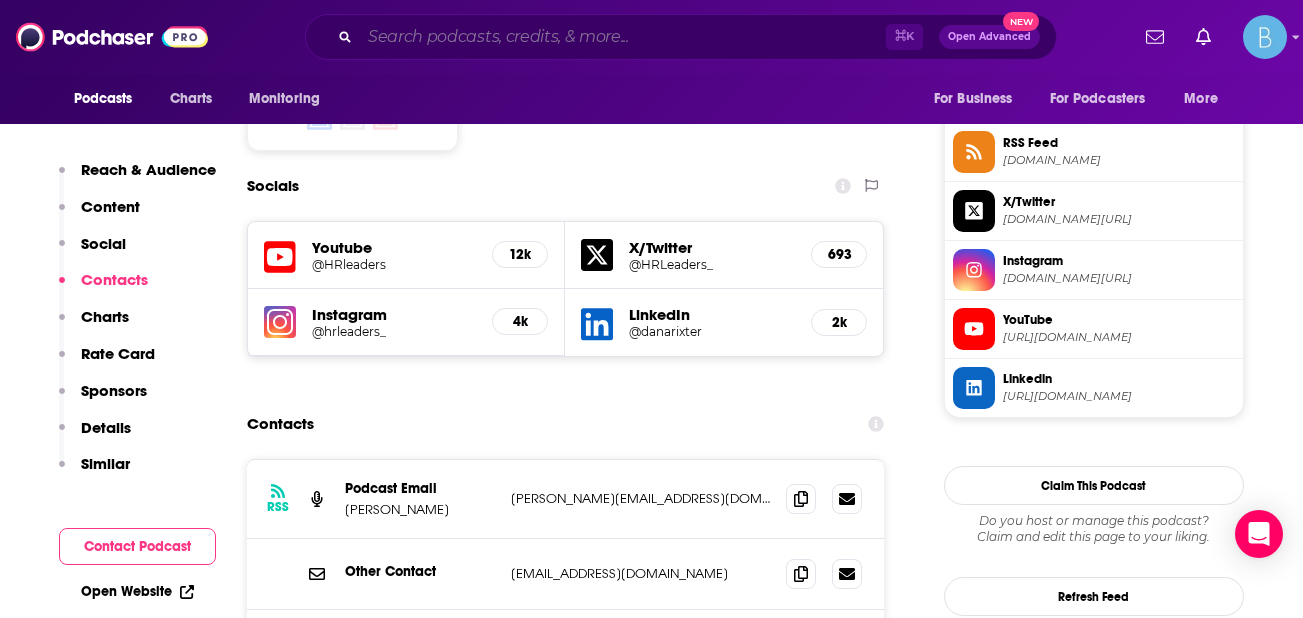 click at bounding box center [623, 37] 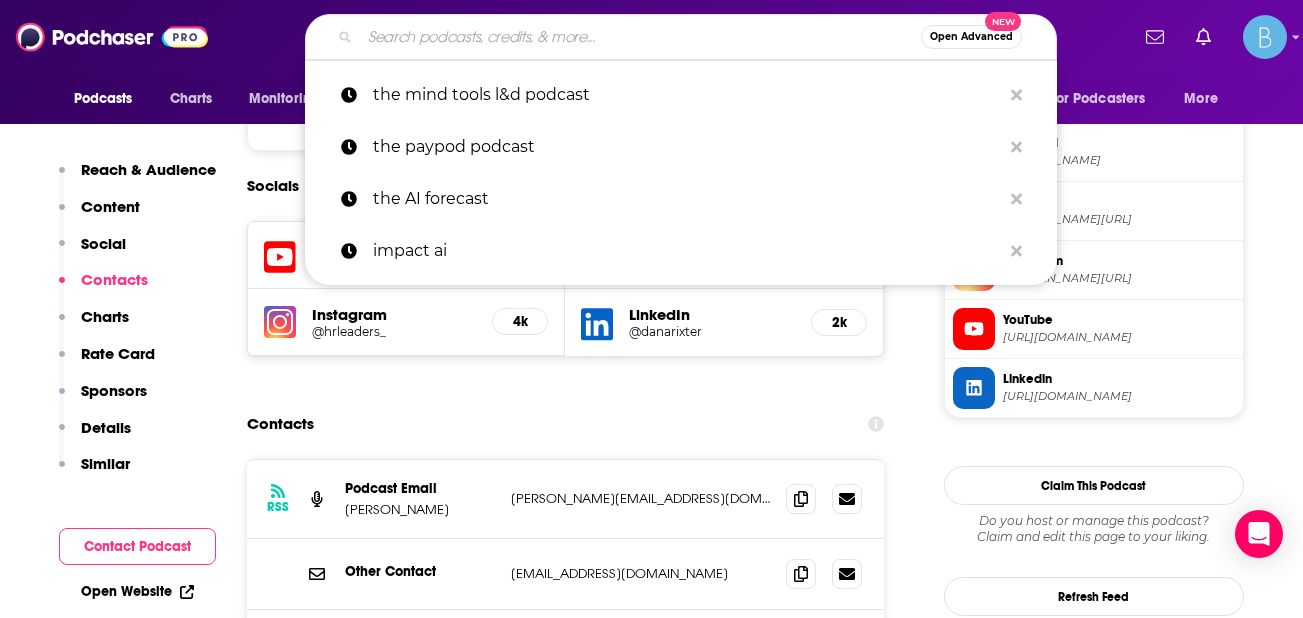 paste on "Learning Uncut" 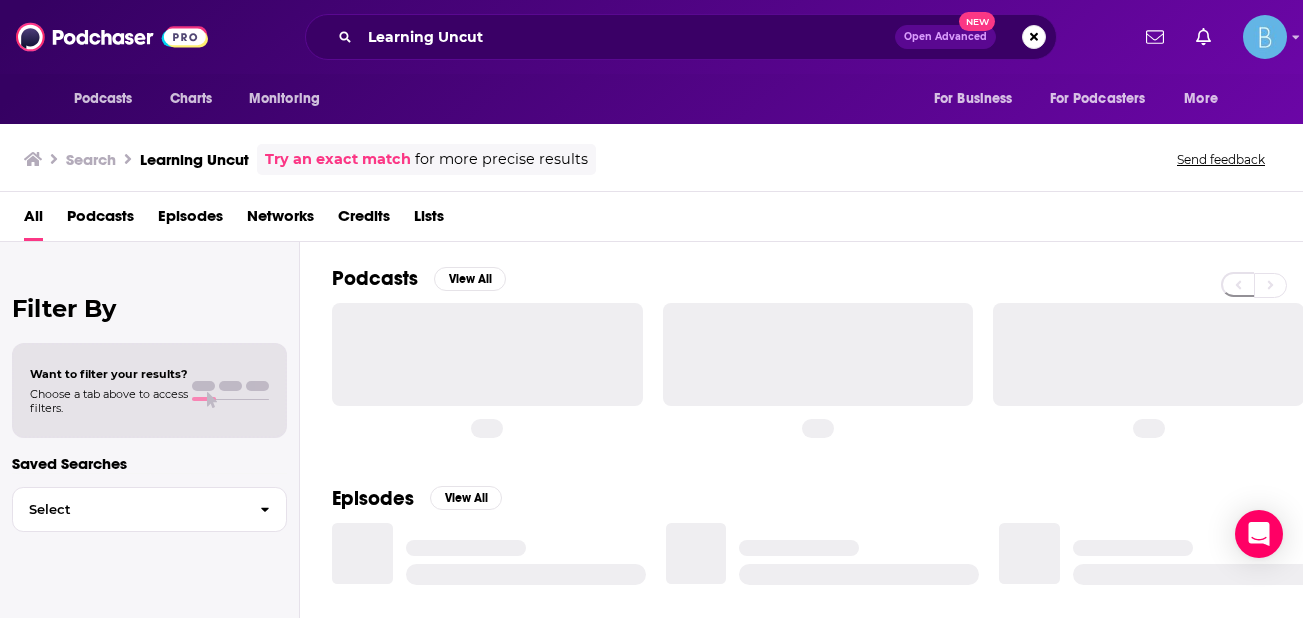 scroll, scrollTop: 0, scrollLeft: 0, axis: both 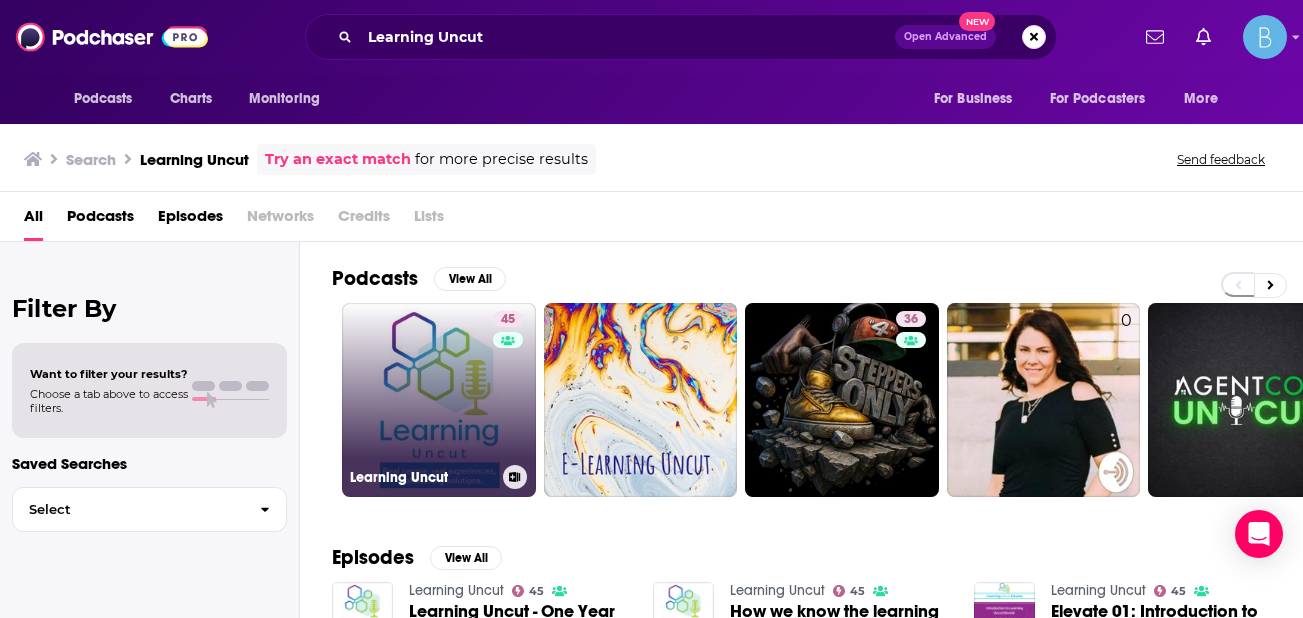 click on "45 Learning Uncut" at bounding box center (439, 400) 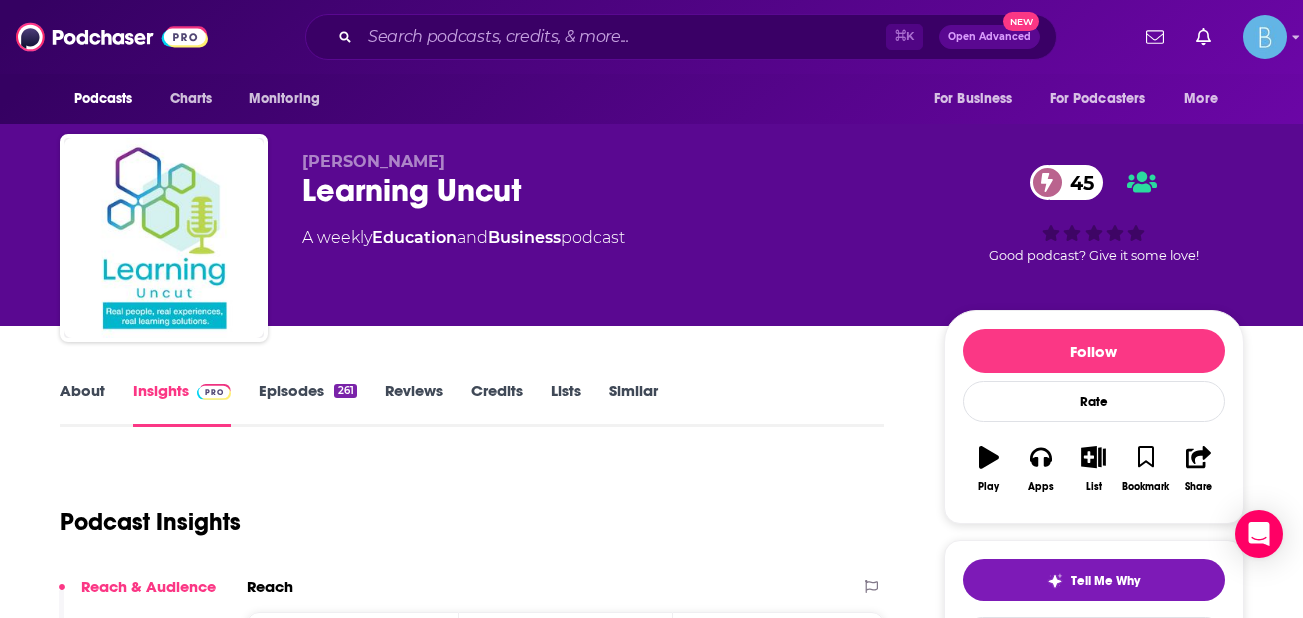 scroll, scrollTop: 57, scrollLeft: 0, axis: vertical 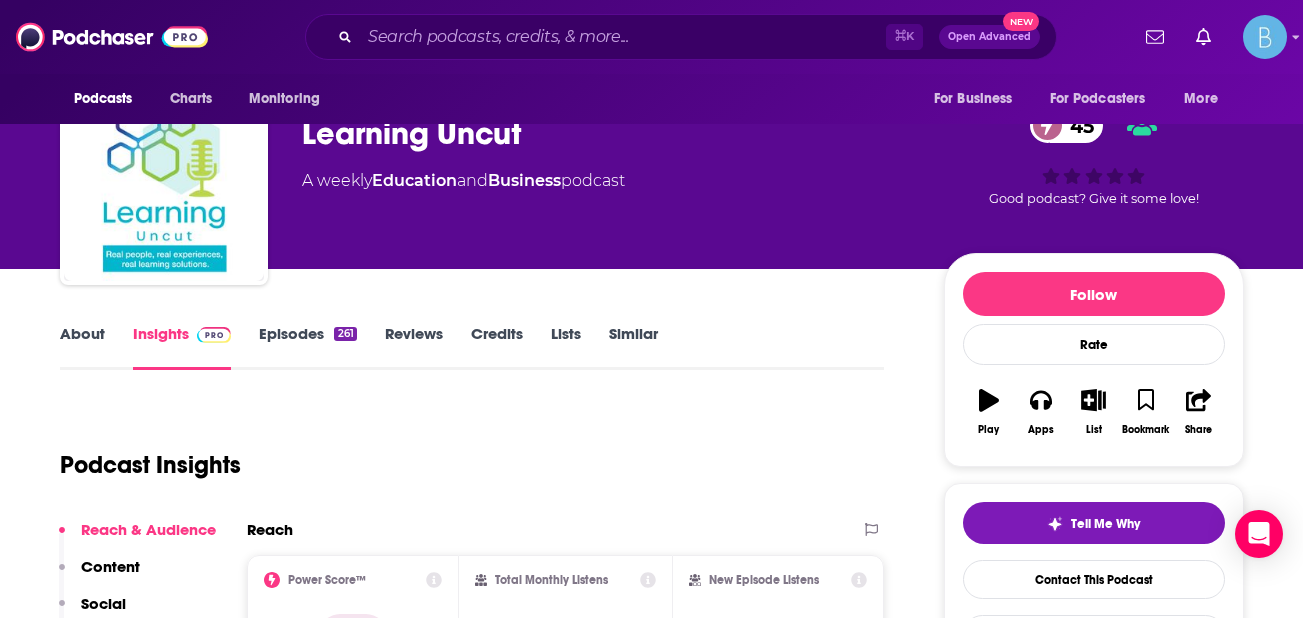 click on "About" at bounding box center (82, 347) 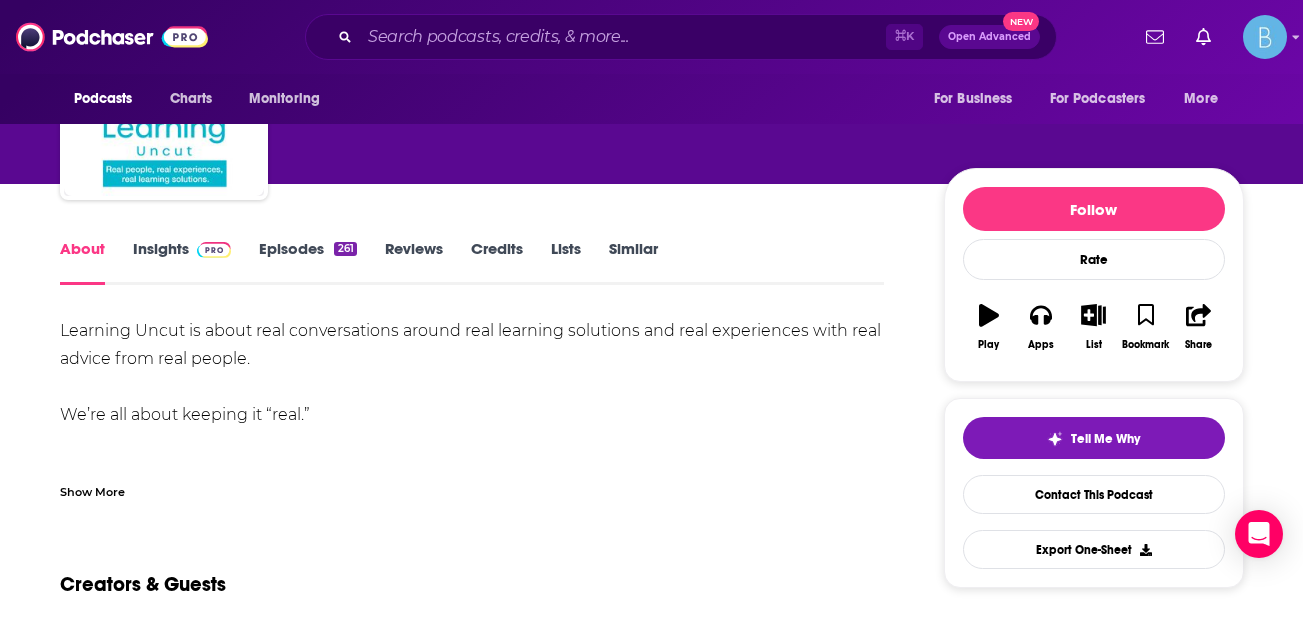 scroll, scrollTop: 149, scrollLeft: 0, axis: vertical 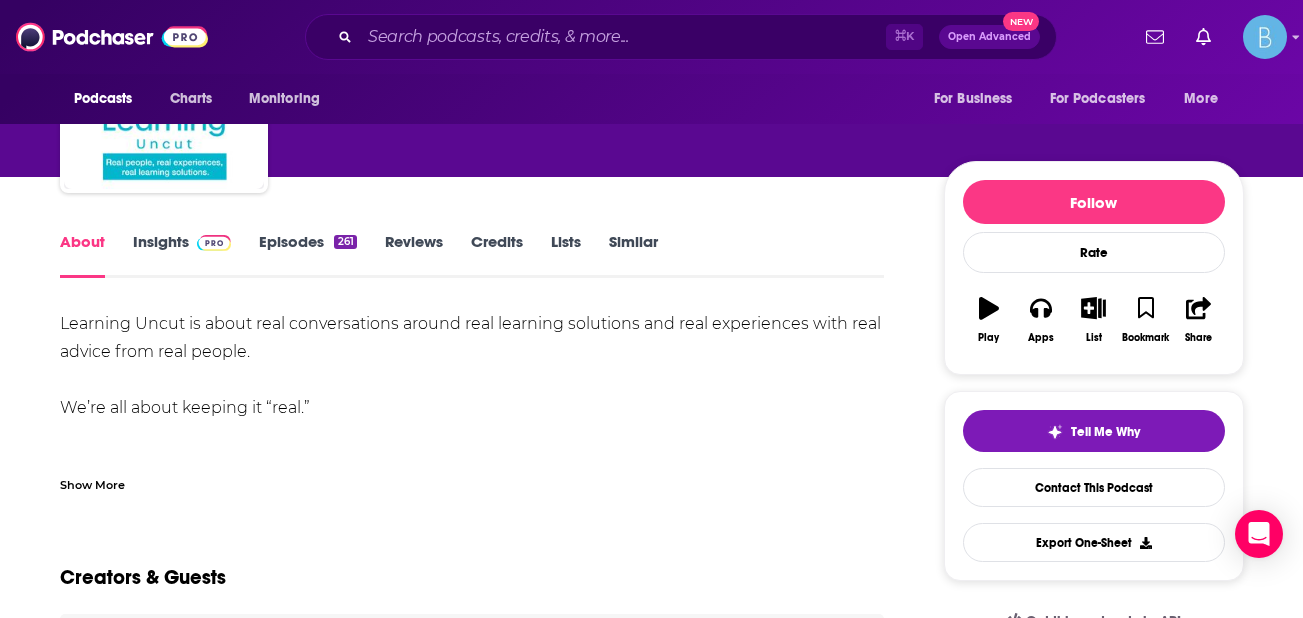 click on "Insights" at bounding box center (182, 255) 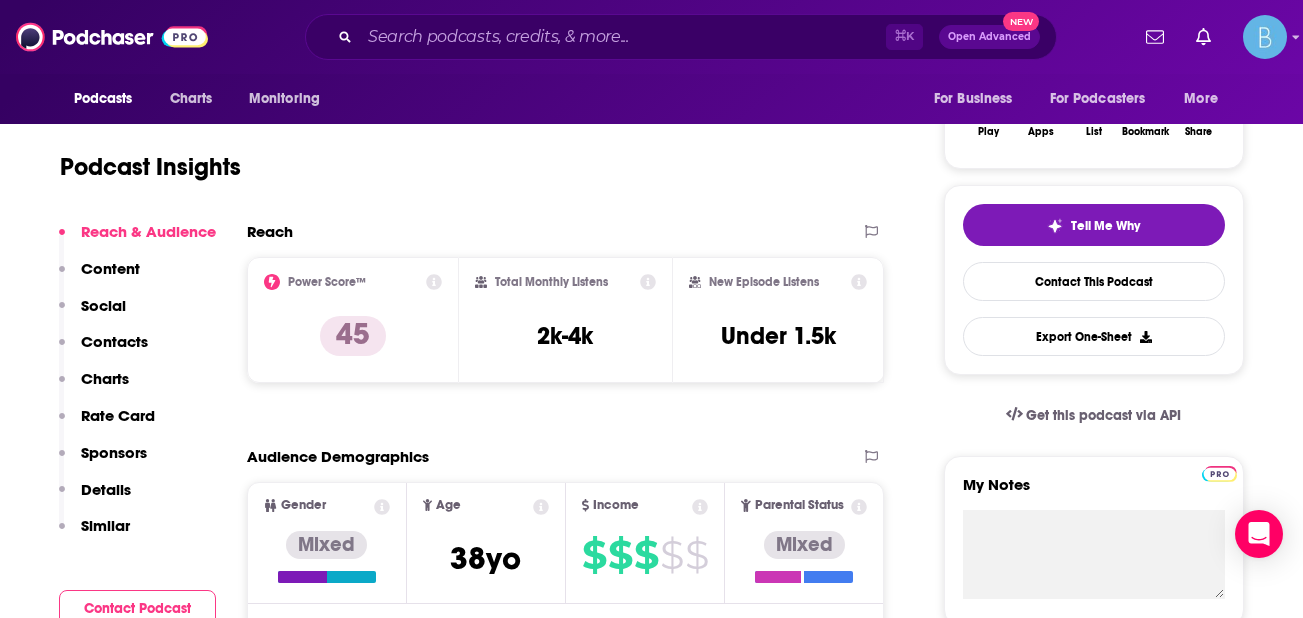 scroll, scrollTop: 0, scrollLeft: 0, axis: both 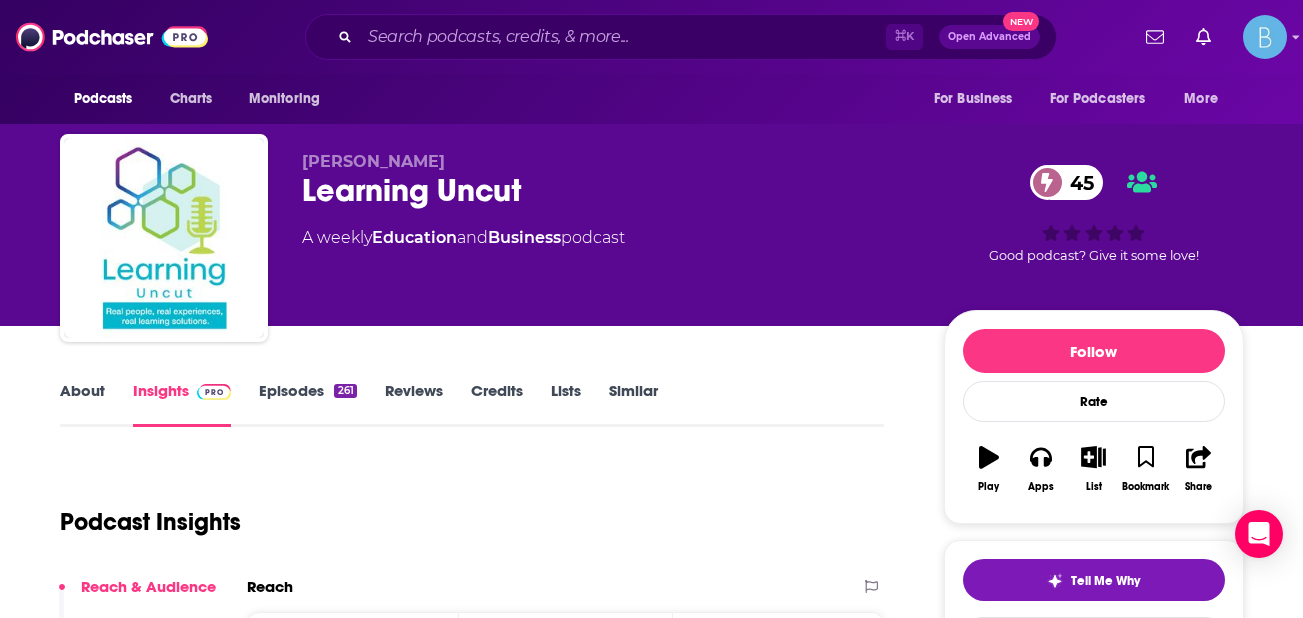 click on "About" at bounding box center [82, 404] 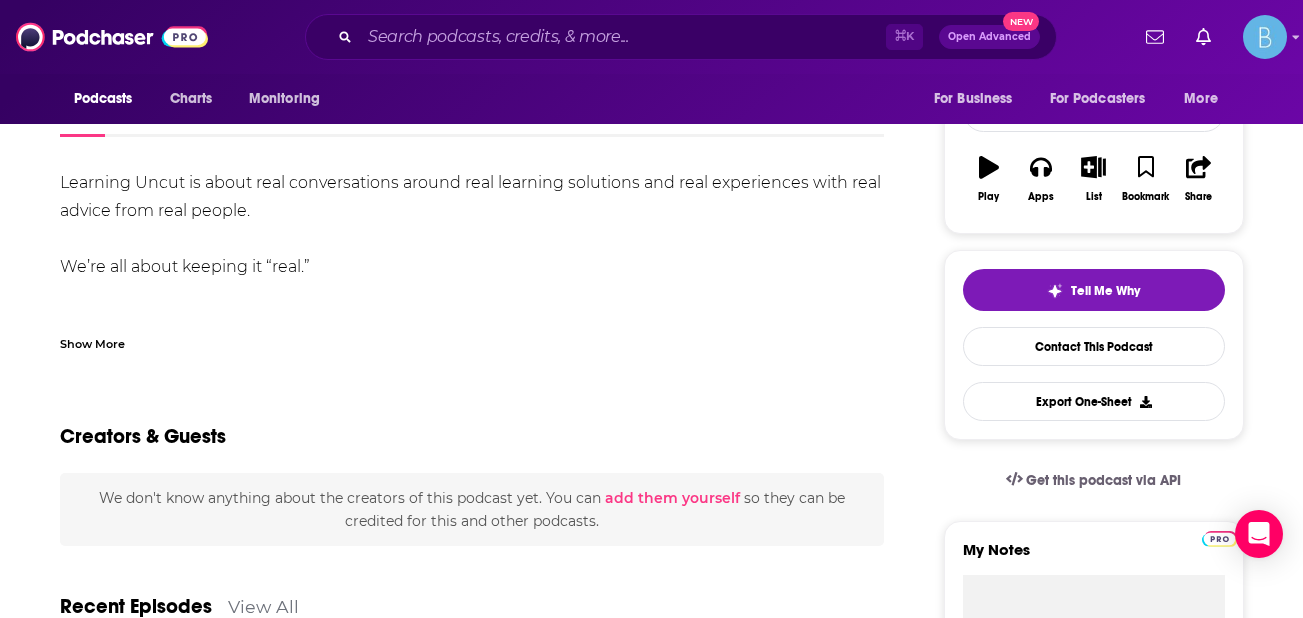 scroll, scrollTop: 344, scrollLeft: 0, axis: vertical 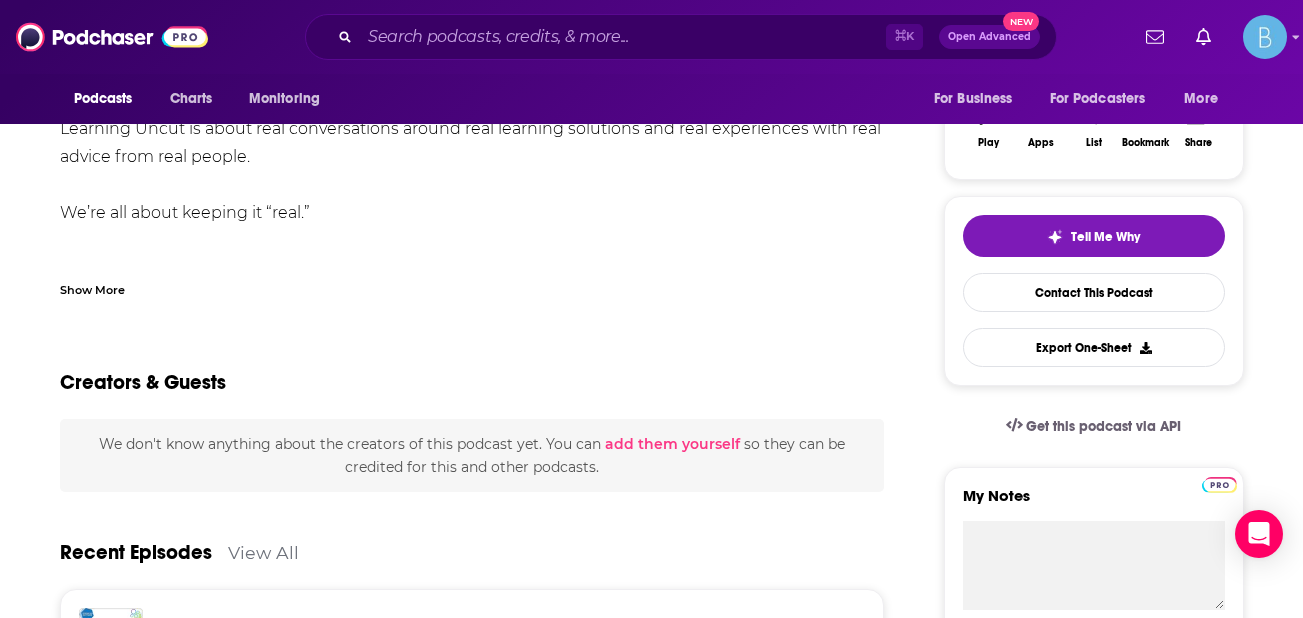 click on "Show More" at bounding box center [92, 288] 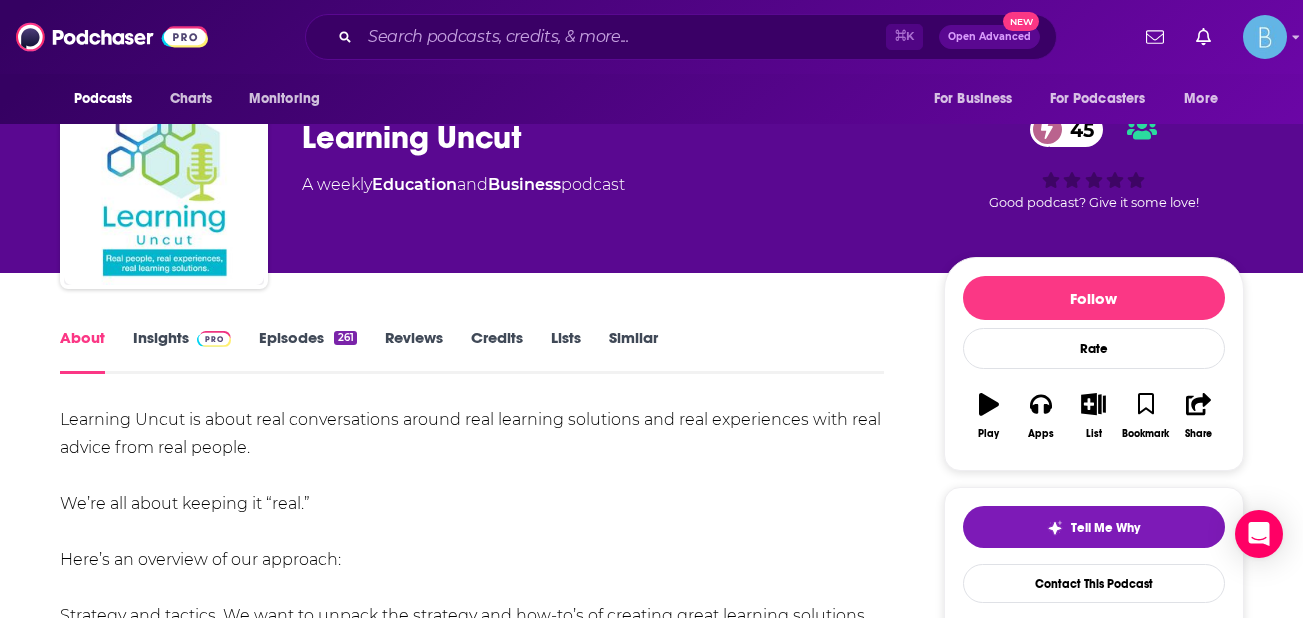 scroll, scrollTop: 0, scrollLeft: 0, axis: both 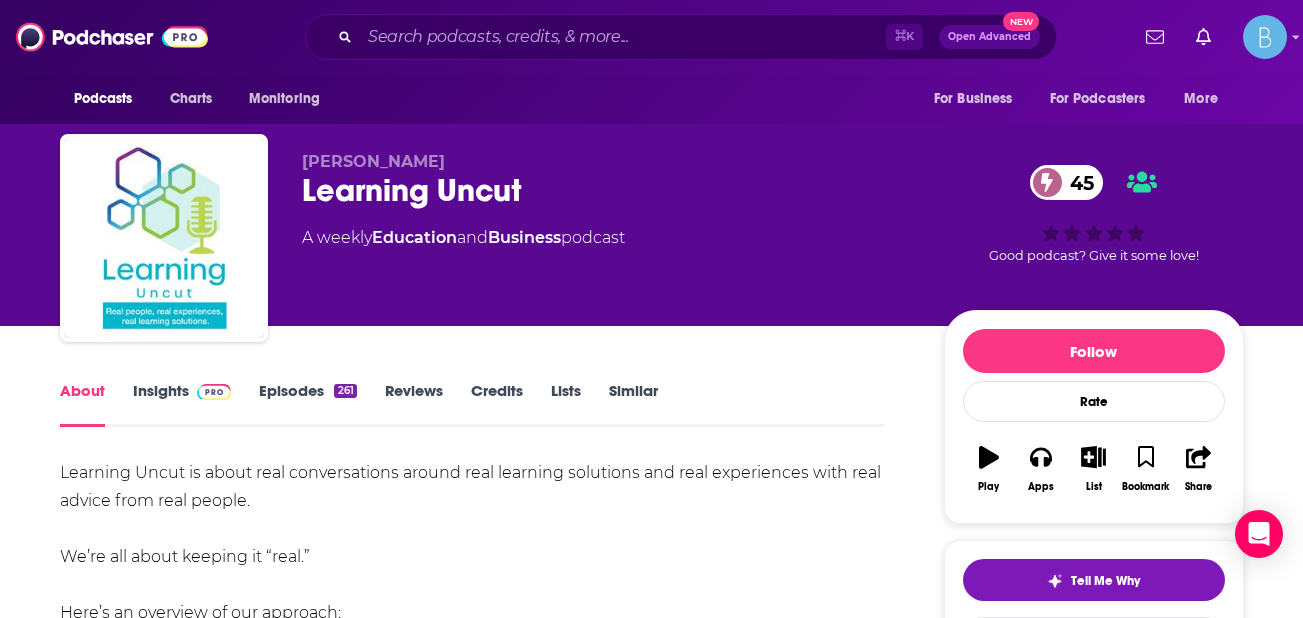 click on "About Insights Episodes 261 Reviews Credits Lists Similar Learning Uncut is about real conversations around real learning solutions and real experiences with real advice from real people.
We’re all about keeping it “real.”
Here’s an overview of our approach:
Strategy and tactics. We want to unpack the strategy and how-to’s of creating great learning solutions, frameworks and teams.
CONVERSATIONS, NOT SCRIPTED DISCUSSION Our podcasts are professional but not so edited and polished that they lose their authenticity. We want our audience to hear real people having real conversations and sharing real examples and advice.
PROGRESSIVE We want to showcase the “unsung L&D heroes” out there doing great work, being brave and trying new things.
PRACTICAL We invite our guests to share tips and strategies to help listeners take their solutions to the next level. We aim to provide actionable takeaways for our listeners through show notes, links and downloads wherever possible. Show Less . You can" at bounding box center (652, 1612) 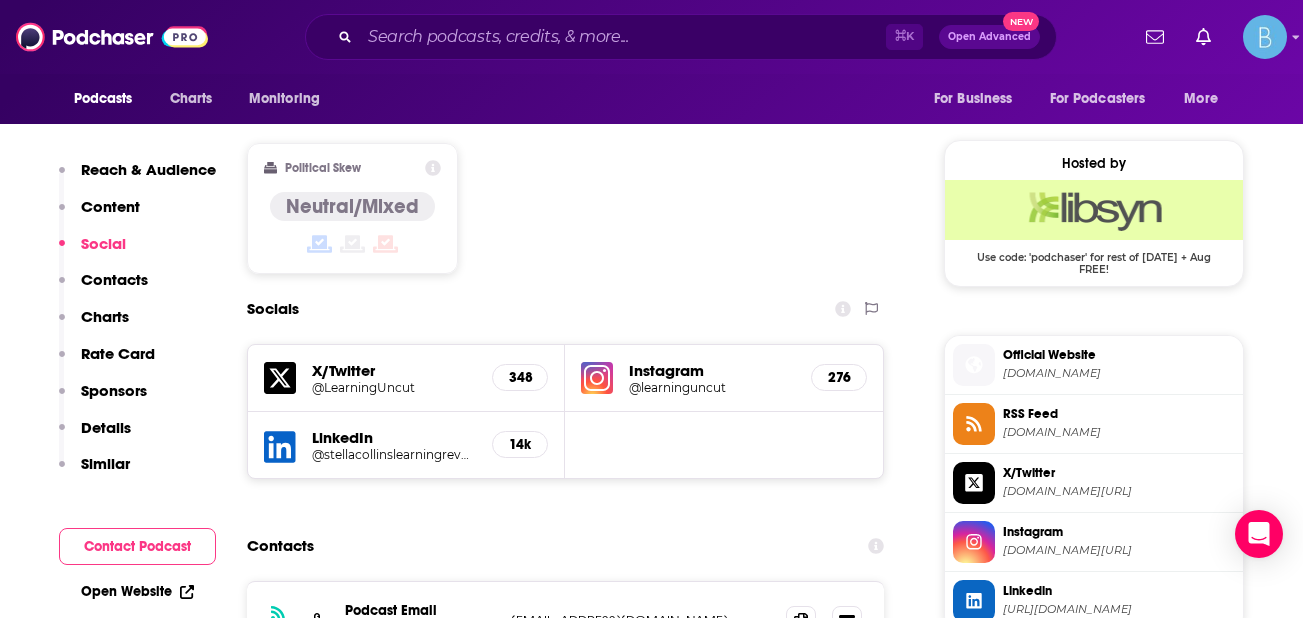 scroll, scrollTop: 1565, scrollLeft: 0, axis: vertical 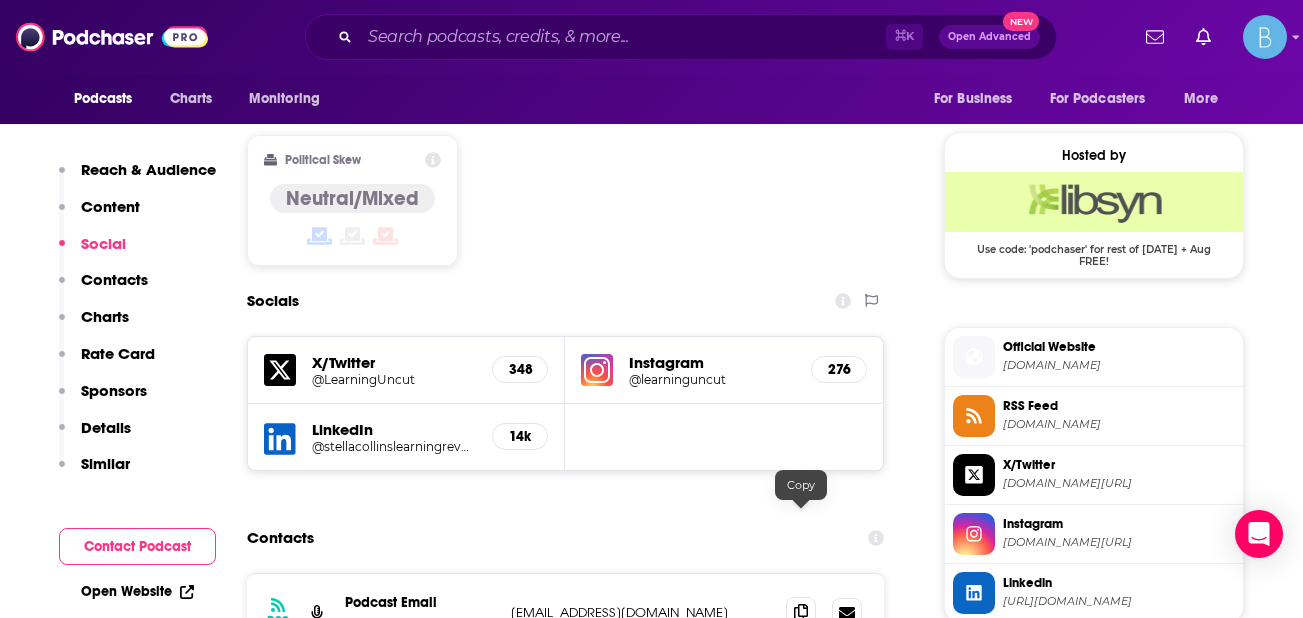 click 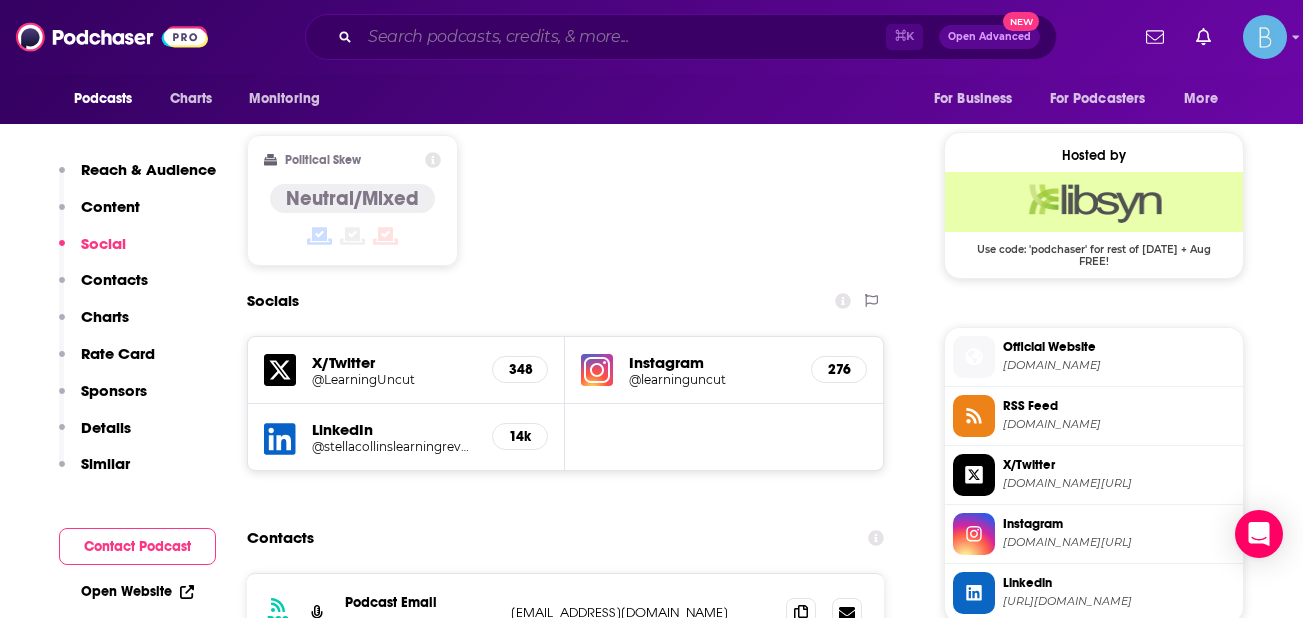 click at bounding box center [623, 37] 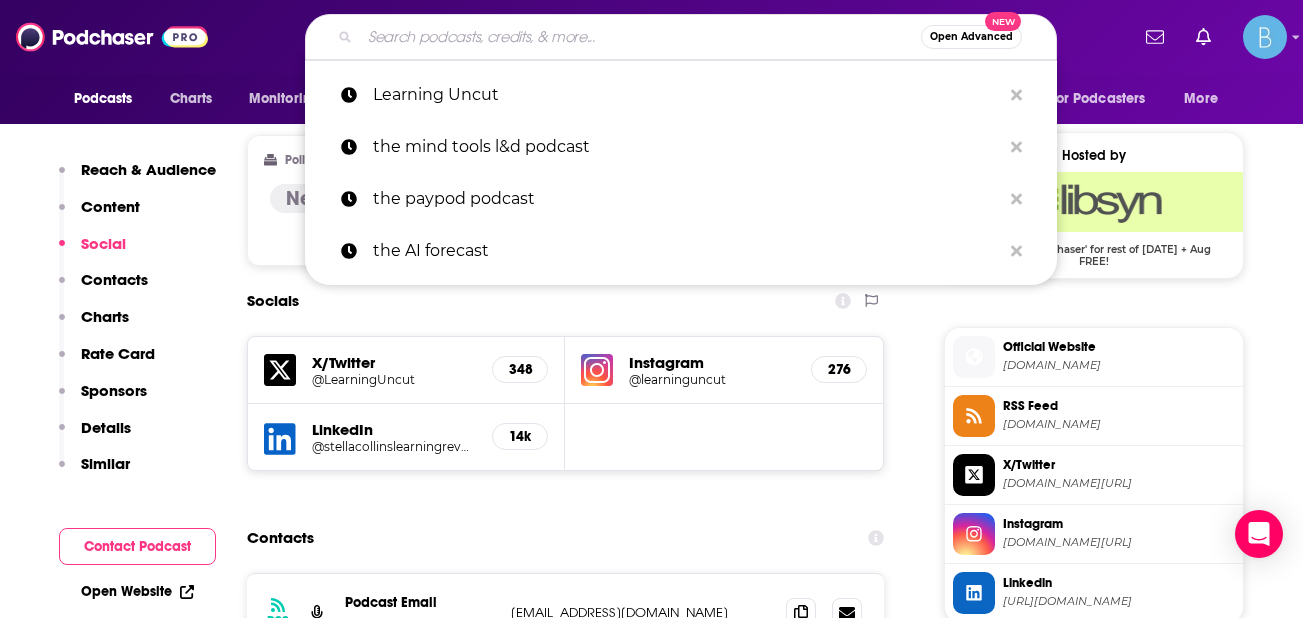paste on "The Learning & Development Podcast by [PERSON_NAME]" 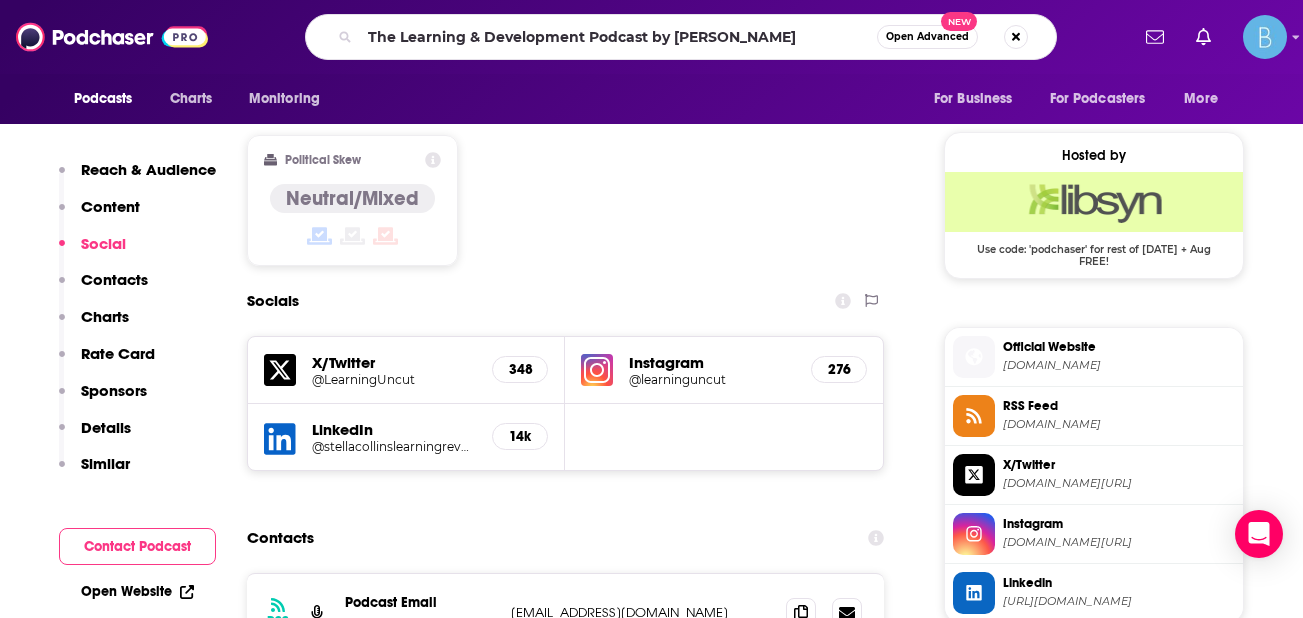 scroll, scrollTop: 0, scrollLeft: 0, axis: both 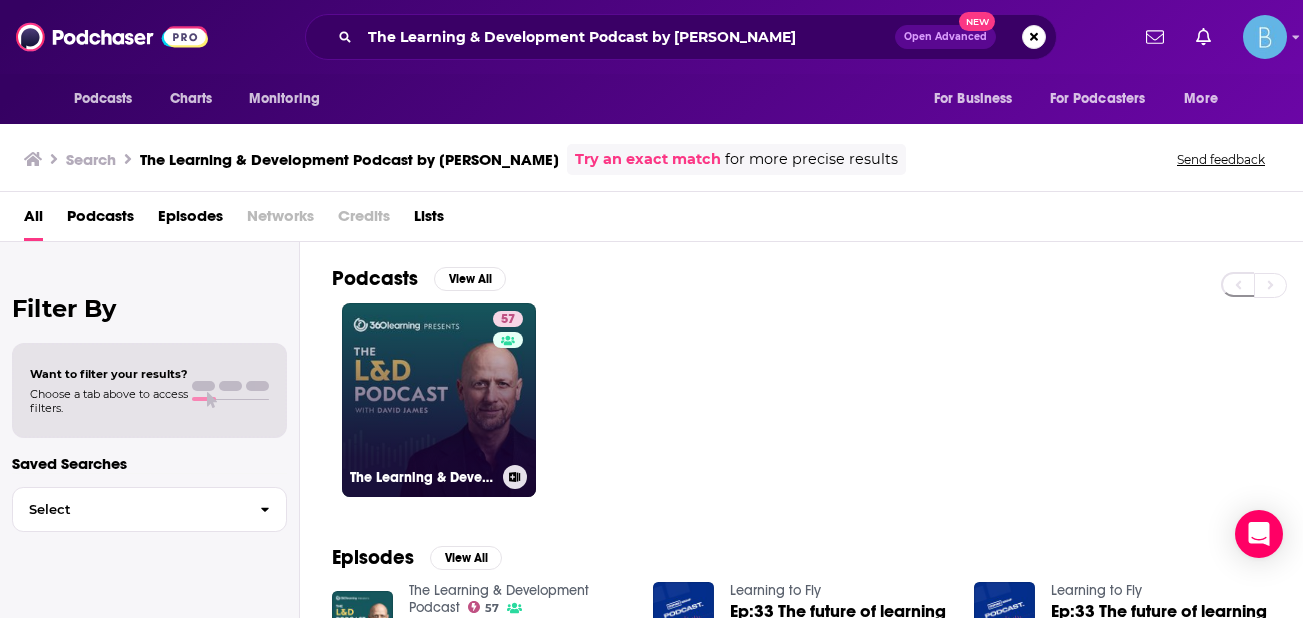 click on "57 The Learning & Development Podcast" at bounding box center [439, 400] 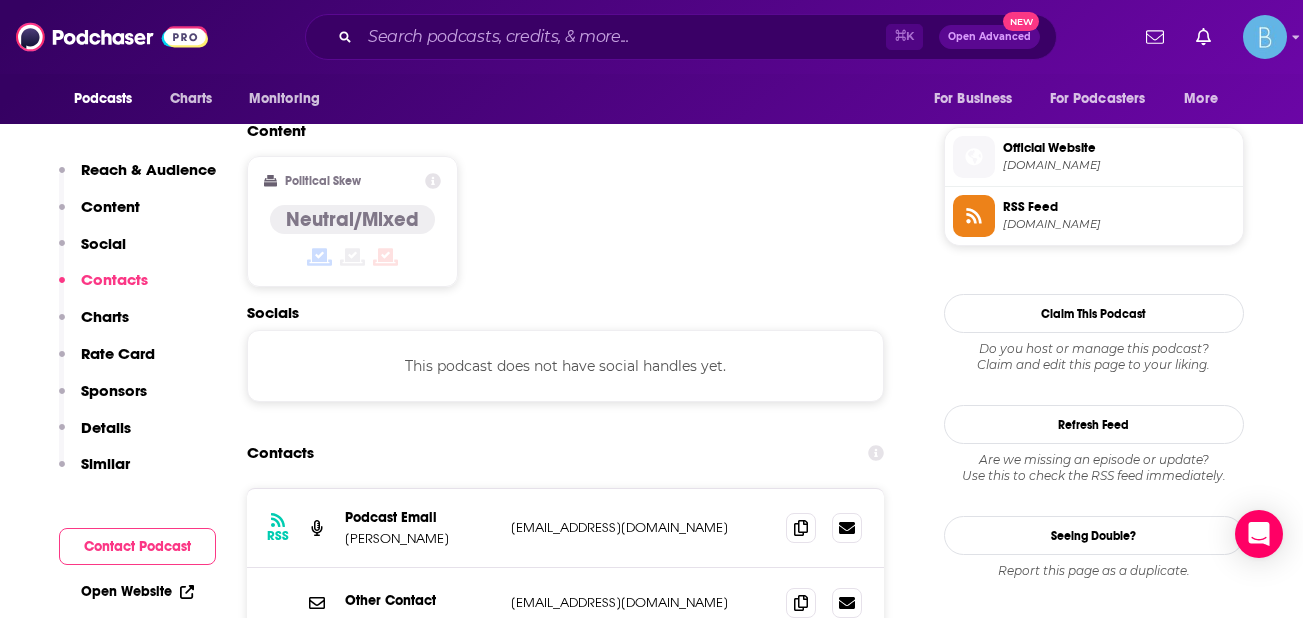 scroll, scrollTop: 1665, scrollLeft: 0, axis: vertical 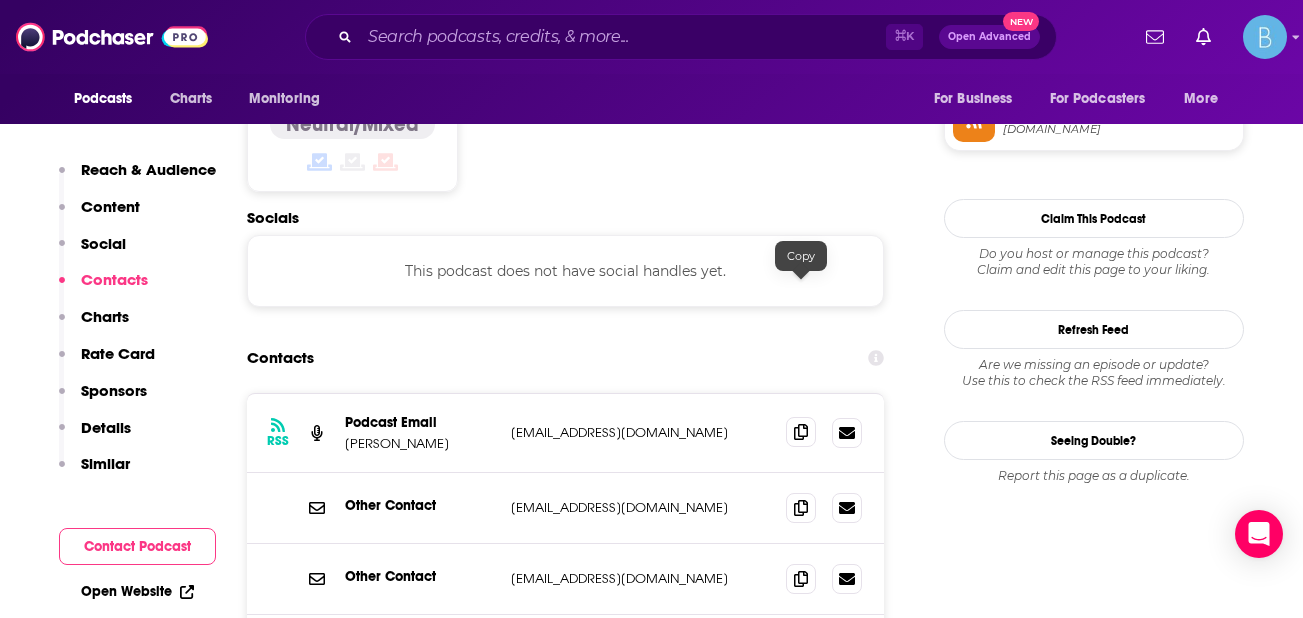 click 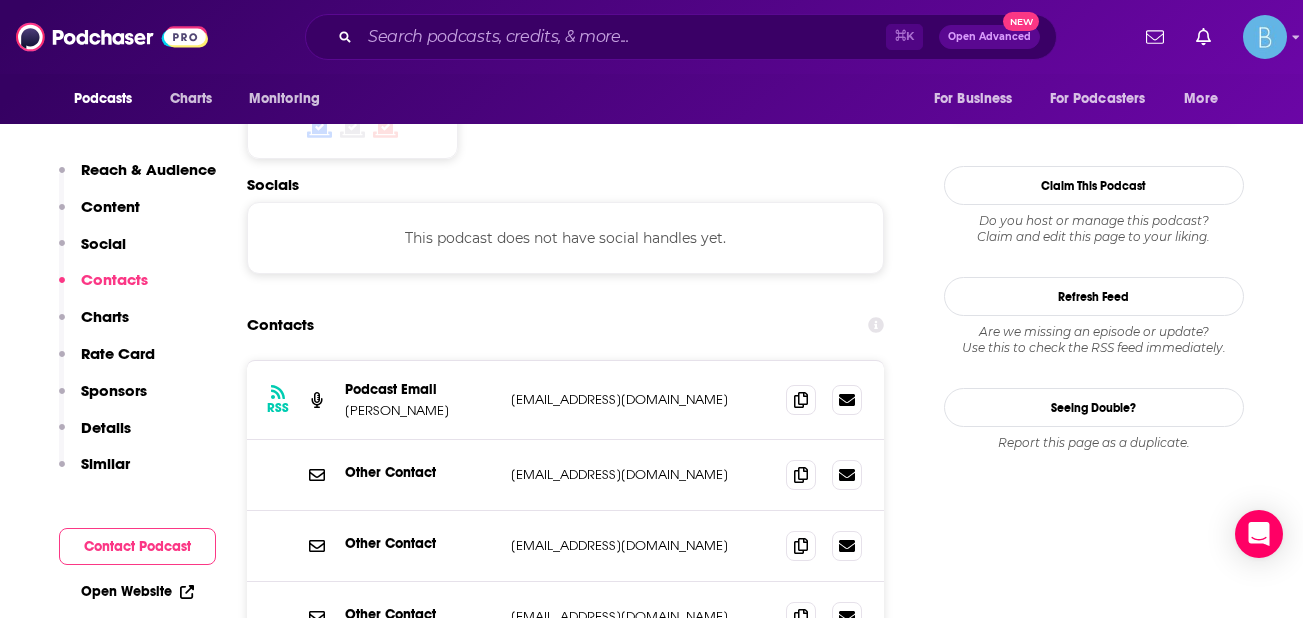 scroll, scrollTop: 1700, scrollLeft: 0, axis: vertical 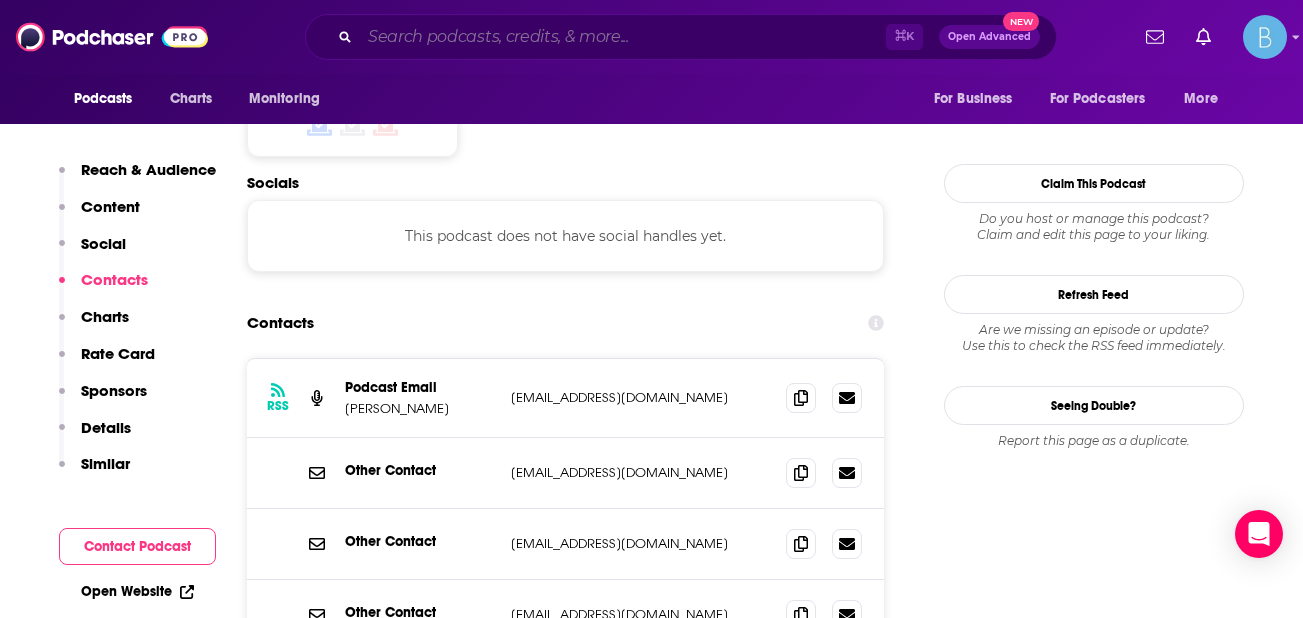 click at bounding box center (623, 37) 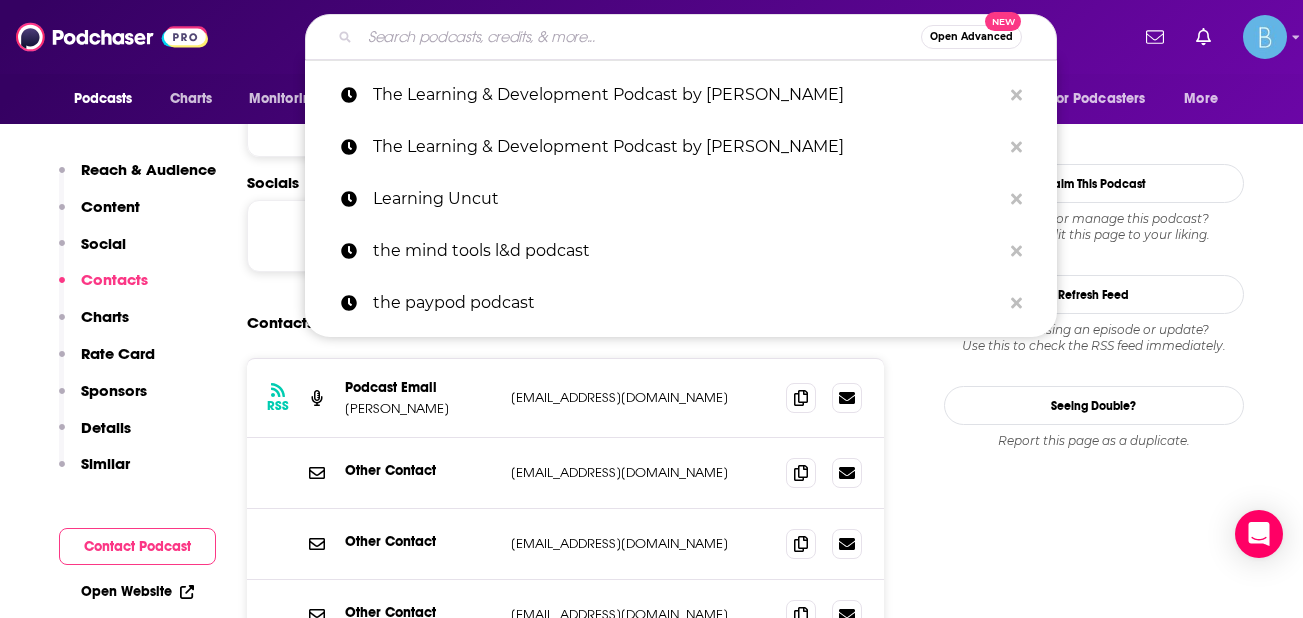 paste on "Mind the Skills Gap" 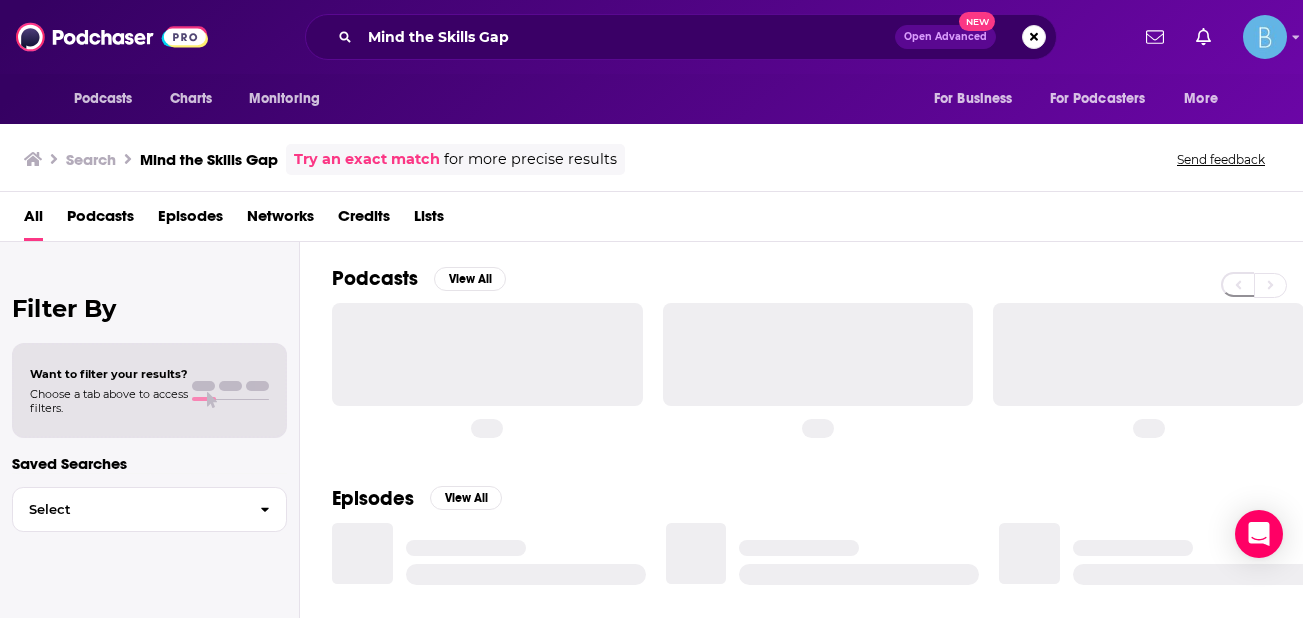scroll, scrollTop: 0, scrollLeft: 0, axis: both 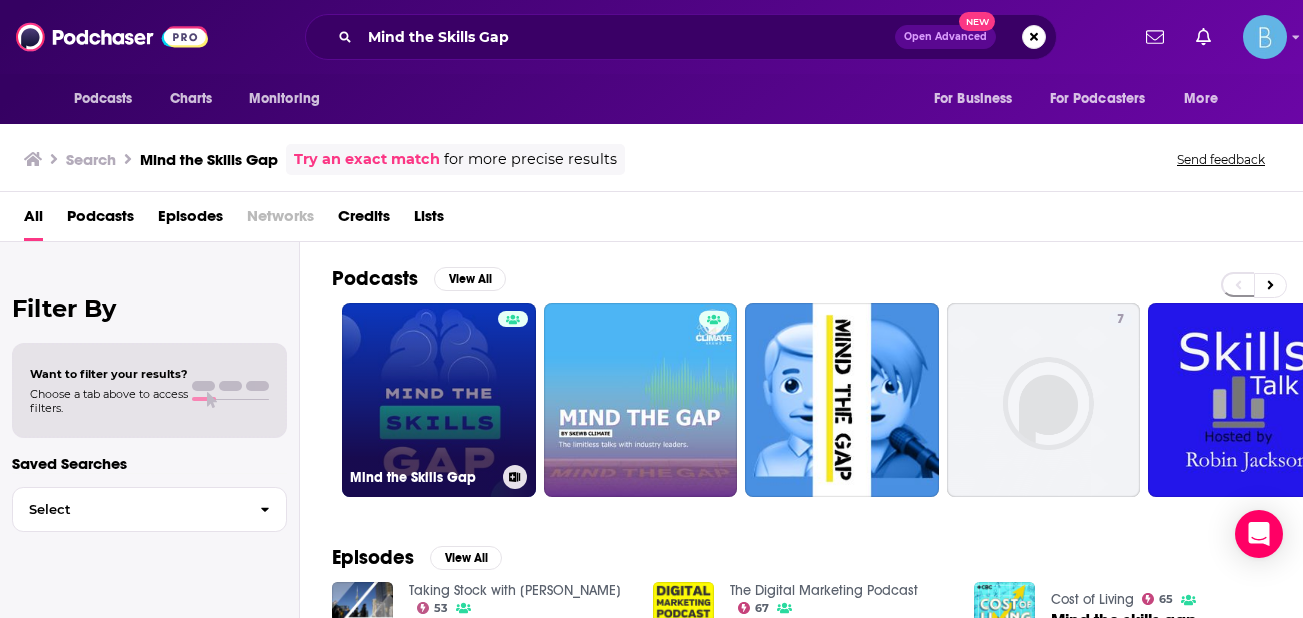 click on "Mind the Skills Gap" at bounding box center (439, 400) 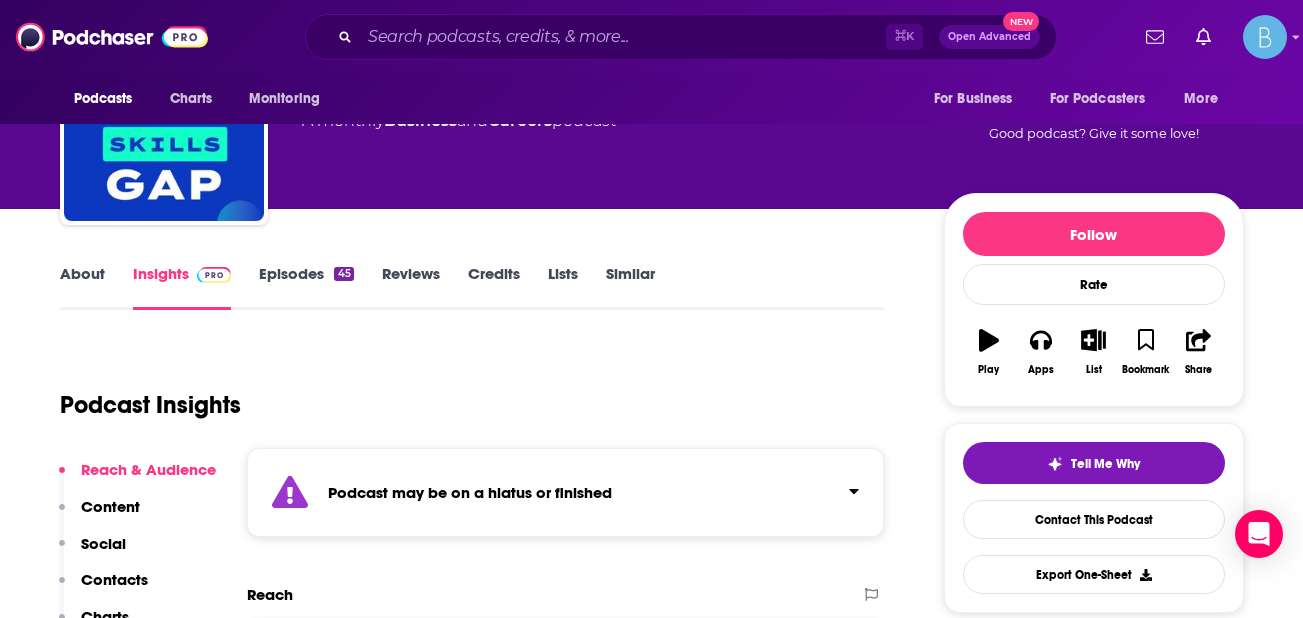 scroll, scrollTop: 0, scrollLeft: 0, axis: both 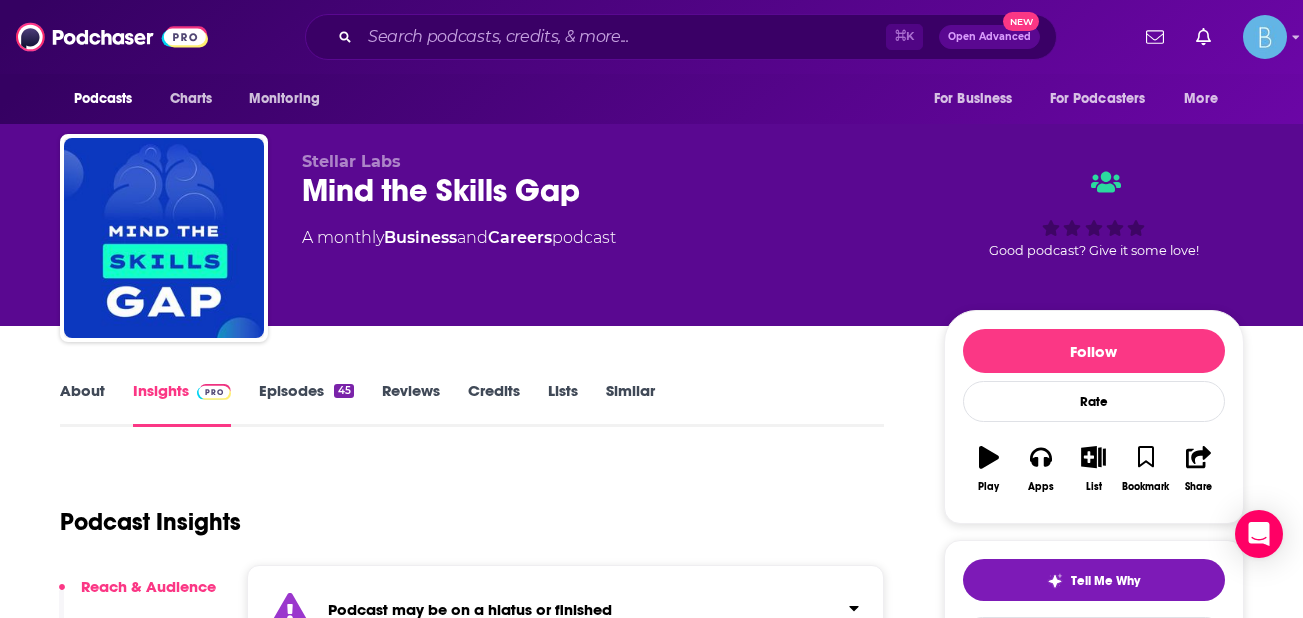 click on "Episodes 45" at bounding box center (306, 404) 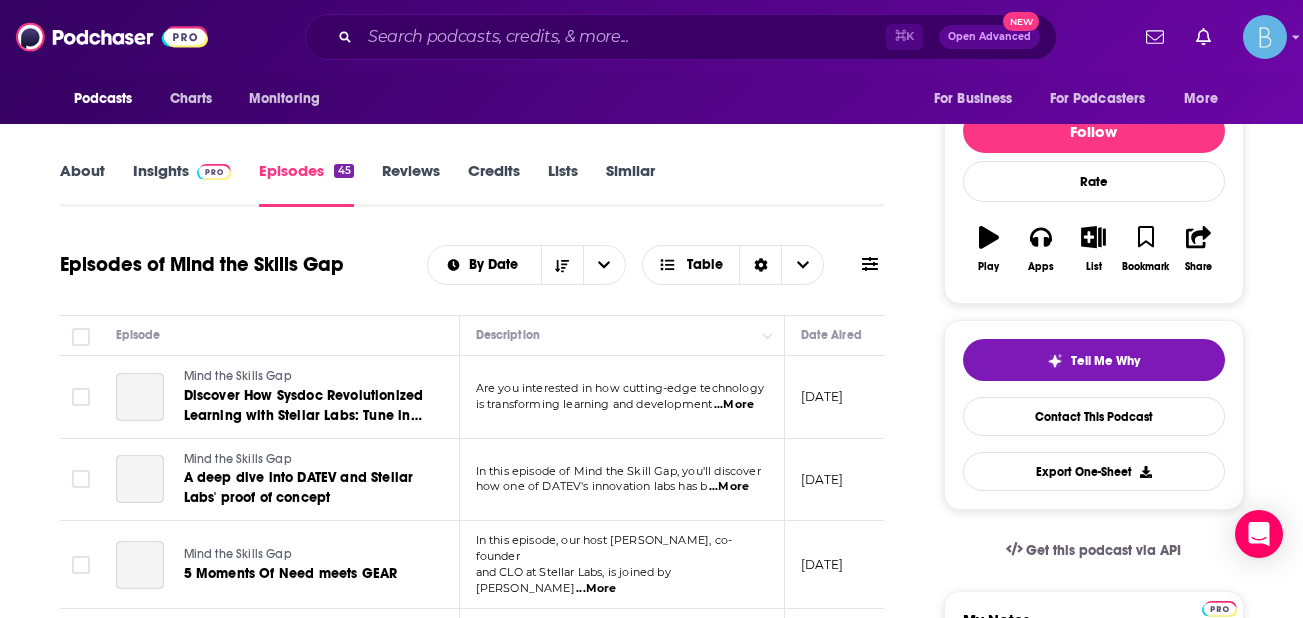scroll, scrollTop: 257, scrollLeft: 0, axis: vertical 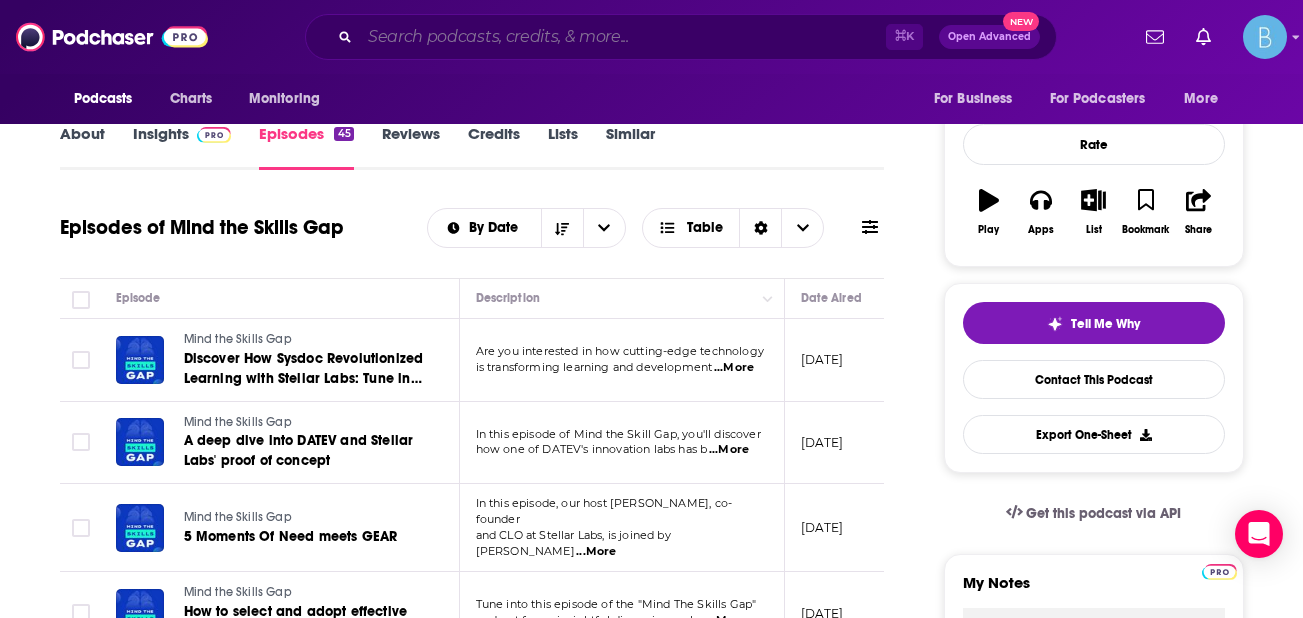 click at bounding box center [623, 37] 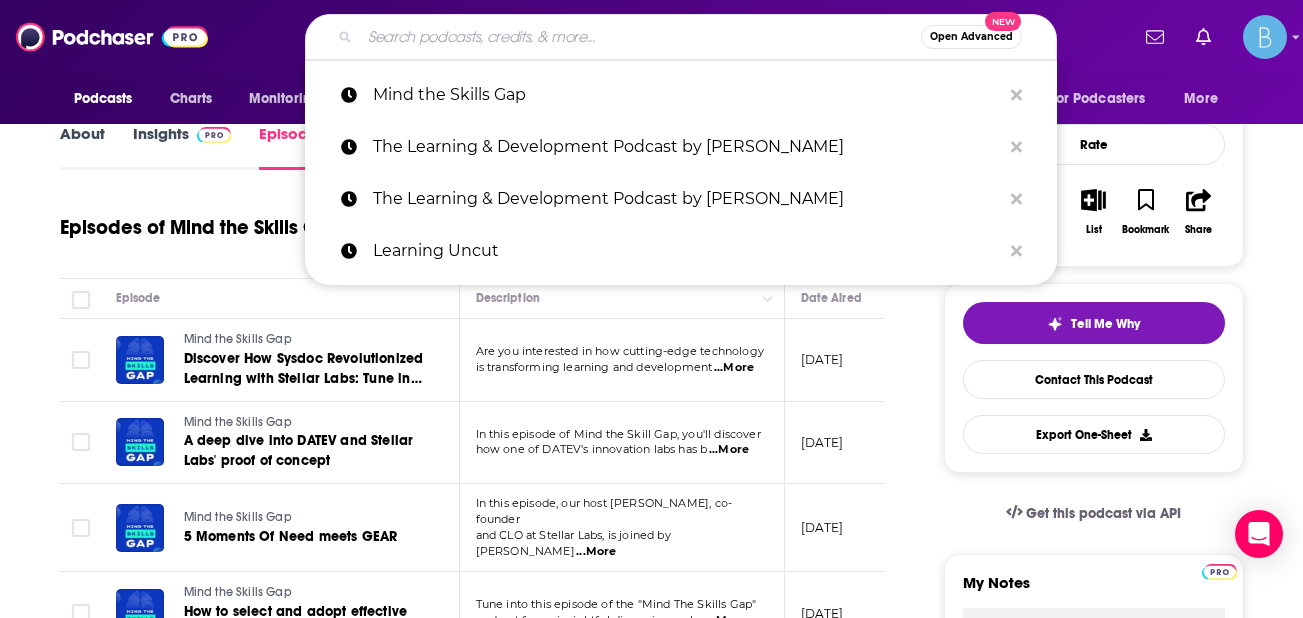 paste on "Learning While Working" 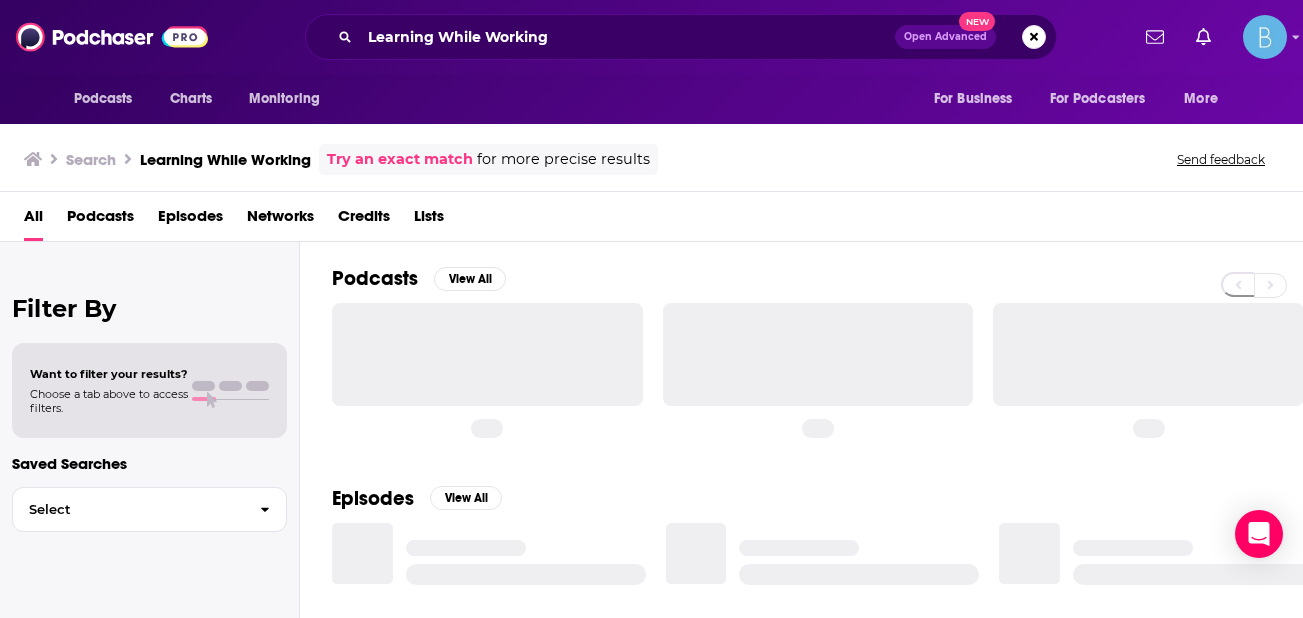 scroll, scrollTop: 0, scrollLeft: 0, axis: both 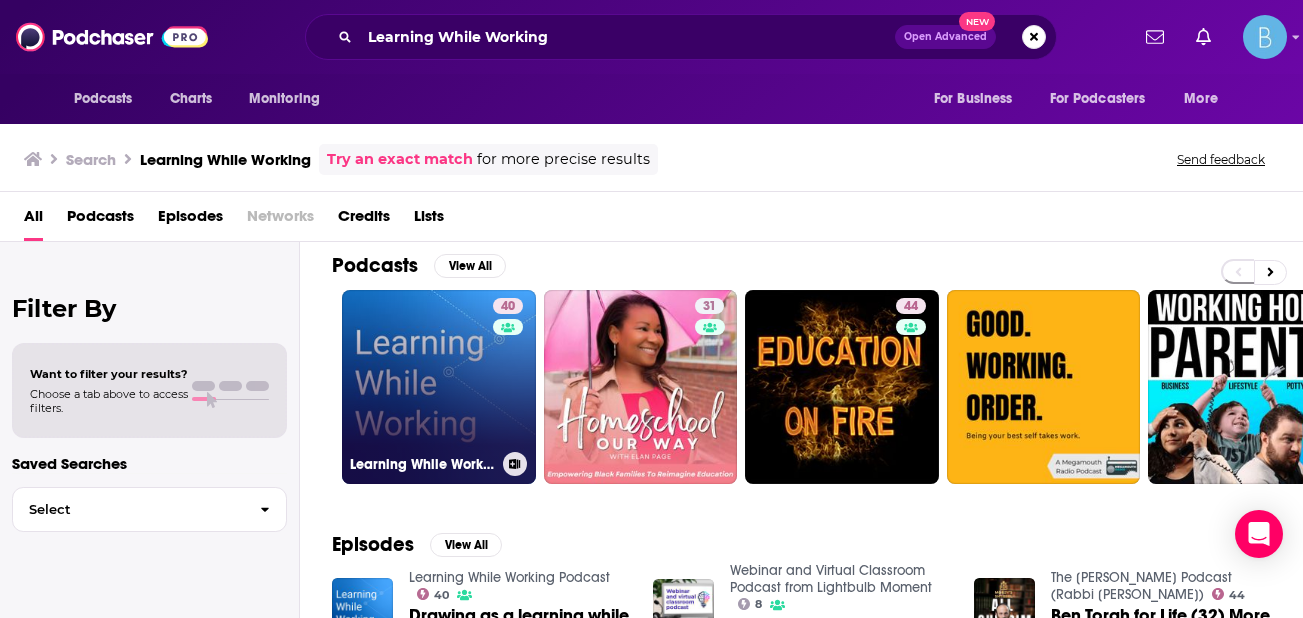click on "40 Learning While Working Podcast" at bounding box center (439, 387) 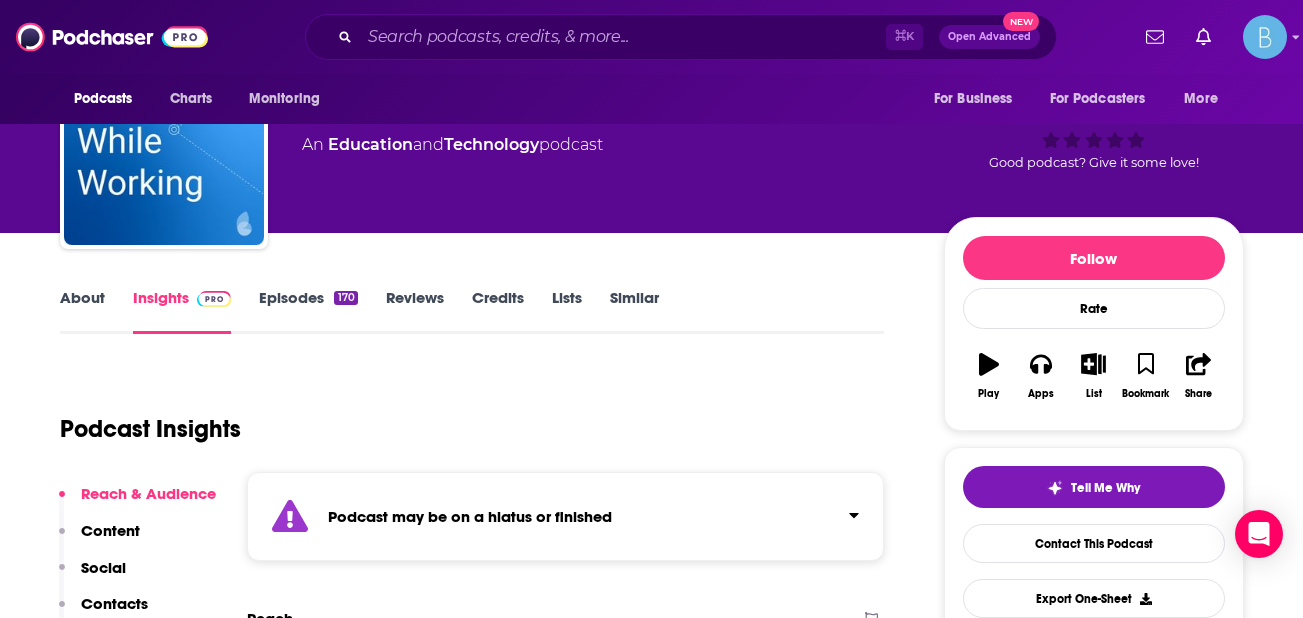 scroll, scrollTop: 0, scrollLeft: 0, axis: both 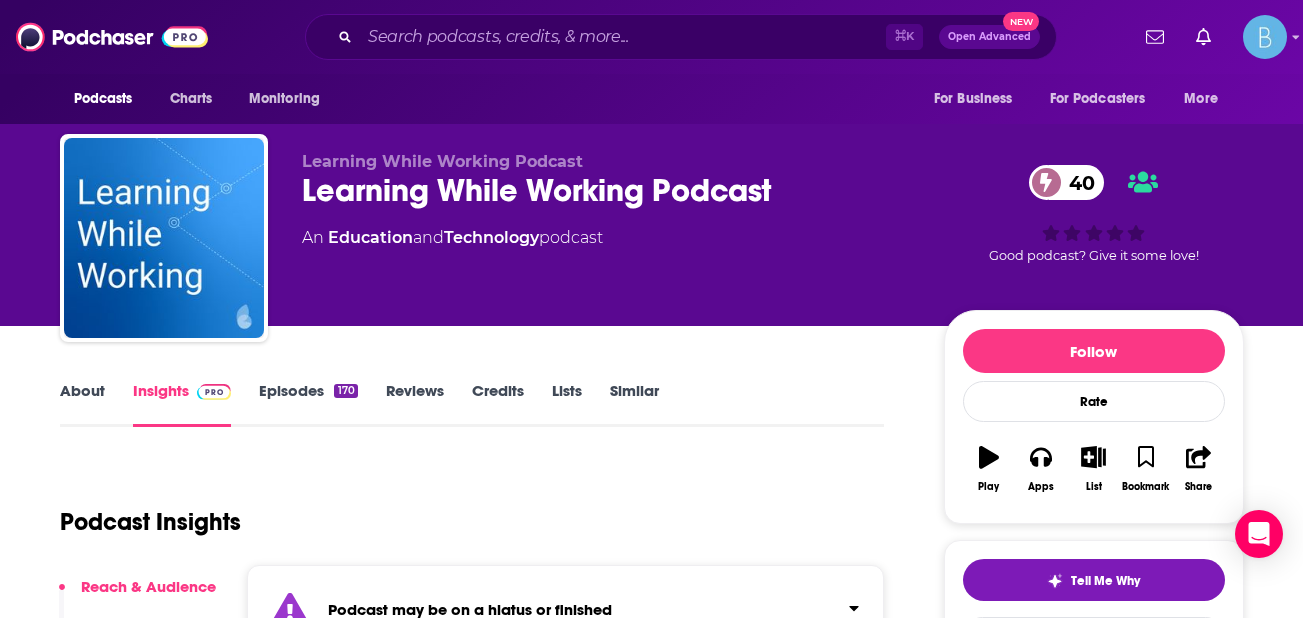 click on "Episodes 170" at bounding box center (308, 404) 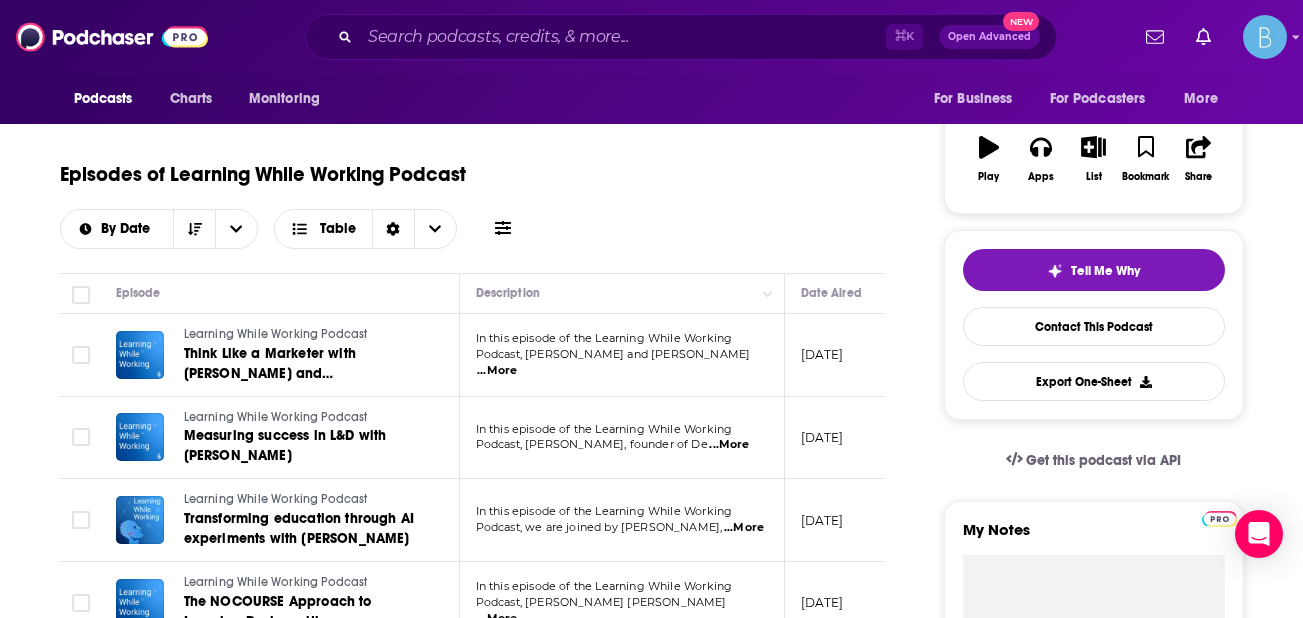 scroll, scrollTop: 205, scrollLeft: 0, axis: vertical 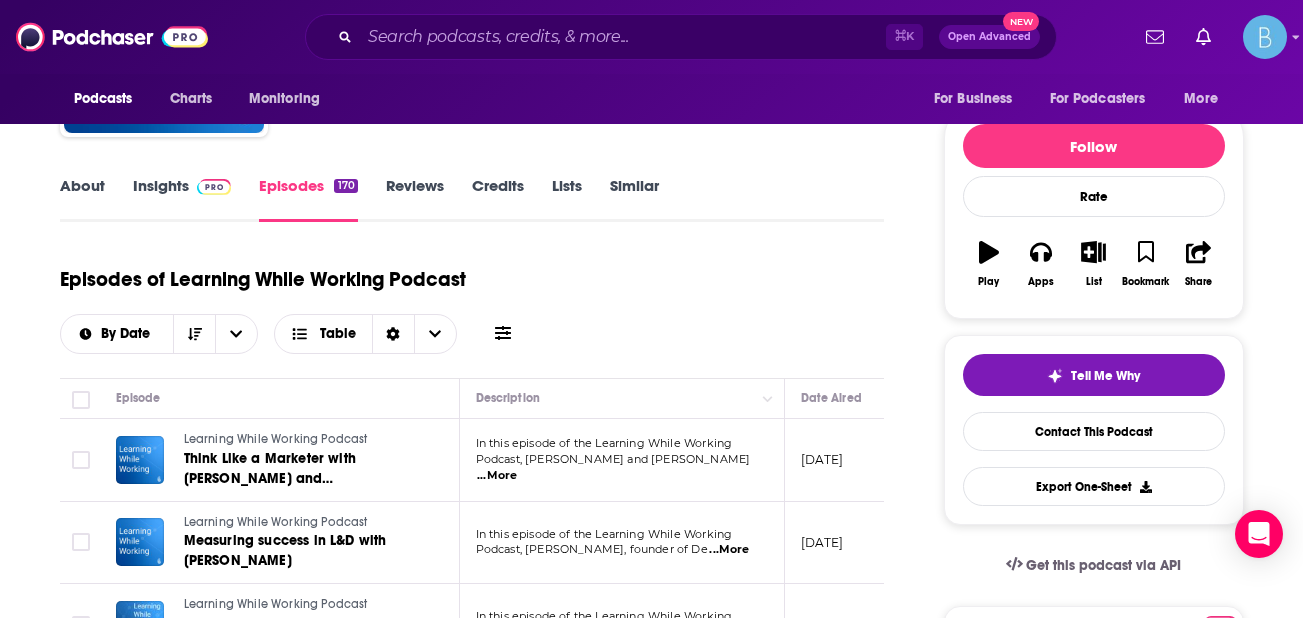 click on "Insights" at bounding box center [182, 199] 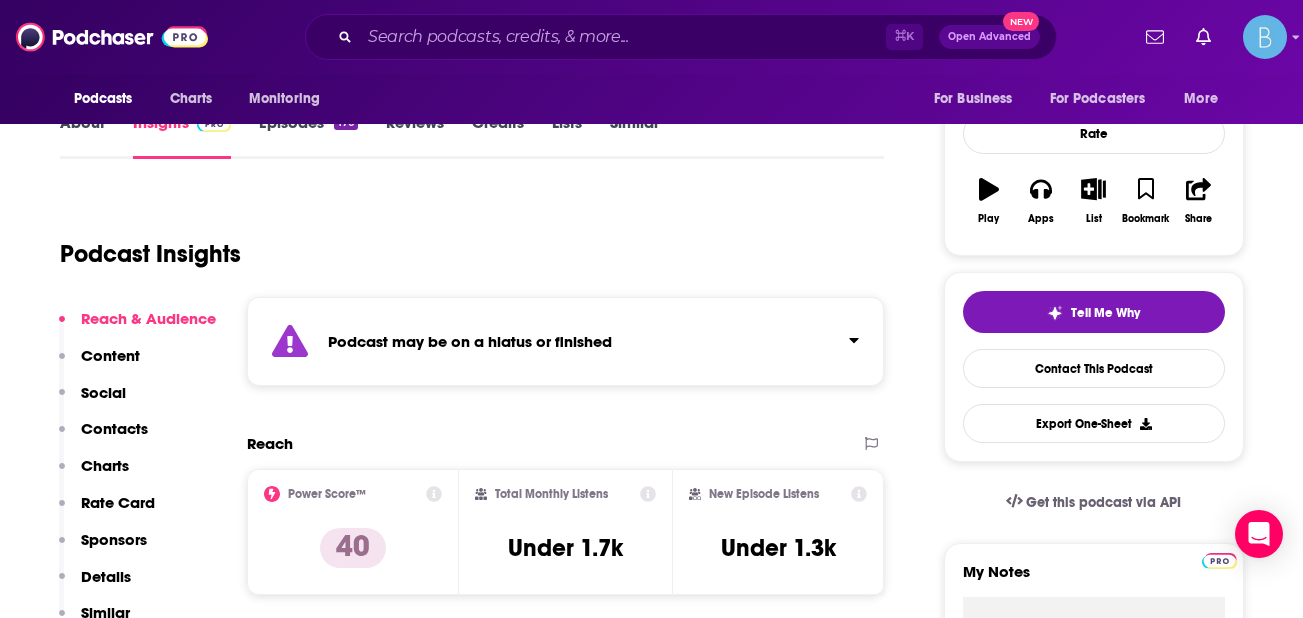 scroll, scrollTop: 211, scrollLeft: 0, axis: vertical 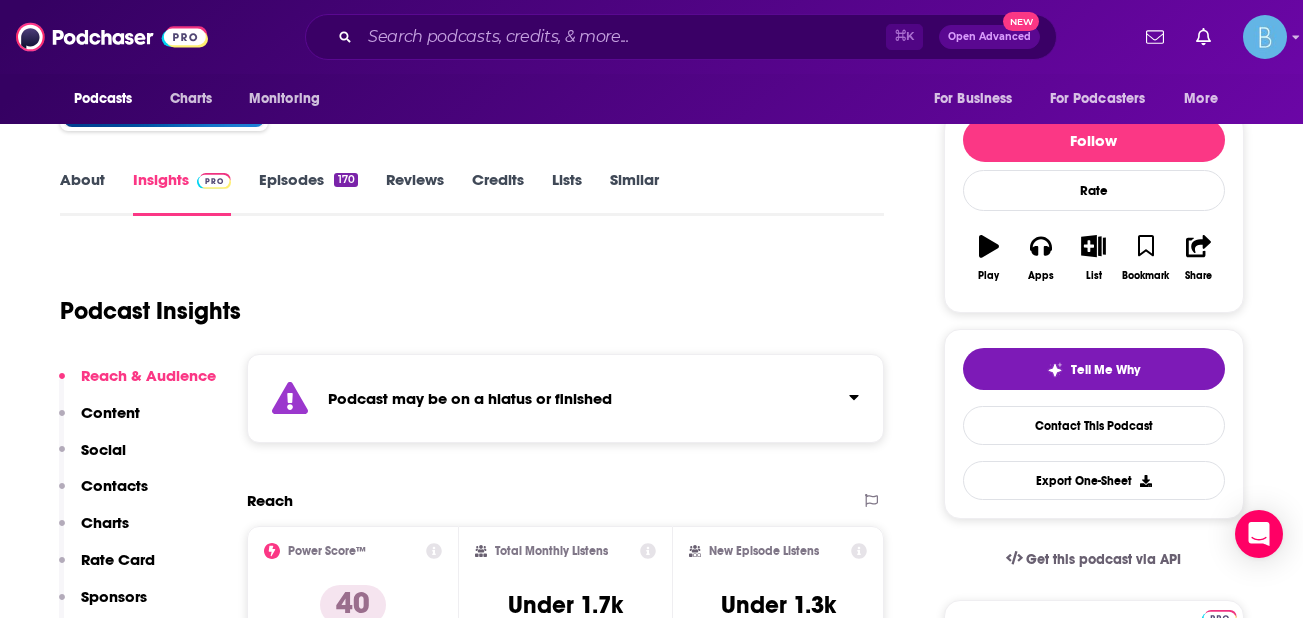 click on "About" at bounding box center (82, 193) 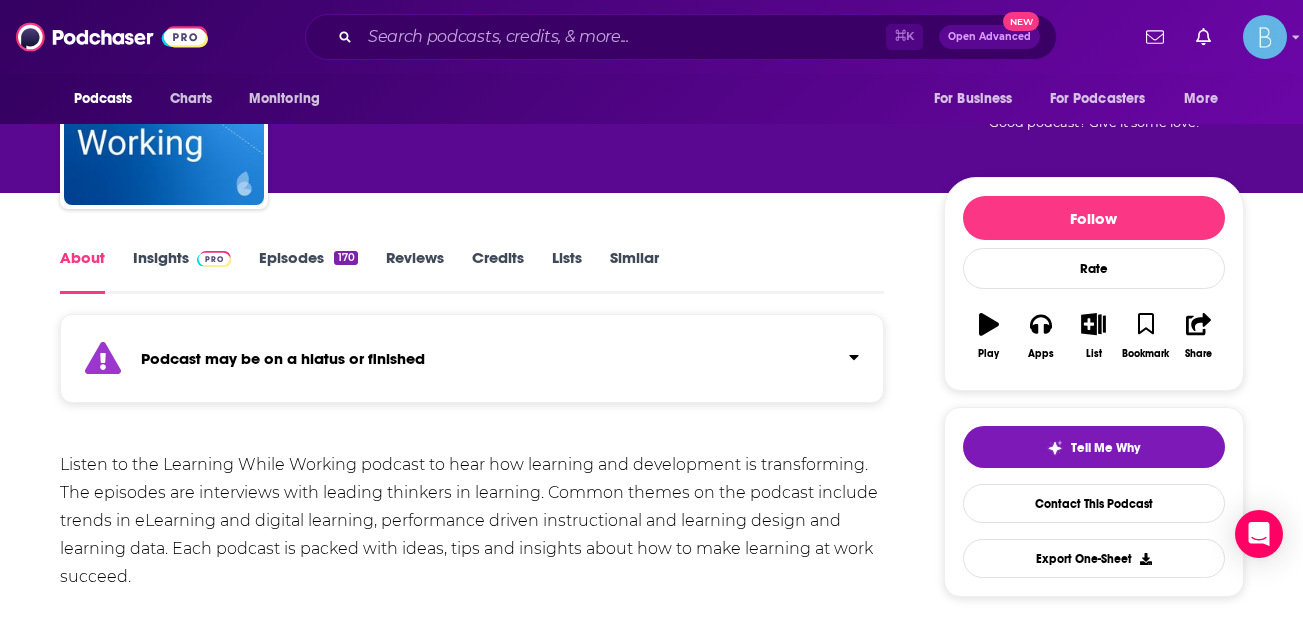scroll, scrollTop: 135, scrollLeft: 0, axis: vertical 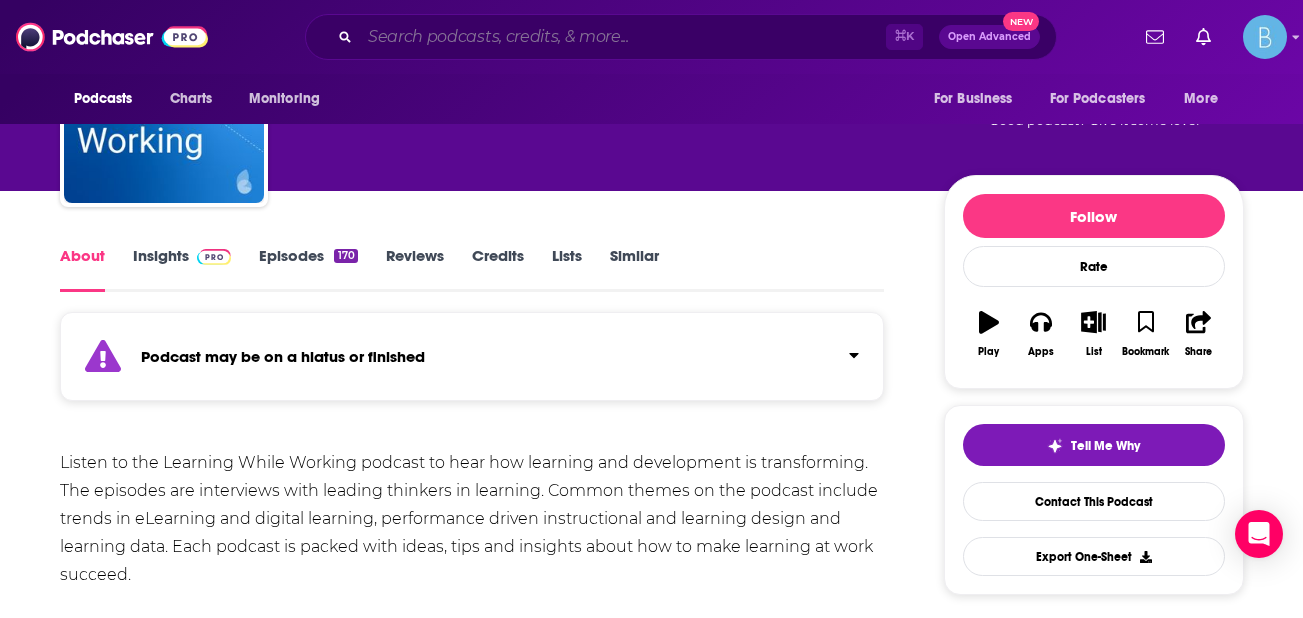 click at bounding box center (623, 37) 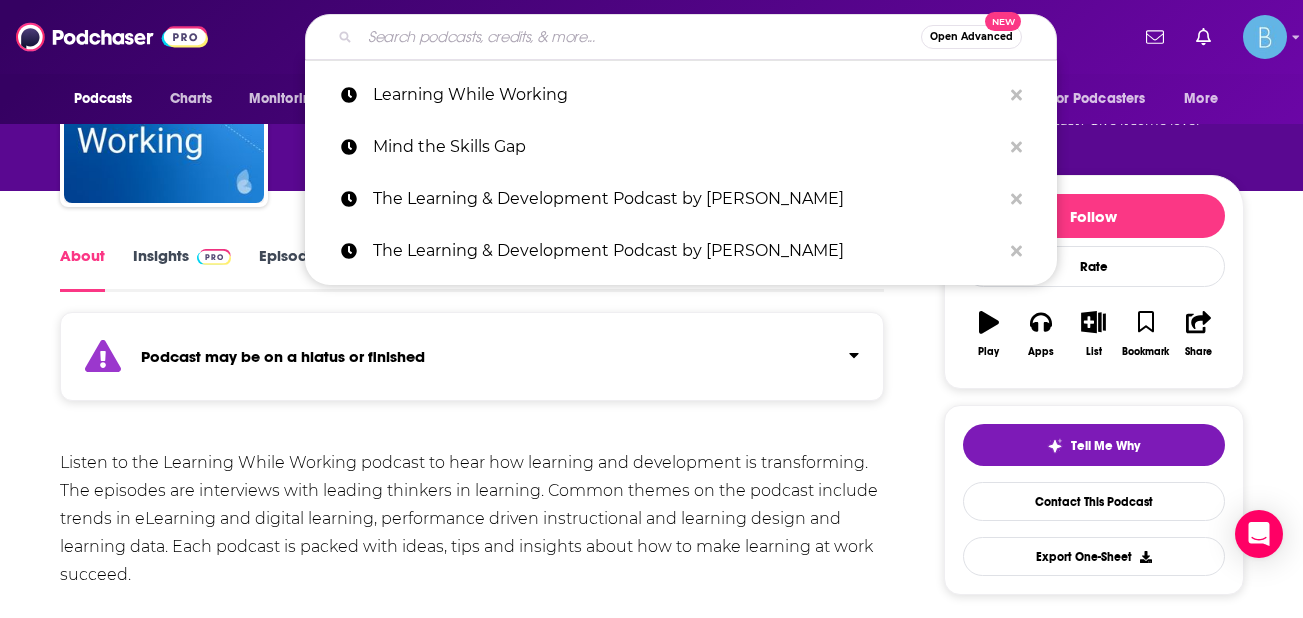 paste on "Learning at Large" 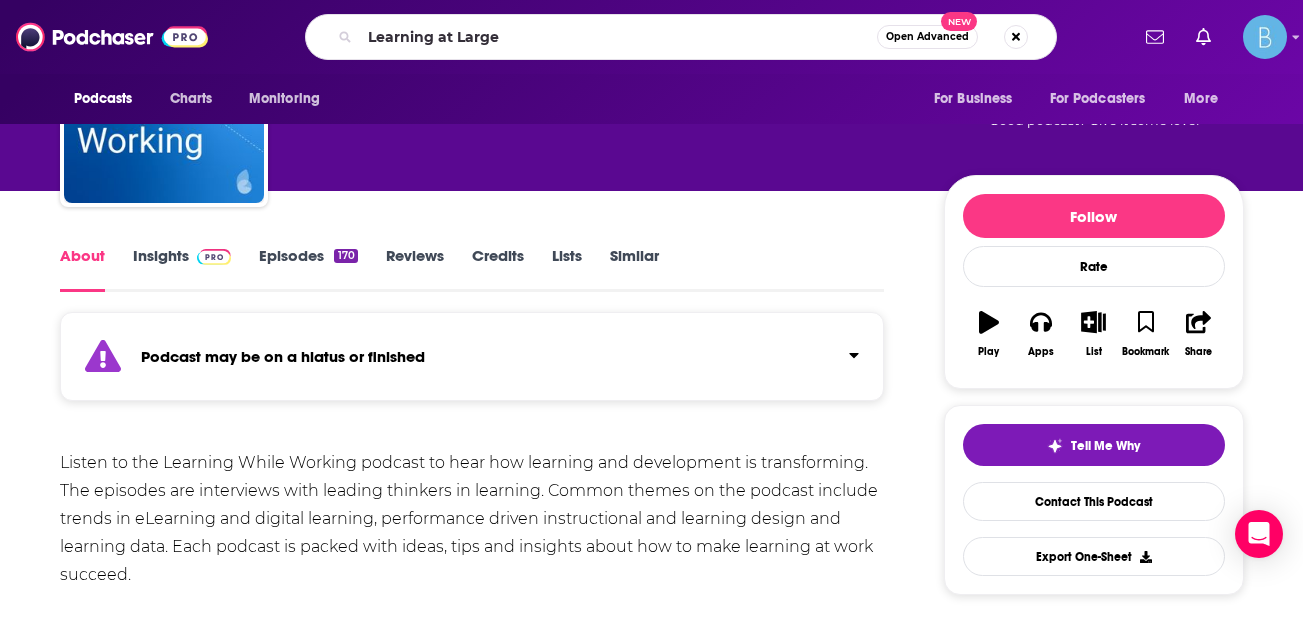 scroll, scrollTop: 0, scrollLeft: 0, axis: both 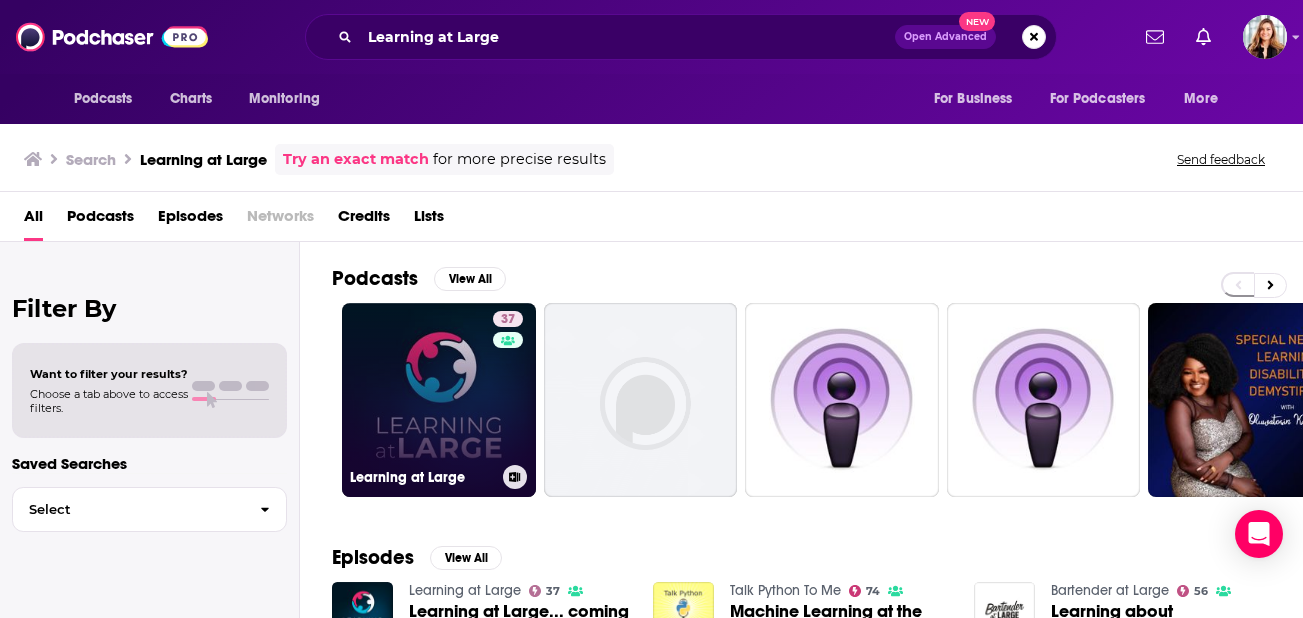 click on "37 Learning at Large" at bounding box center [439, 400] 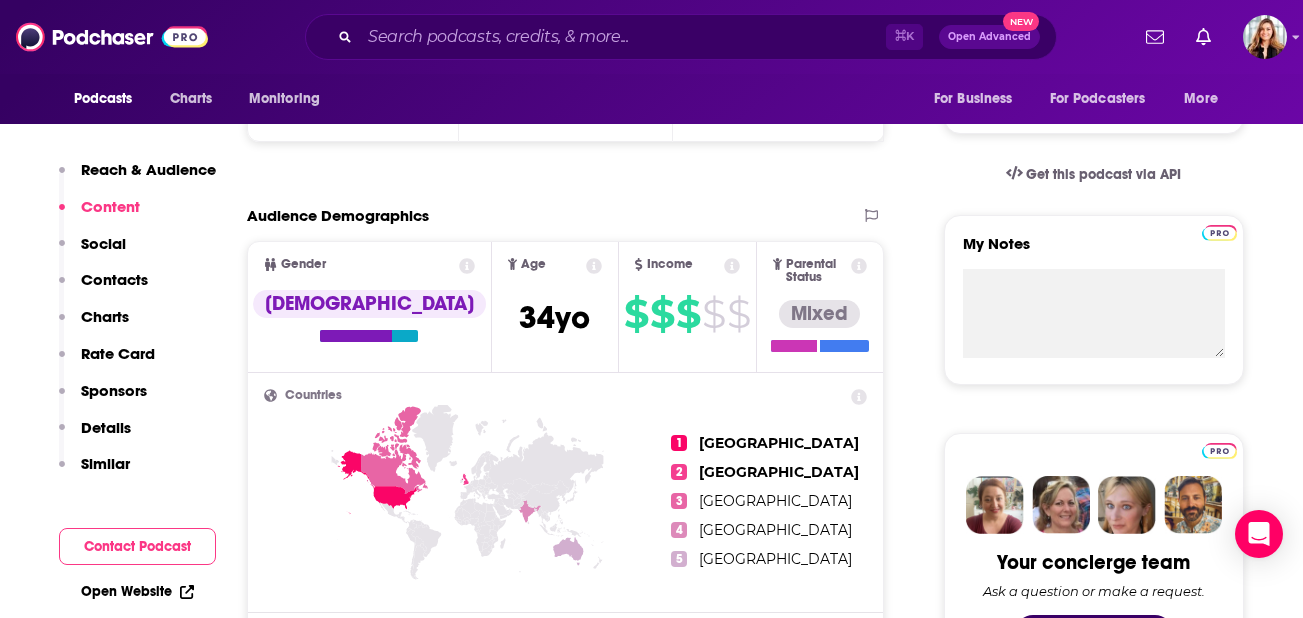 scroll, scrollTop: 158, scrollLeft: 0, axis: vertical 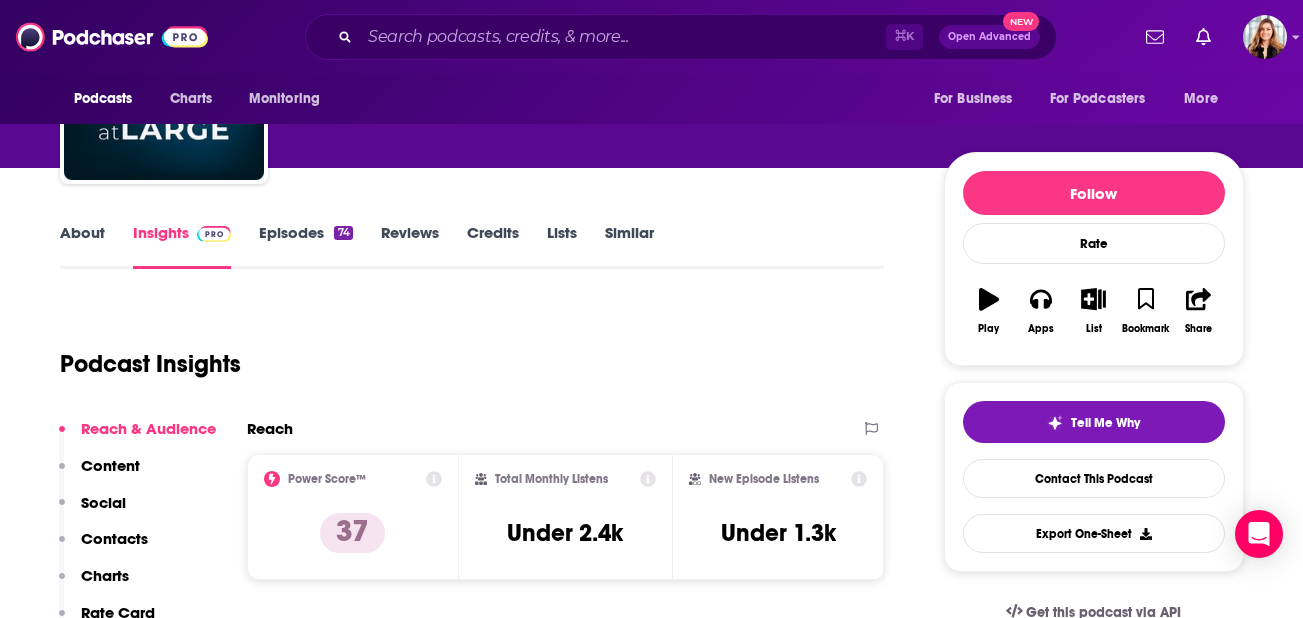 click on "About" at bounding box center (82, 246) 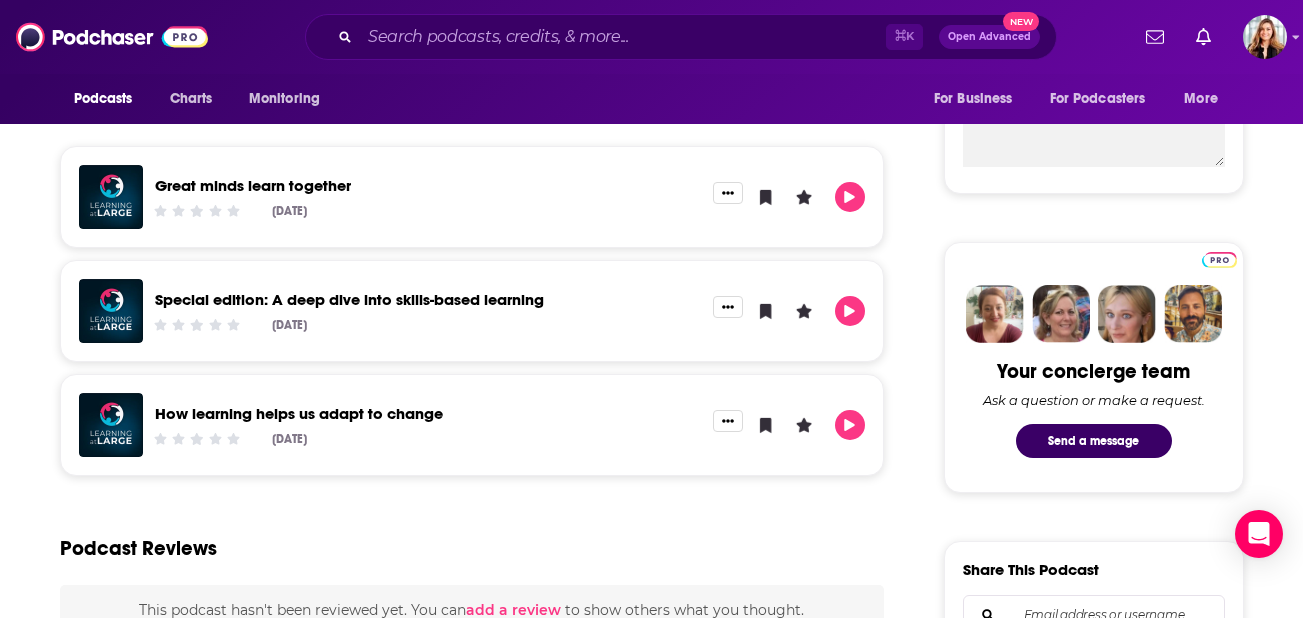 scroll, scrollTop: 755, scrollLeft: 0, axis: vertical 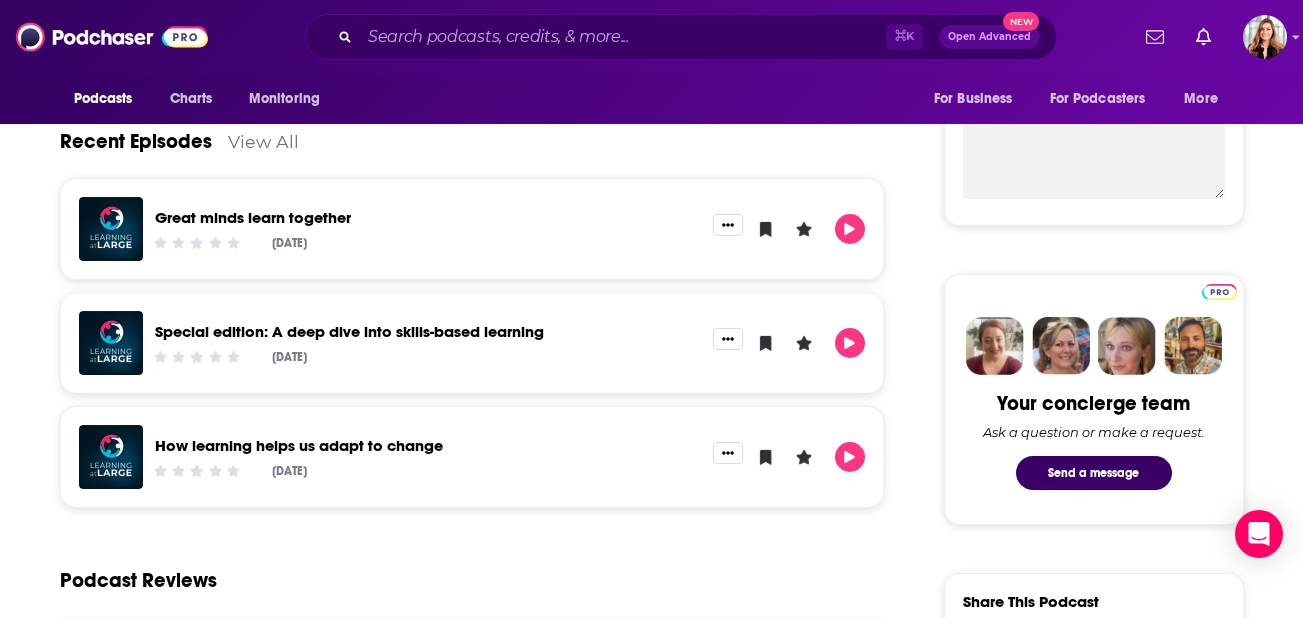click on "Special edition: A deep dive into skills-based learning" at bounding box center [349, 331] 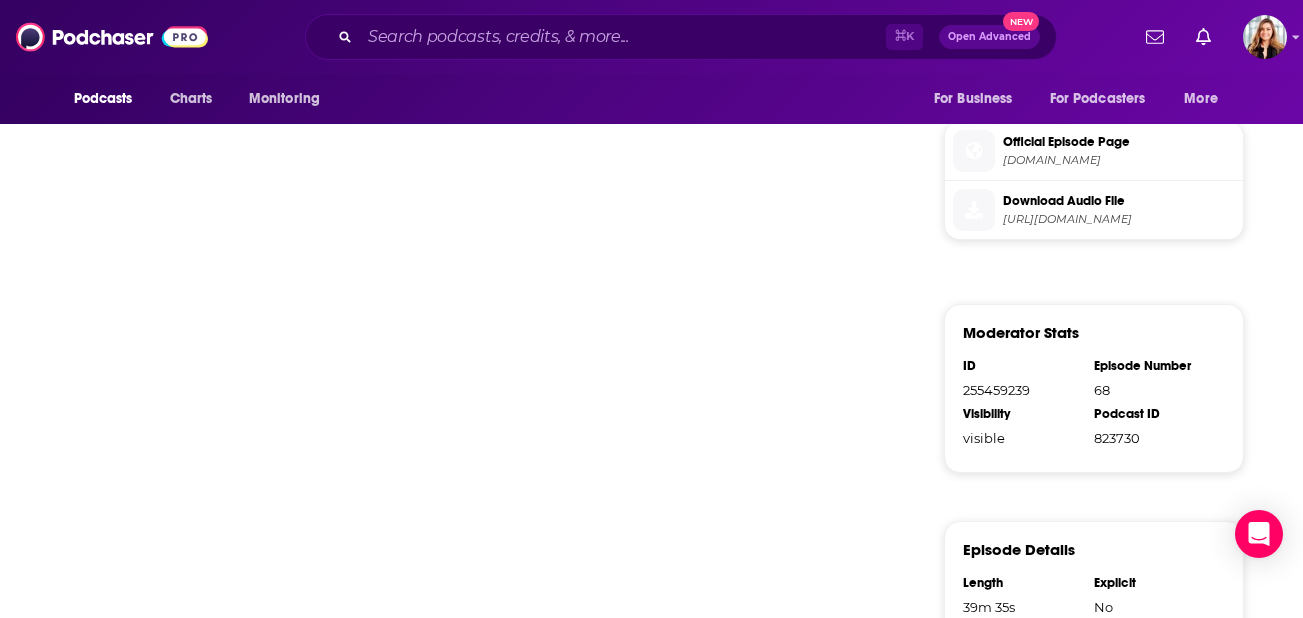 scroll, scrollTop: 0, scrollLeft: 0, axis: both 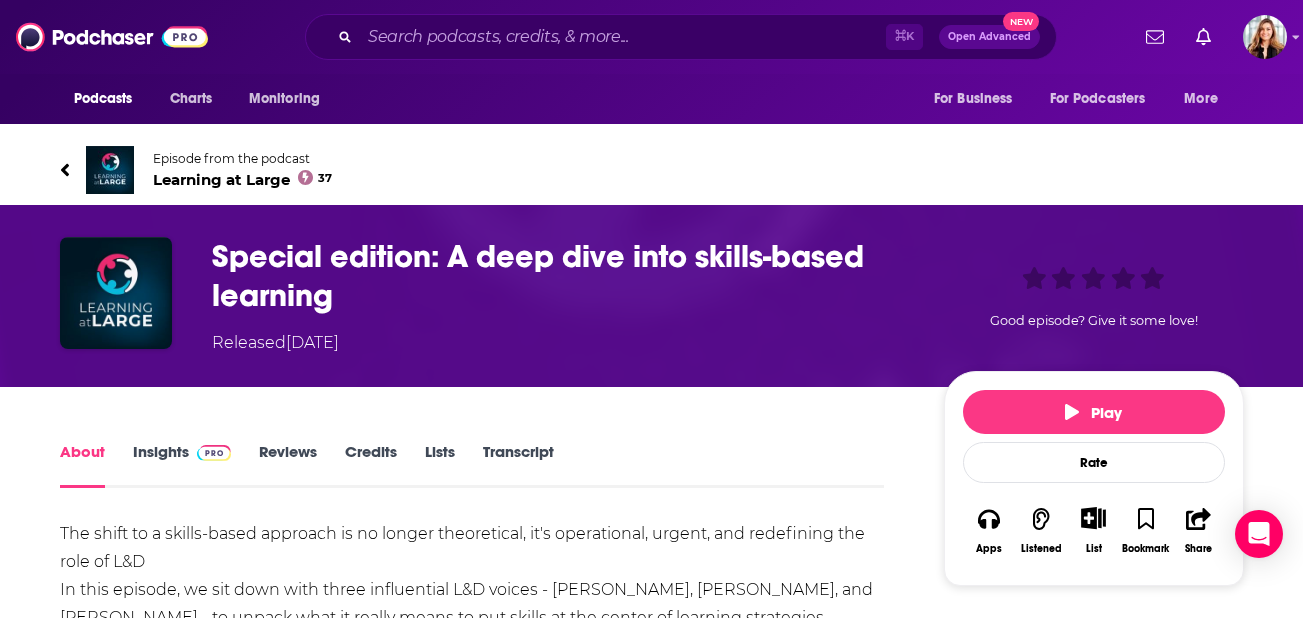 click 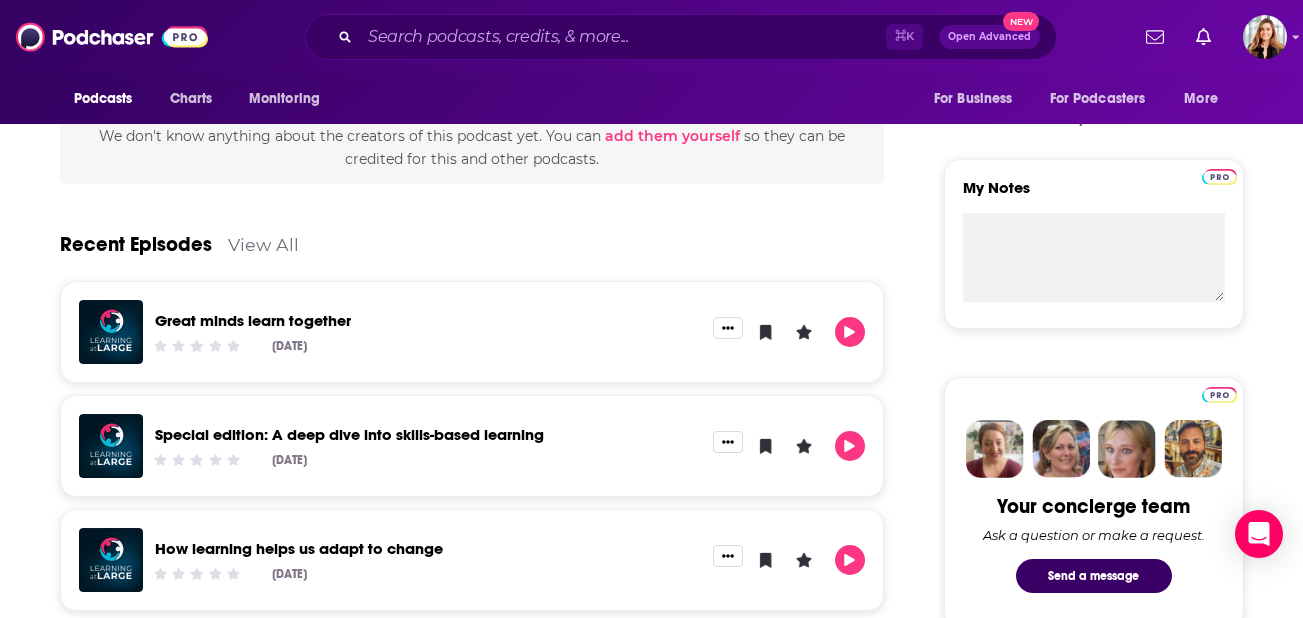 scroll, scrollTop: 659, scrollLeft: 0, axis: vertical 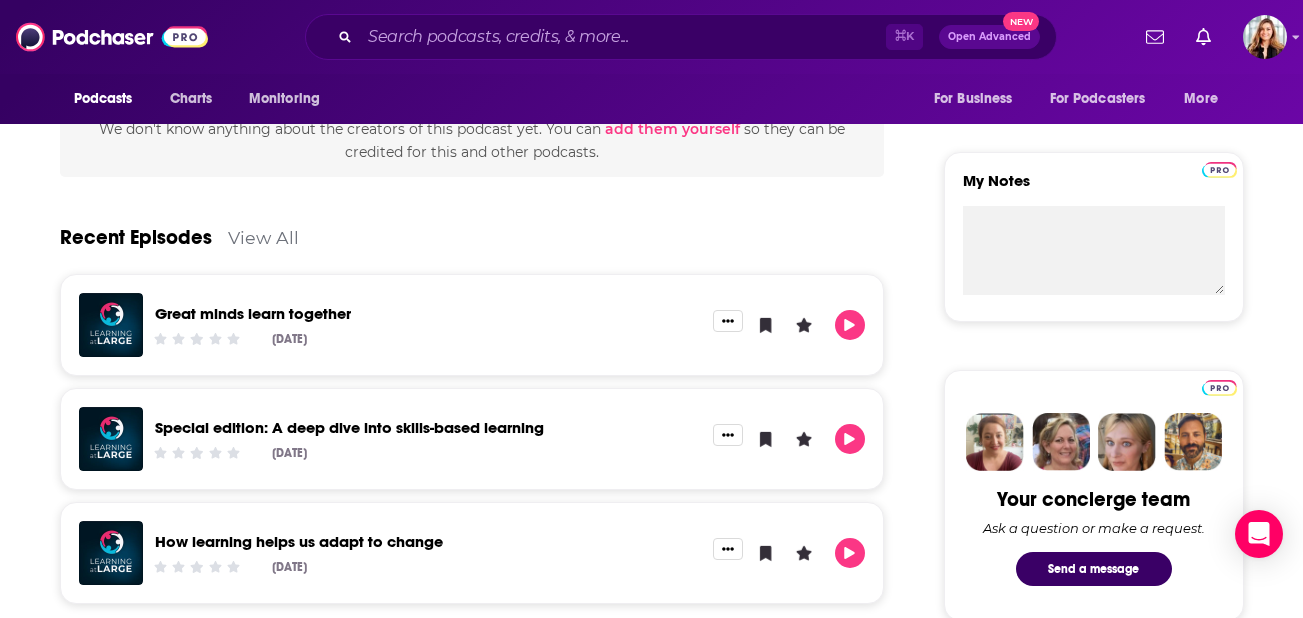 click on "Great minds learn together [DATE]" at bounding box center [472, 325] 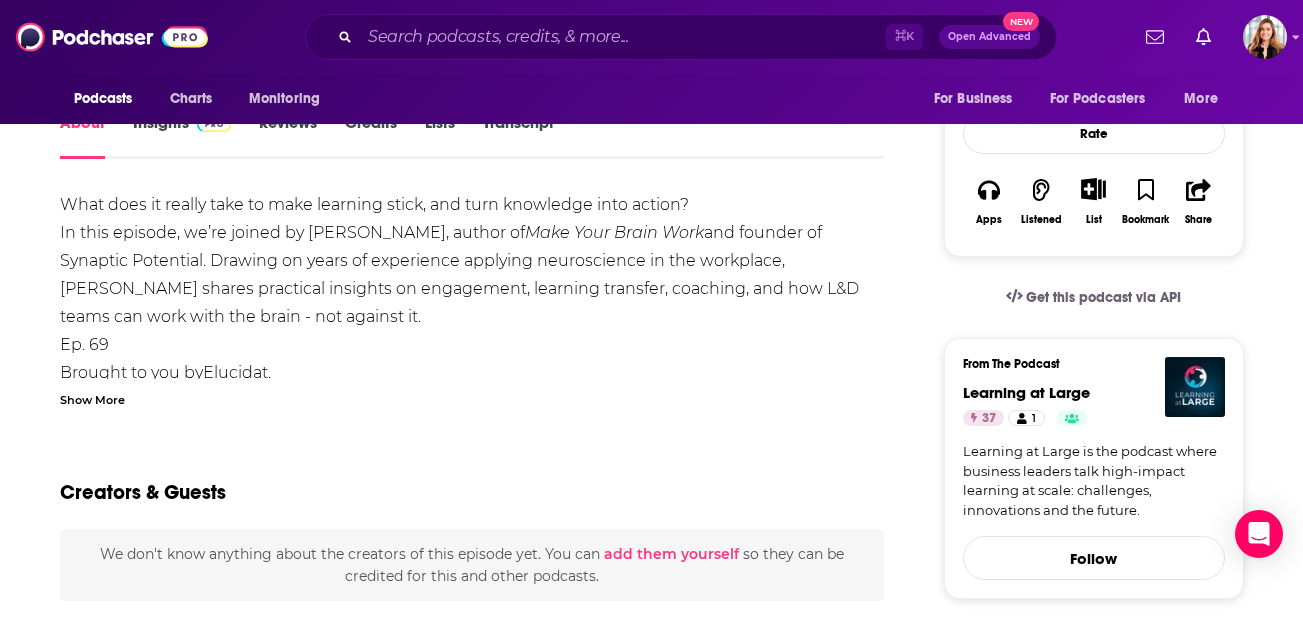 scroll, scrollTop: 302, scrollLeft: 0, axis: vertical 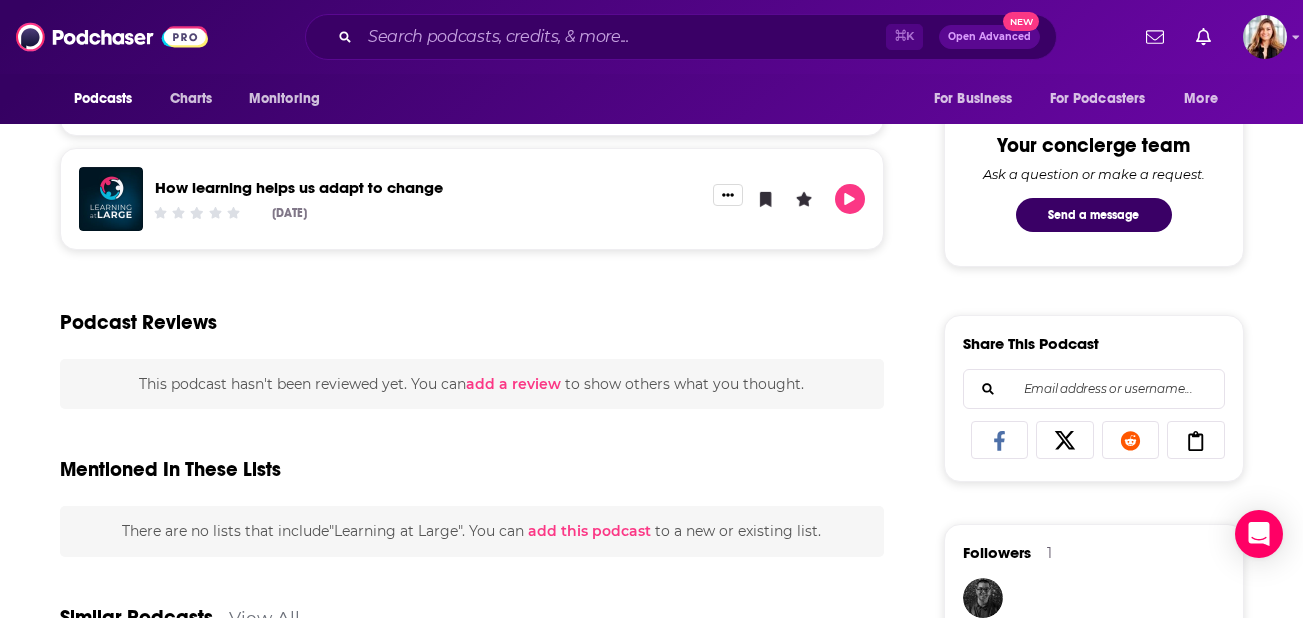 click on "How learning helps us adapt to change" at bounding box center [299, 187] 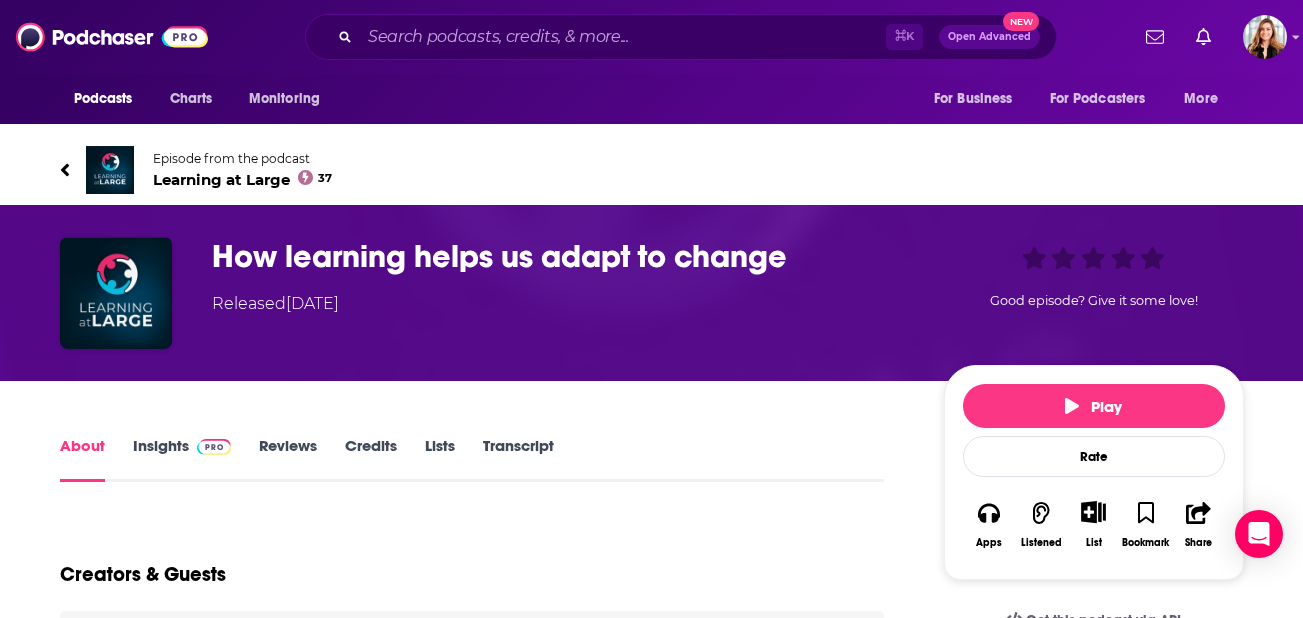 click on "Episode from the podcast Learning at Large 37" at bounding box center [356, 170] 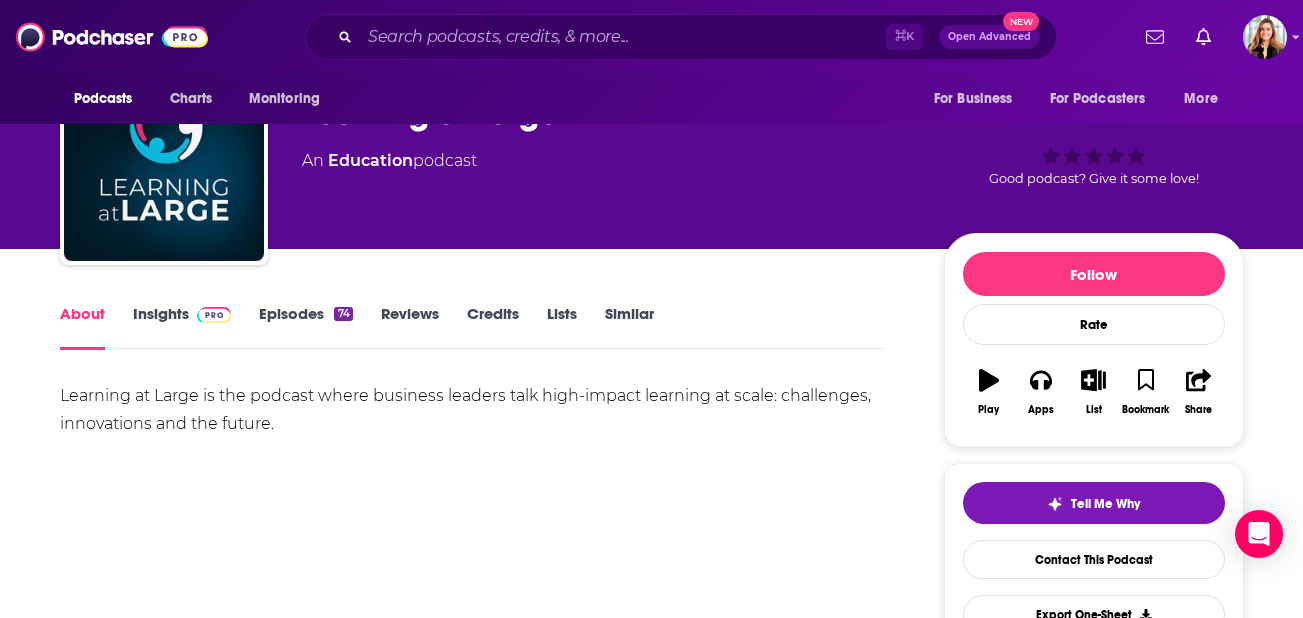 scroll, scrollTop: 73, scrollLeft: 0, axis: vertical 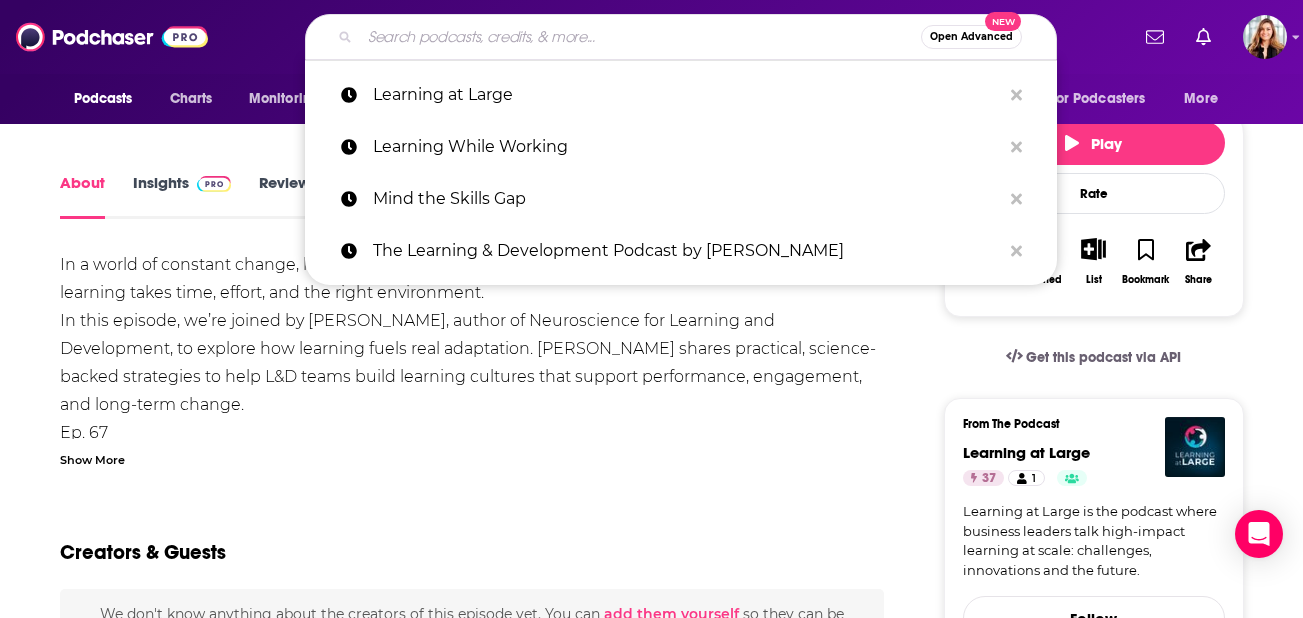click at bounding box center [640, 37] 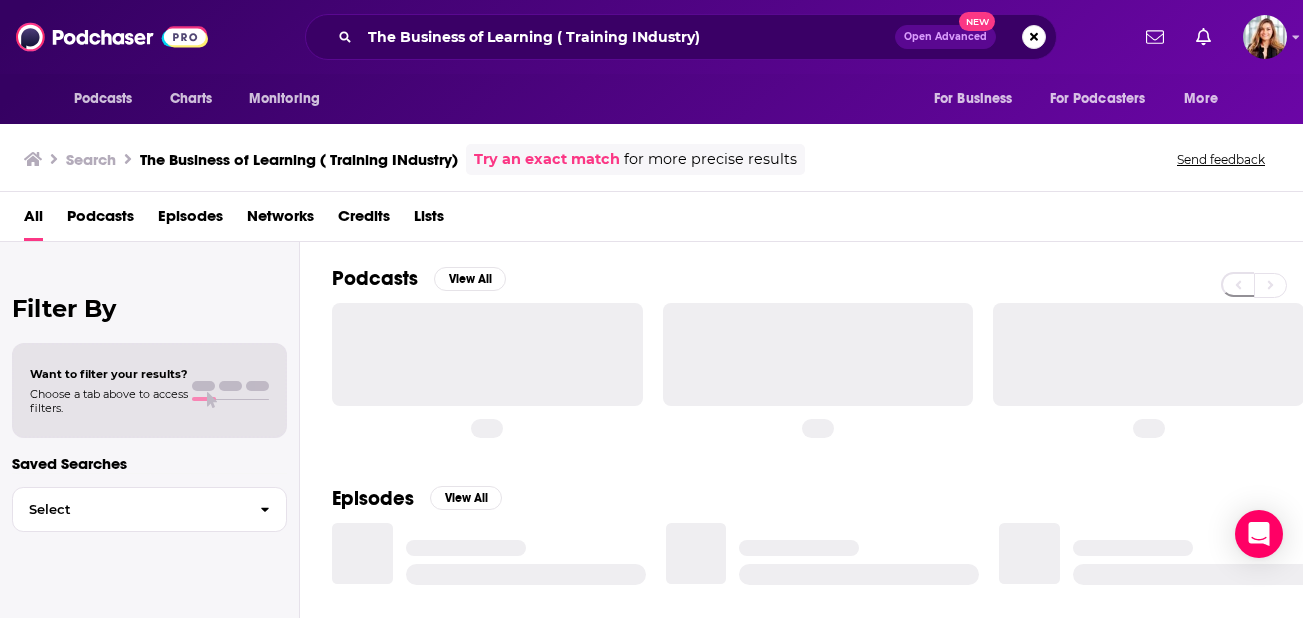 scroll, scrollTop: 0, scrollLeft: 0, axis: both 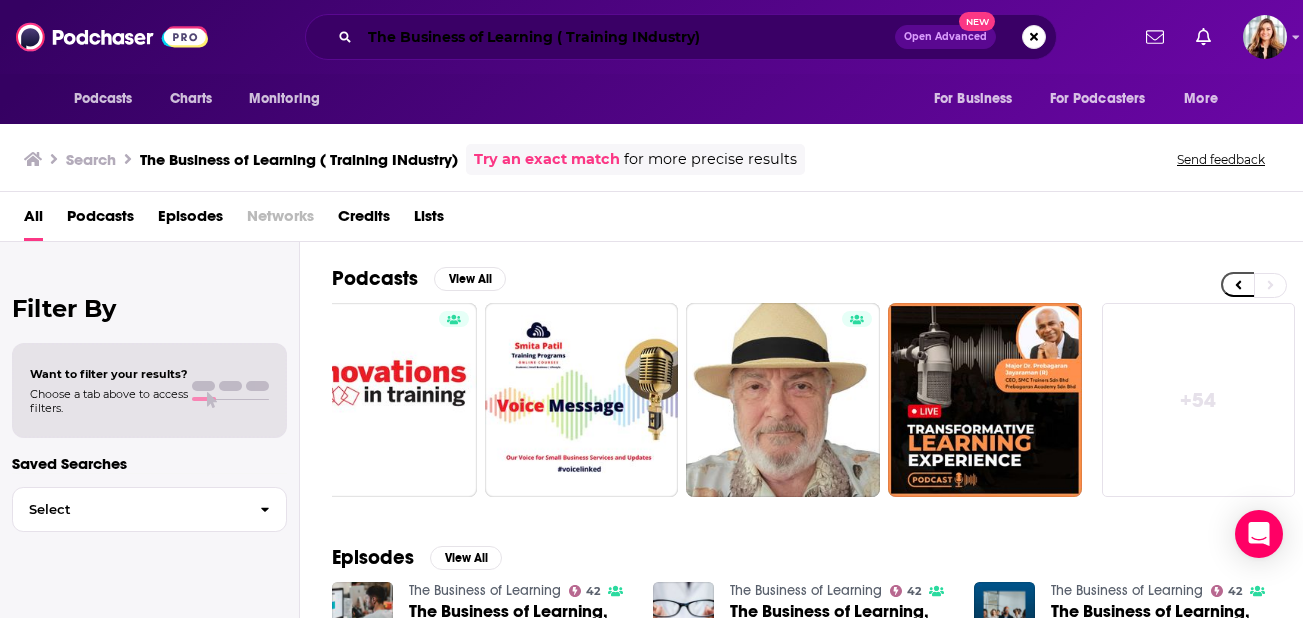 click on "The Business of Learning ( Training INdustry)" at bounding box center [627, 37] 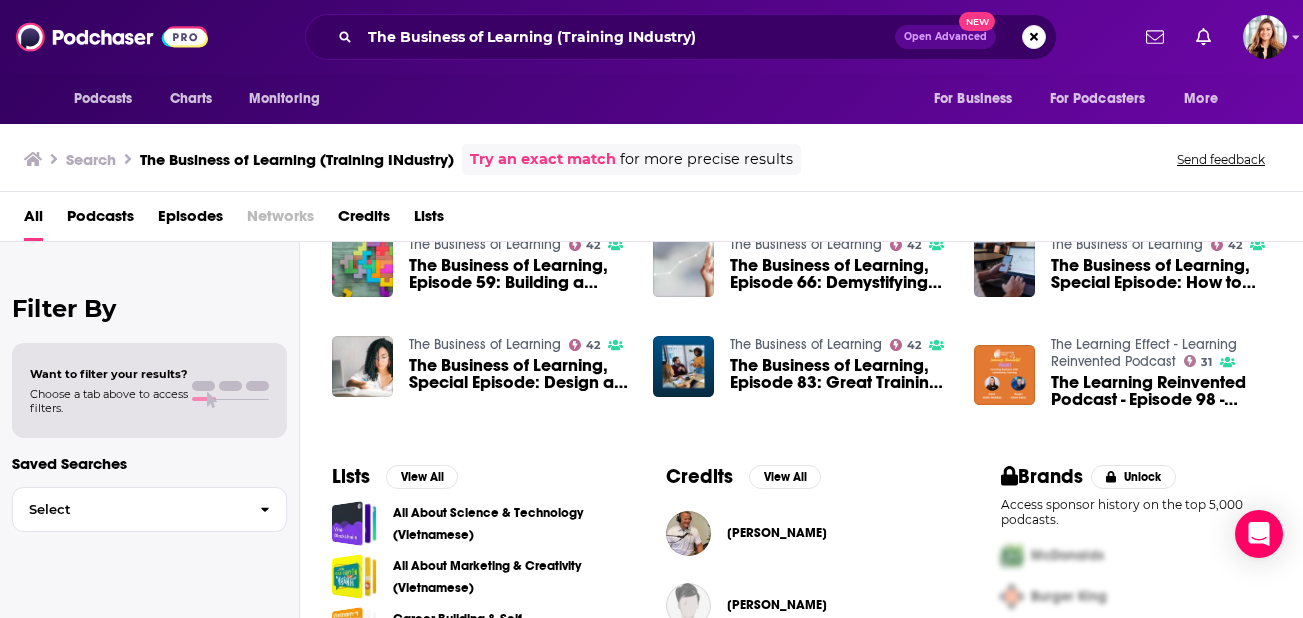 scroll, scrollTop: 511, scrollLeft: 0, axis: vertical 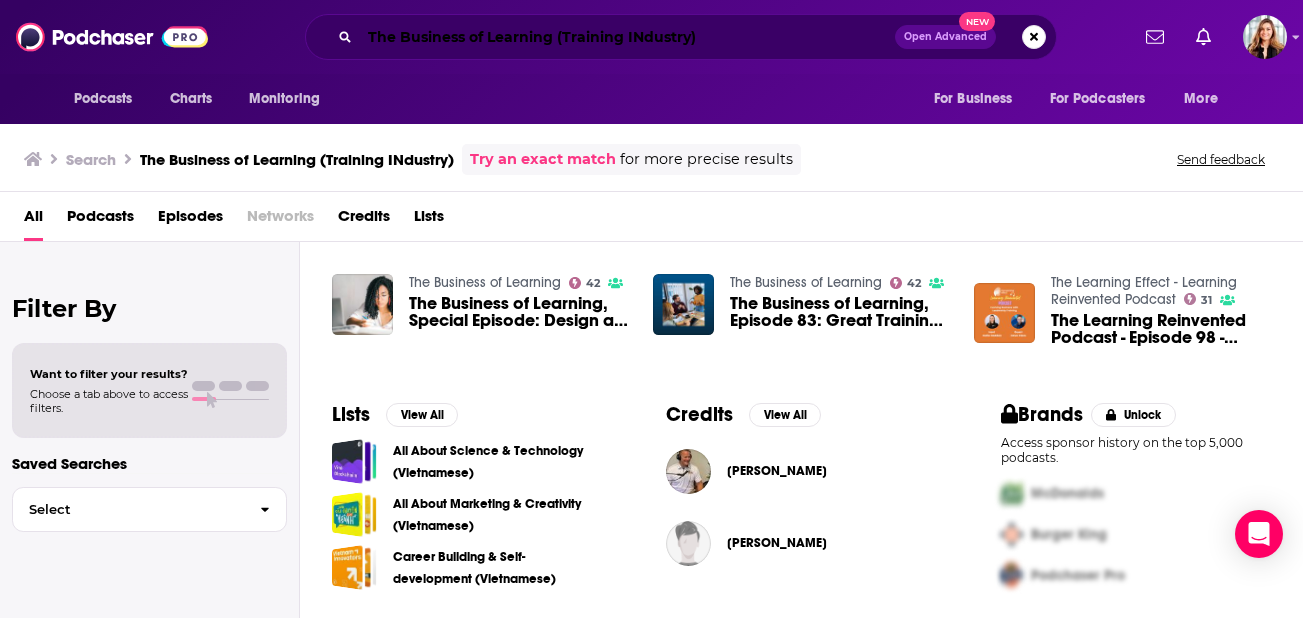 click on "The Business of Learning (Training INdustry)" at bounding box center [627, 37] 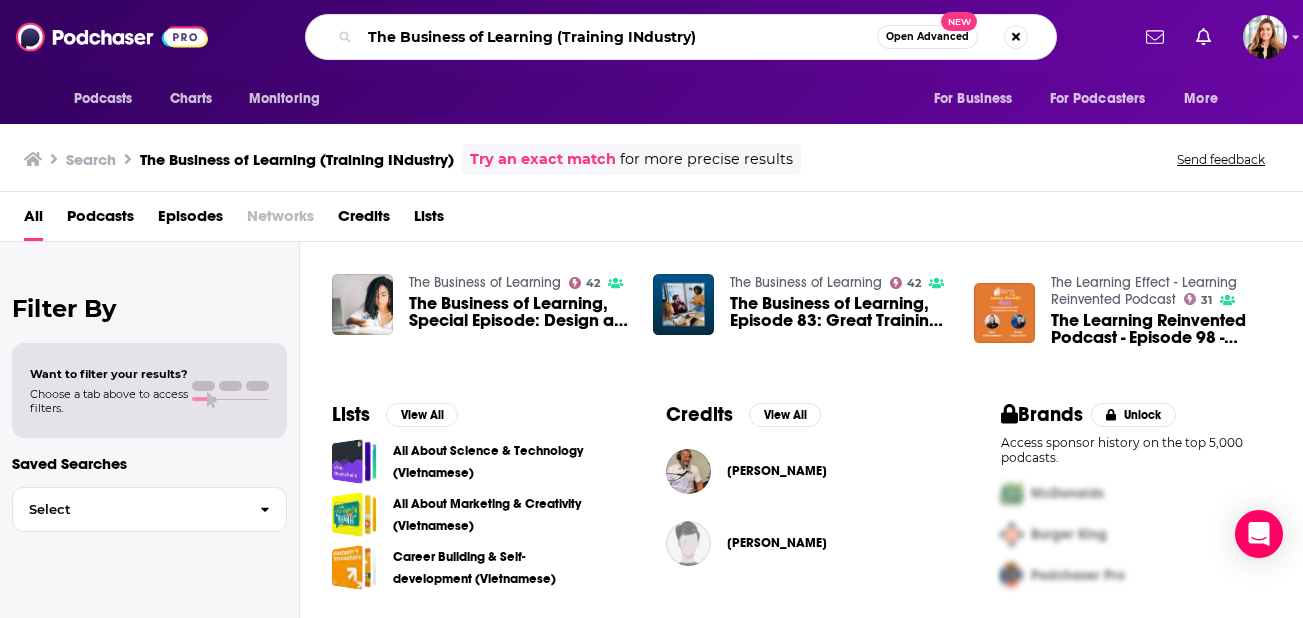 click on "The Business of Learning (Training INdustry)" at bounding box center [618, 37] 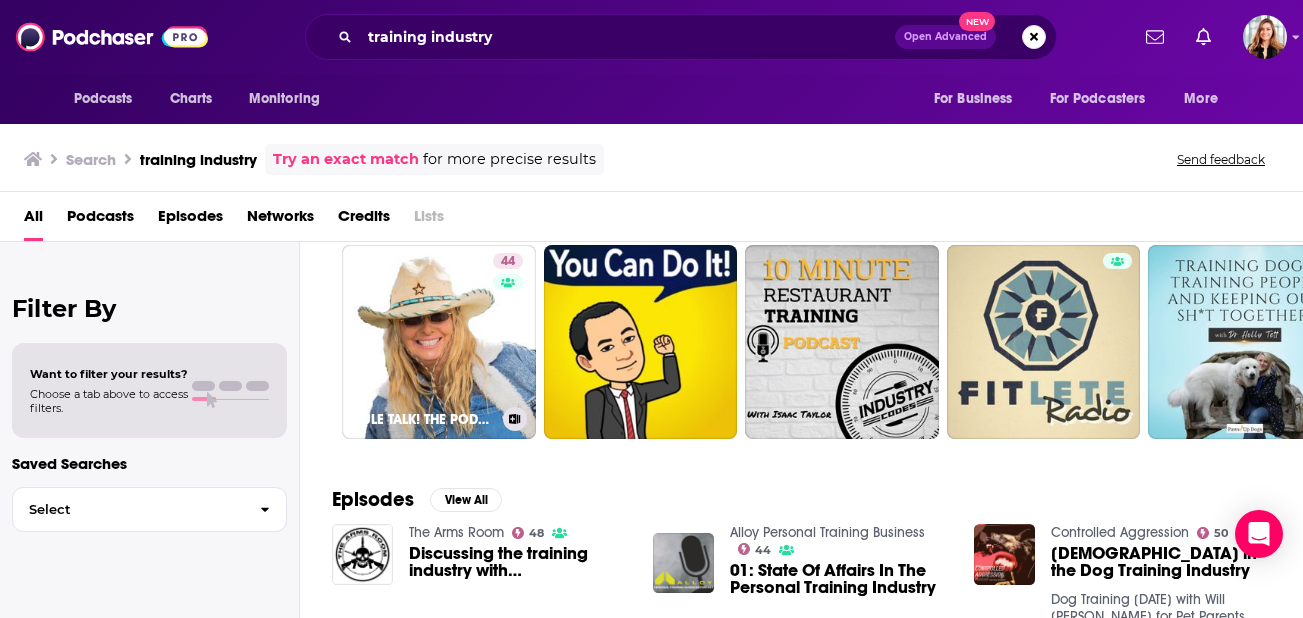 scroll, scrollTop: 0, scrollLeft: 0, axis: both 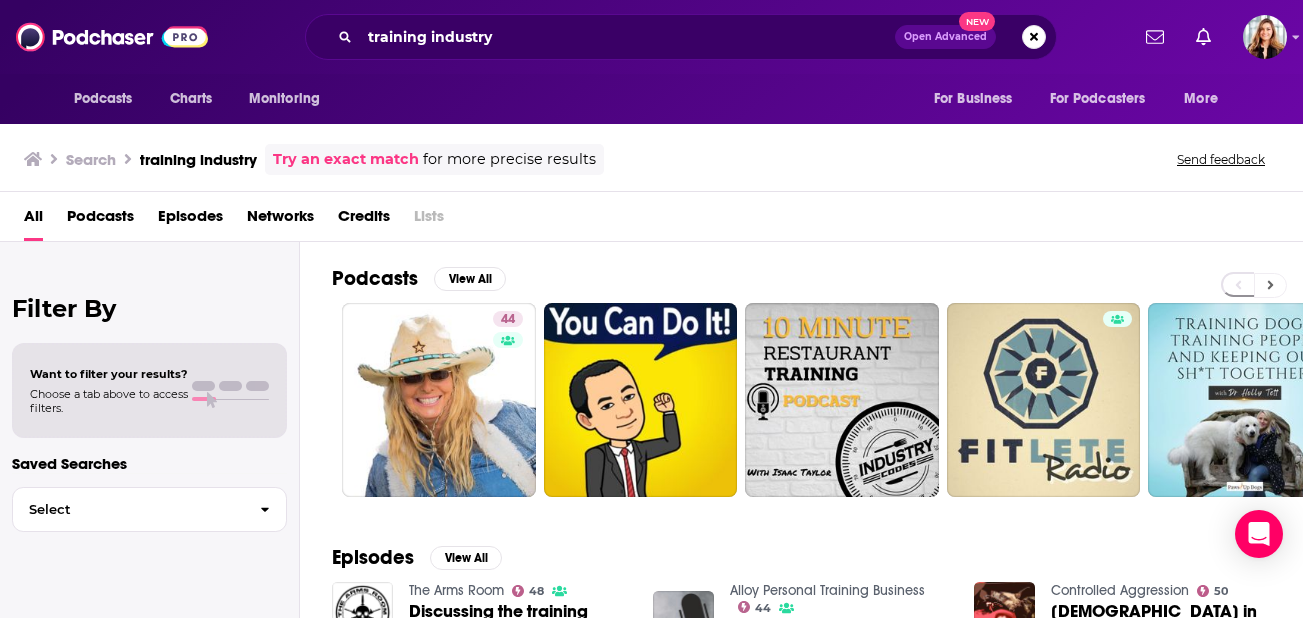 click 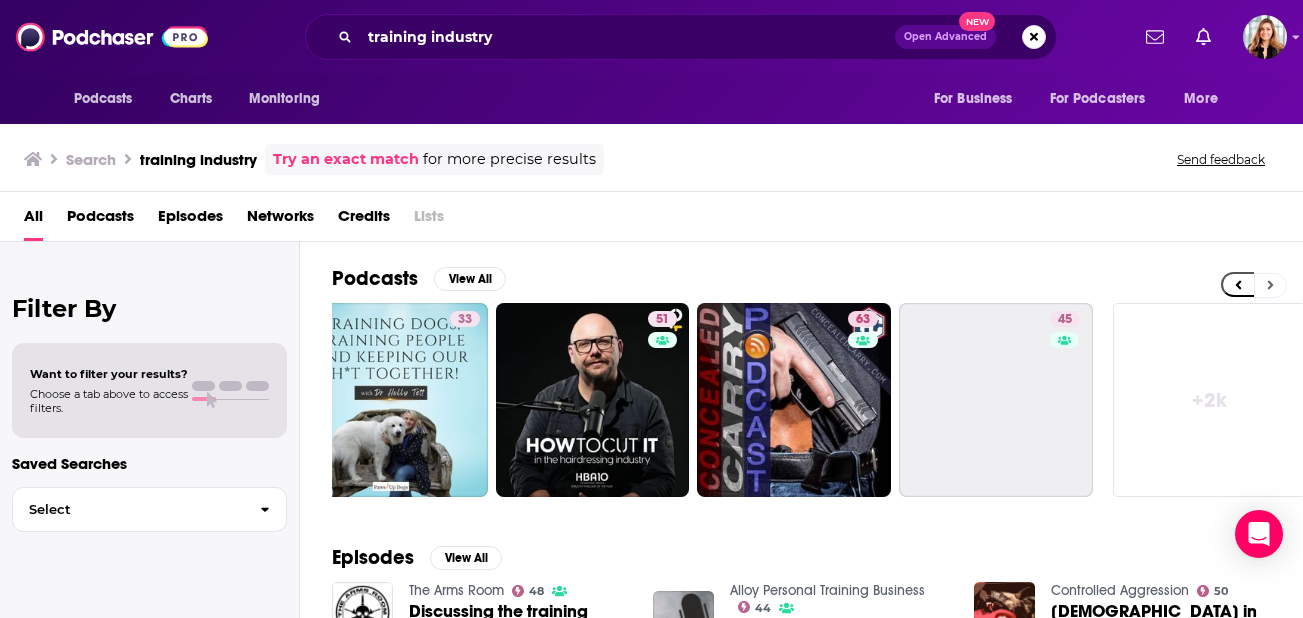 scroll, scrollTop: 0, scrollLeft: 866, axis: horizontal 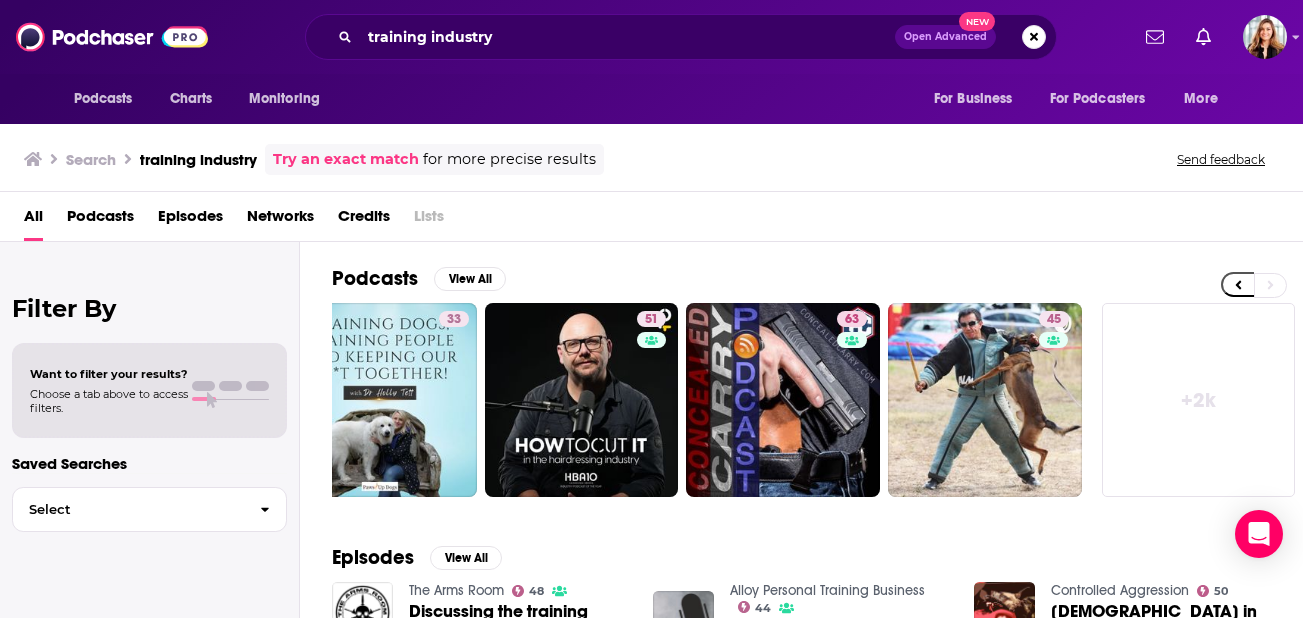 click on "+ 2k" at bounding box center [1199, 400] 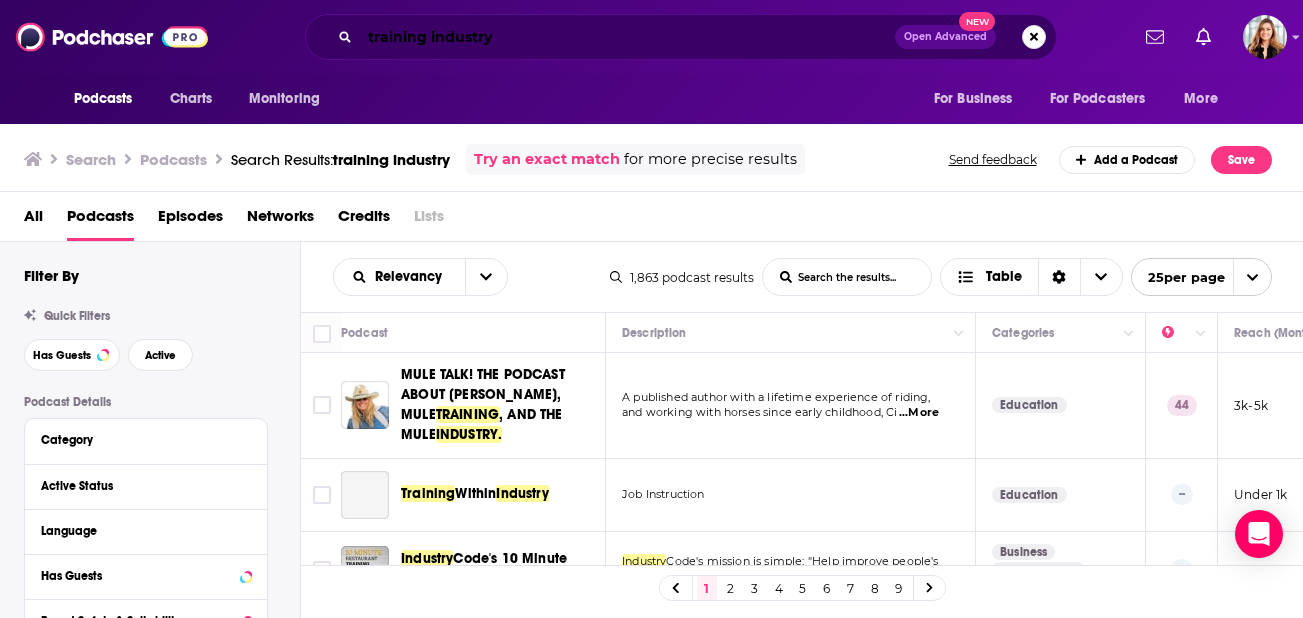 click on "training industry" at bounding box center (627, 37) 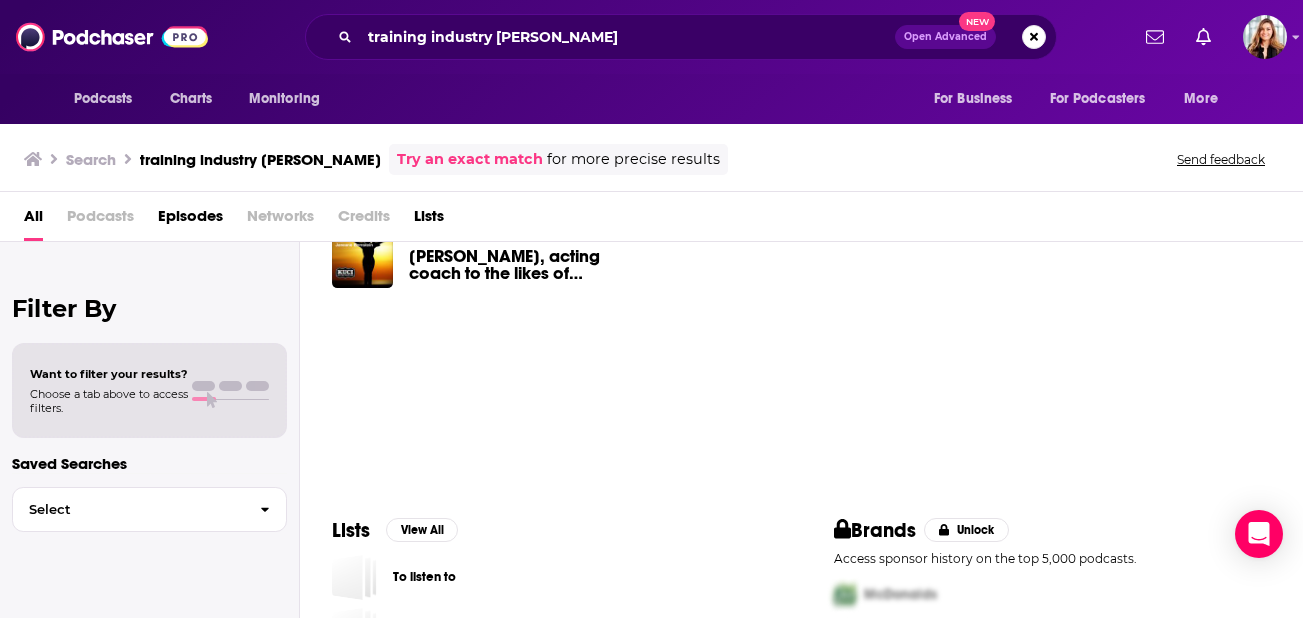 scroll, scrollTop: 188, scrollLeft: 0, axis: vertical 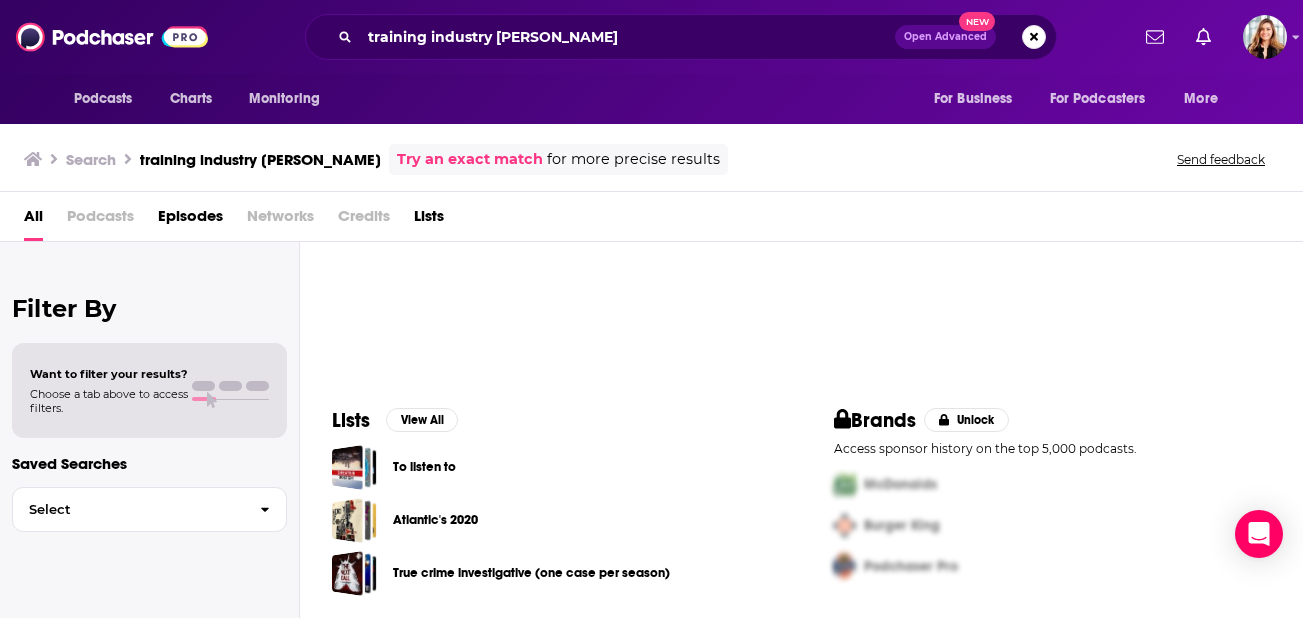 click on "Podcasts Charts Monitoring training industry [PERSON_NAME] Open Advanced New For Business For Podcasters More" at bounding box center (651, 37) 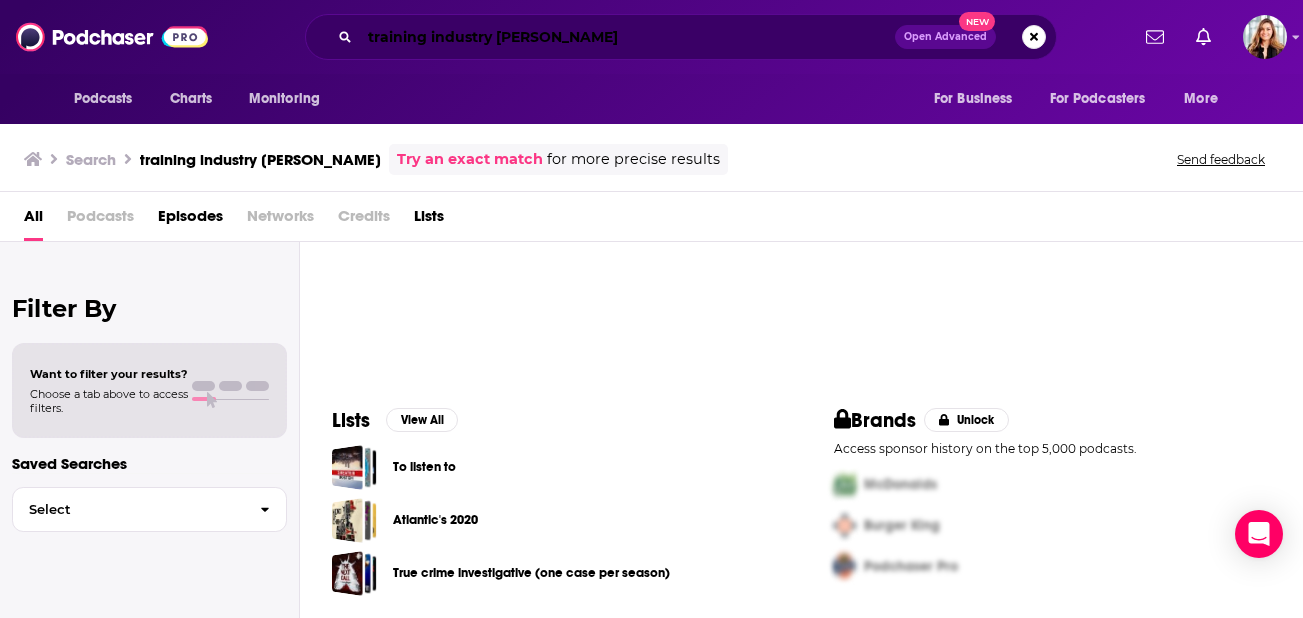 click on "training industry [PERSON_NAME]" at bounding box center (627, 37) 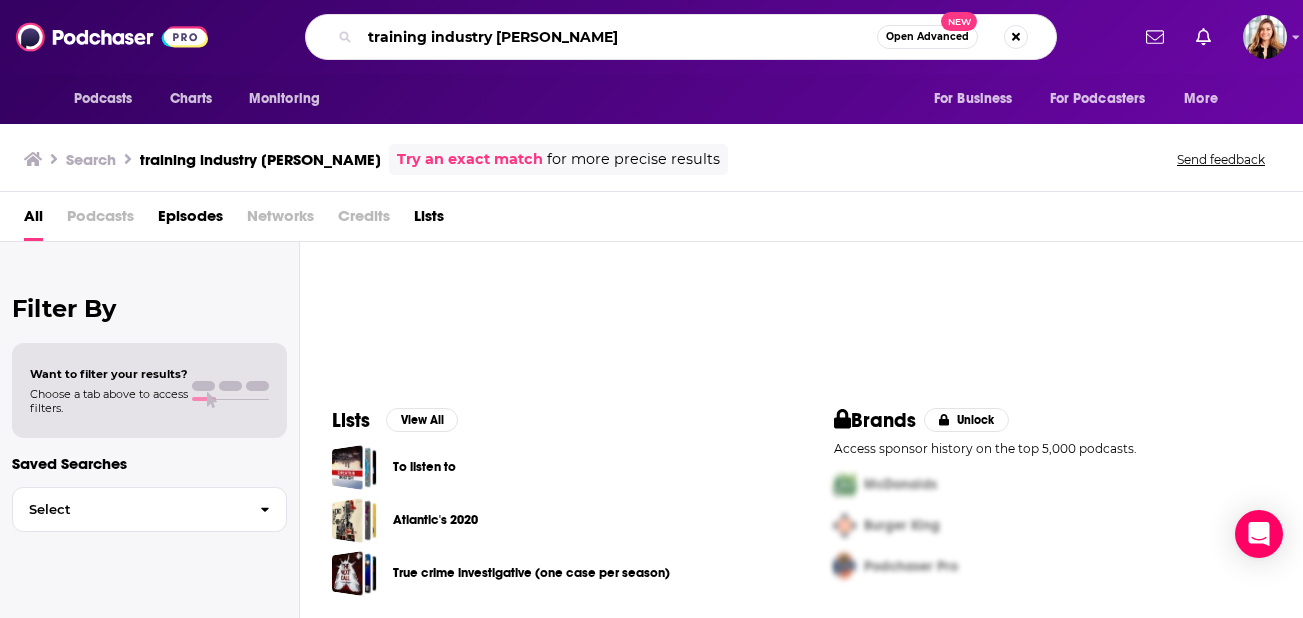 click on "training industry [PERSON_NAME]" at bounding box center [618, 37] 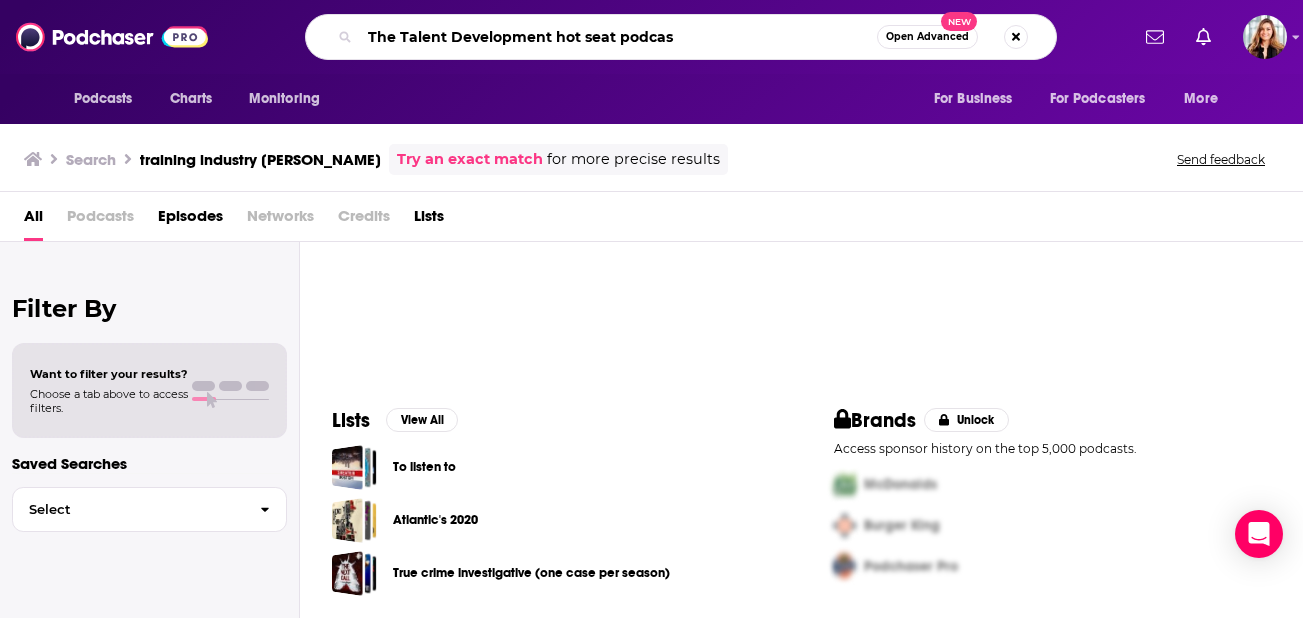 type on "The Talent Development hot seat podcas" 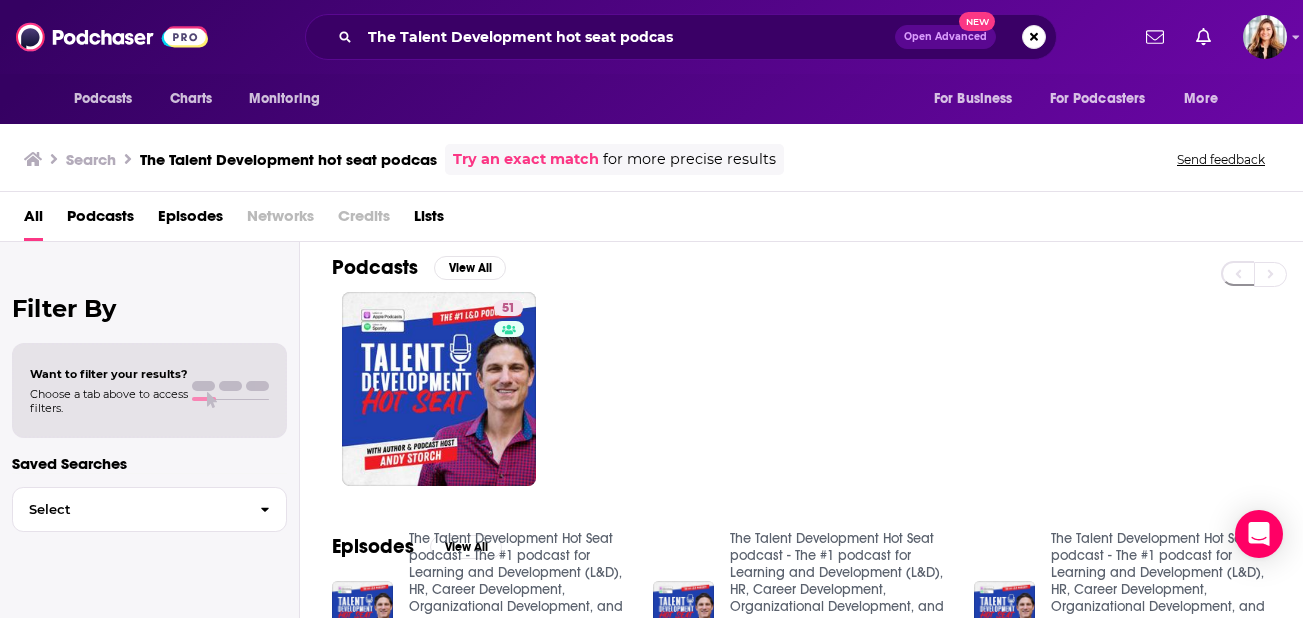 scroll, scrollTop: 0, scrollLeft: 0, axis: both 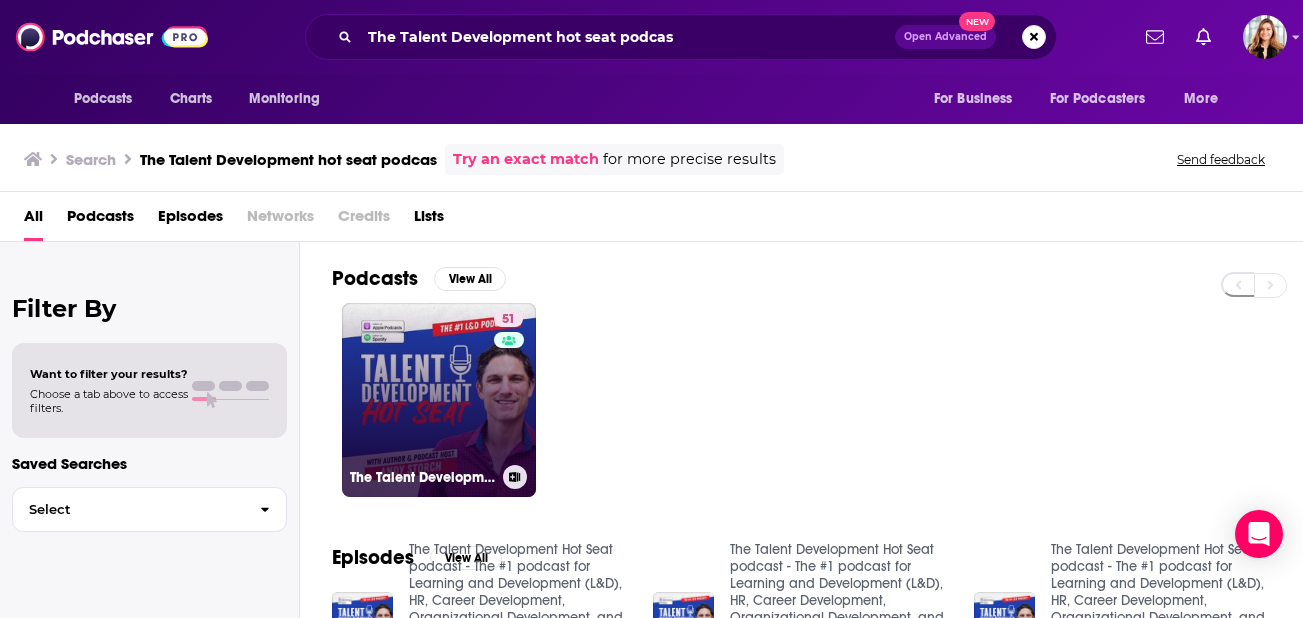 click on "51 The Talent Development Hot Seat podcast - The #1 podcast for Learning and Development (L&D), HR, Career Development, Organizational Development, and Leadership Development professionals" at bounding box center (439, 400) 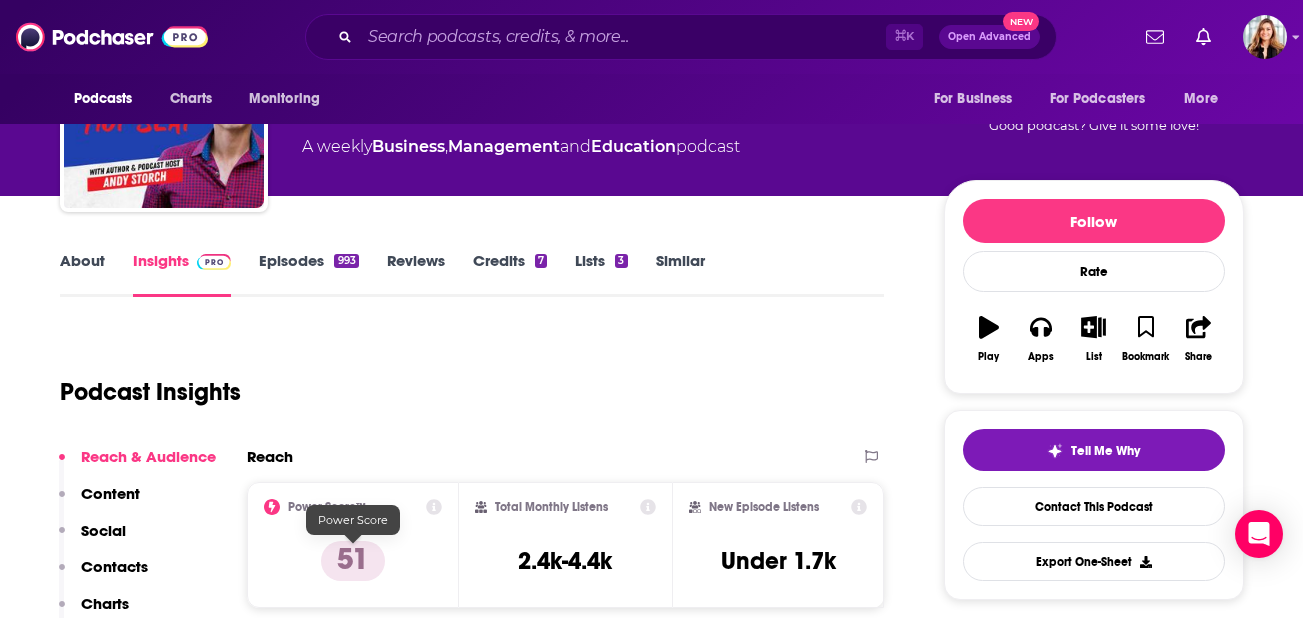 scroll, scrollTop: 261, scrollLeft: 0, axis: vertical 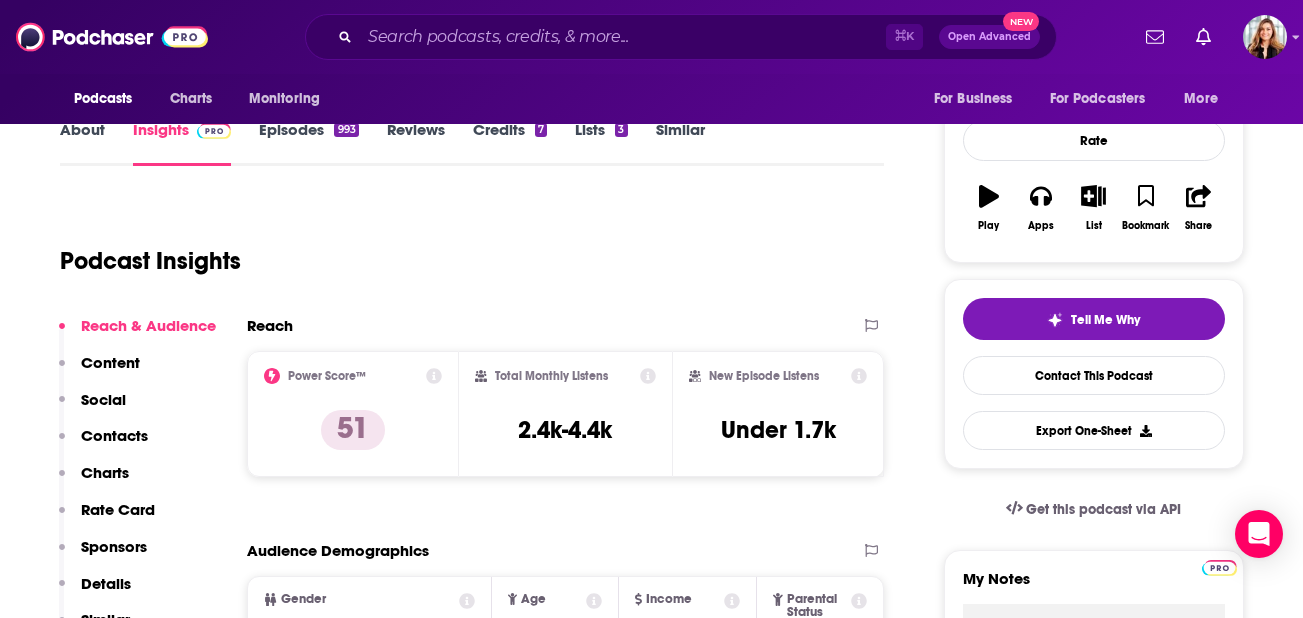 click on "About" at bounding box center [82, 143] 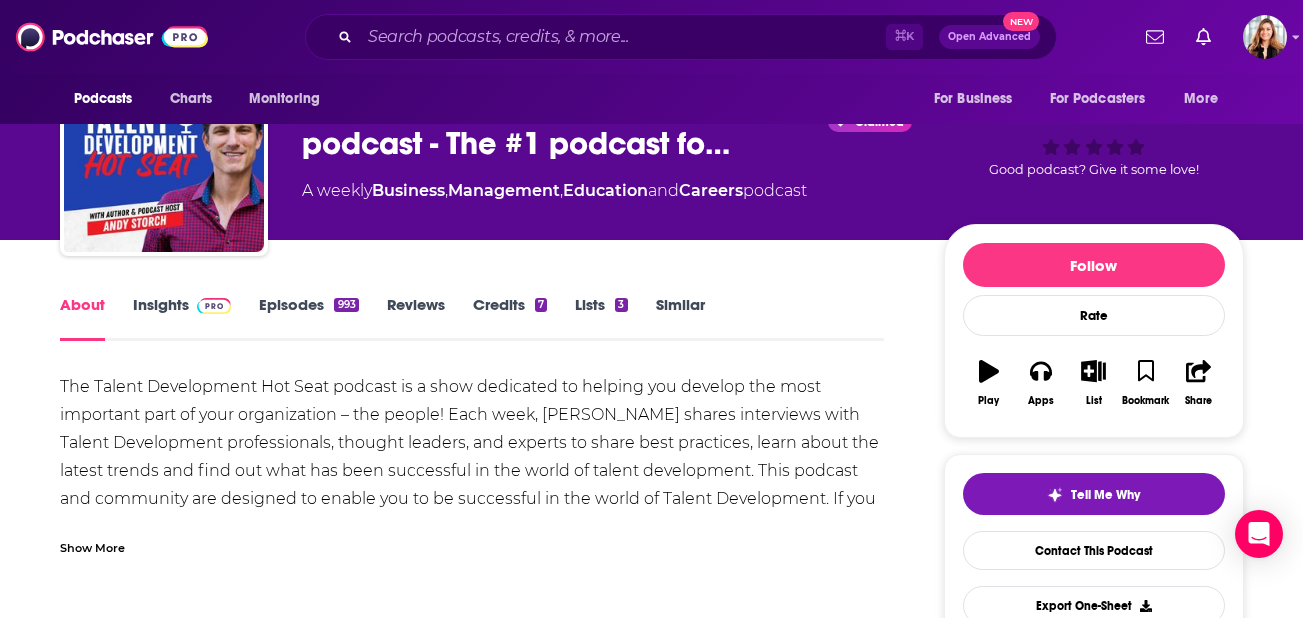 scroll, scrollTop: 79, scrollLeft: 0, axis: vertical 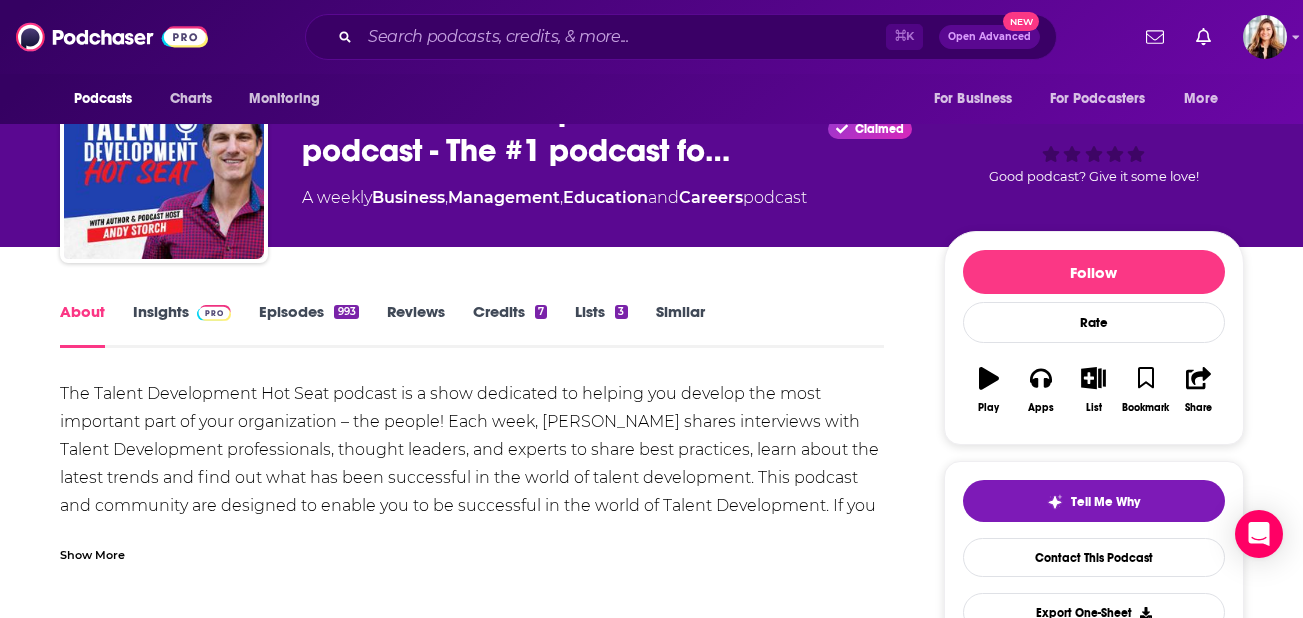 click on "Episodes 993" at bounding box center (308, 325) 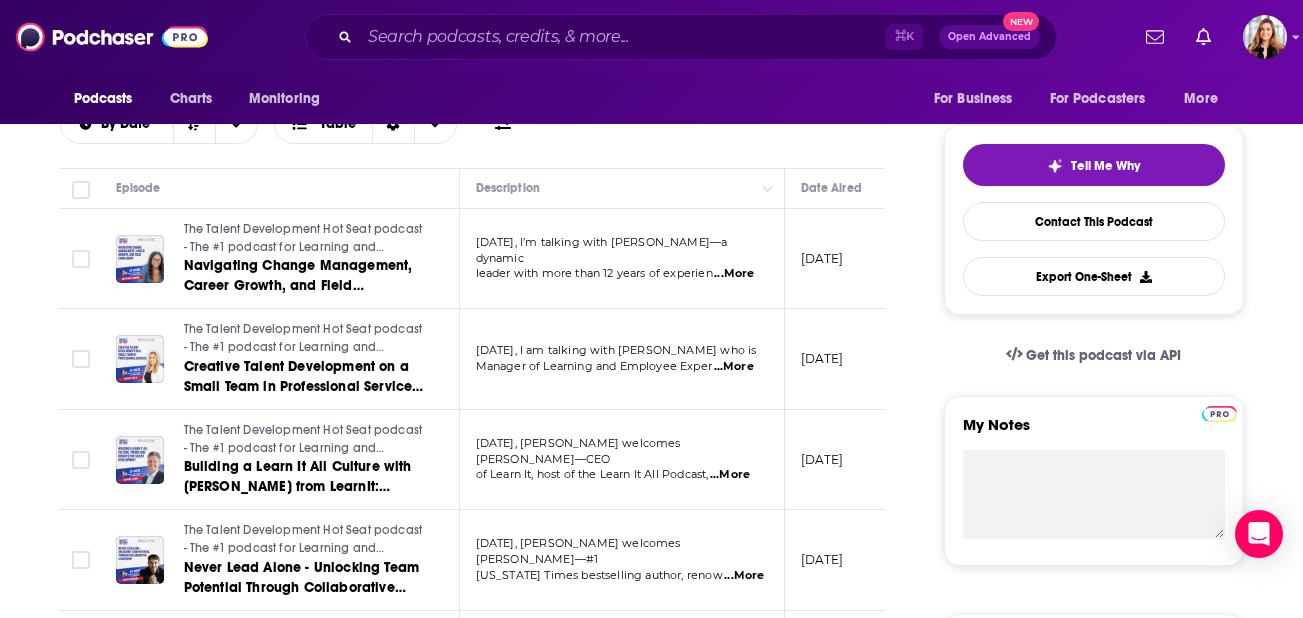 scroll, scrollTop: 423, scrollLeft: 0, axis: vertical 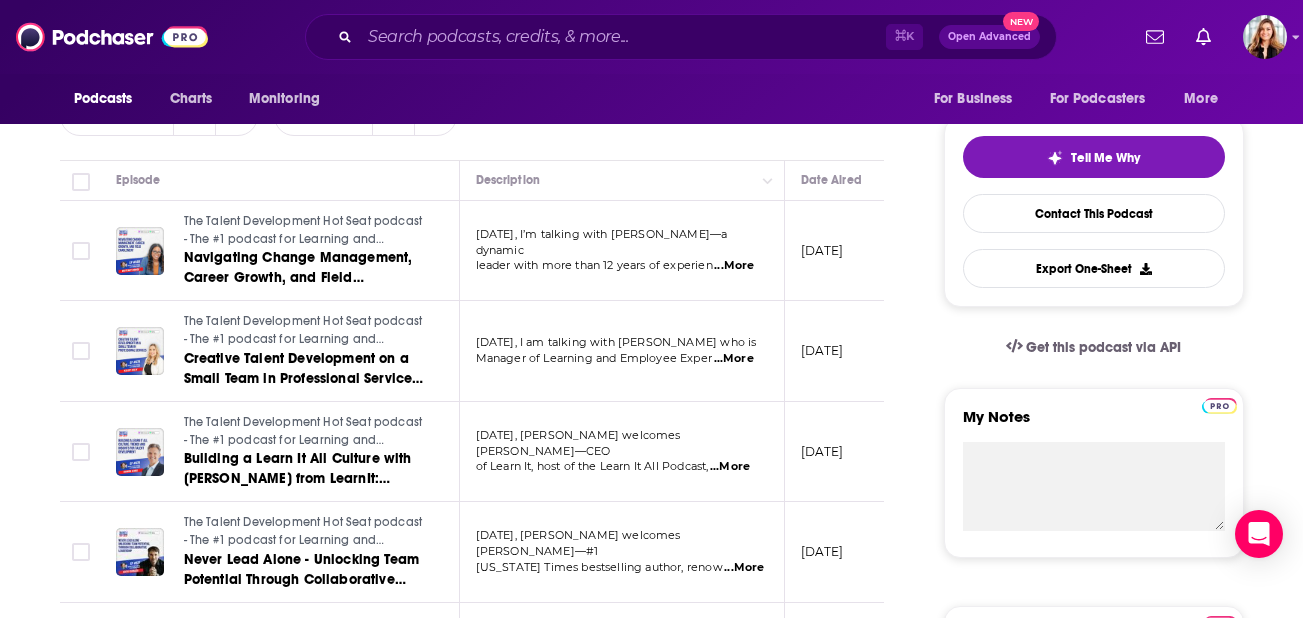 click on "...More" at bounding box center [734, 359] 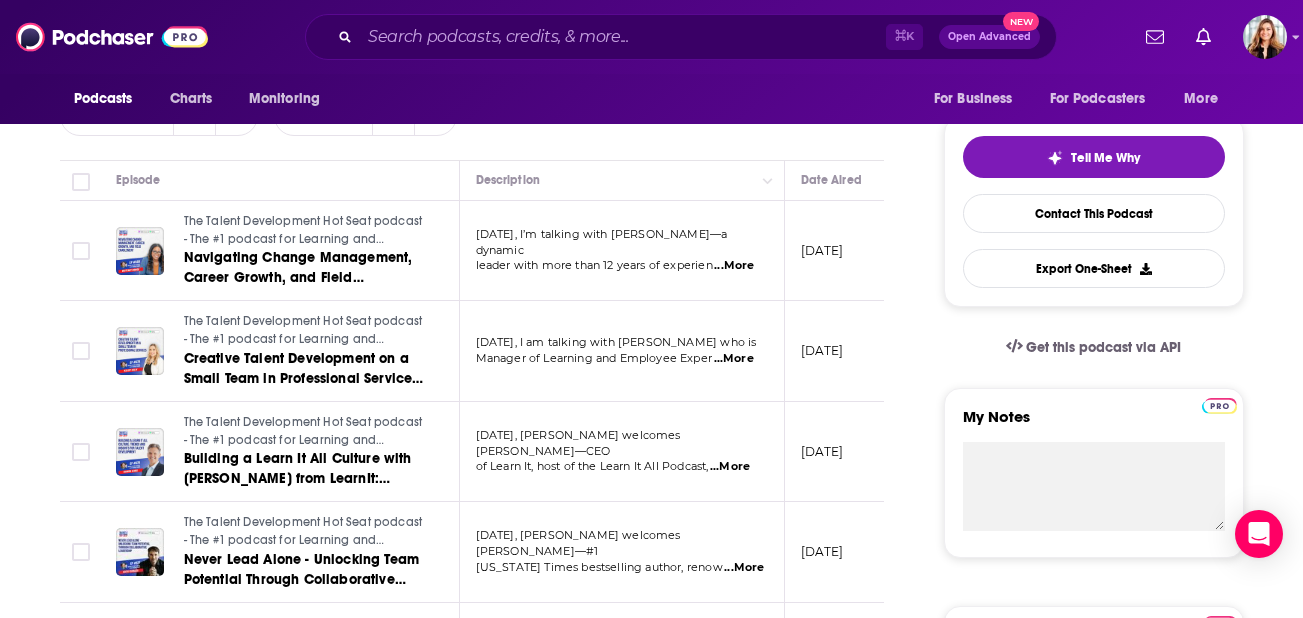 click on "[DATE]" at bounding box center [850, 351] 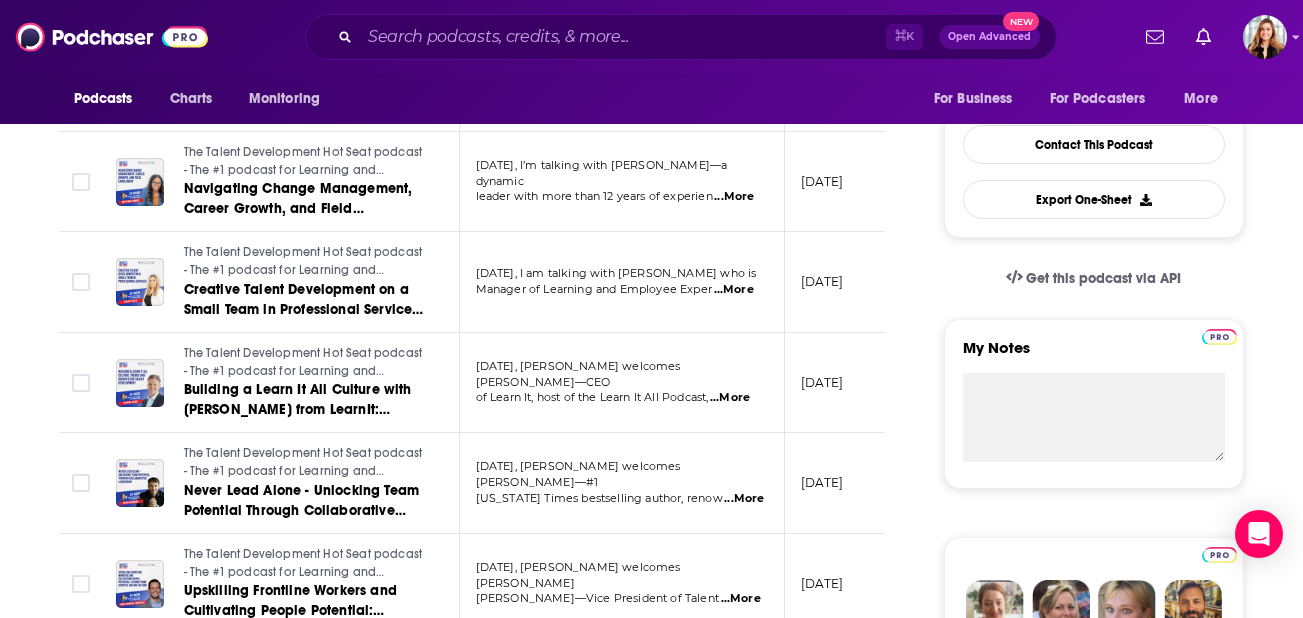 scroll, scrollTop: 543, scrollLeft: 0, axis: vertical 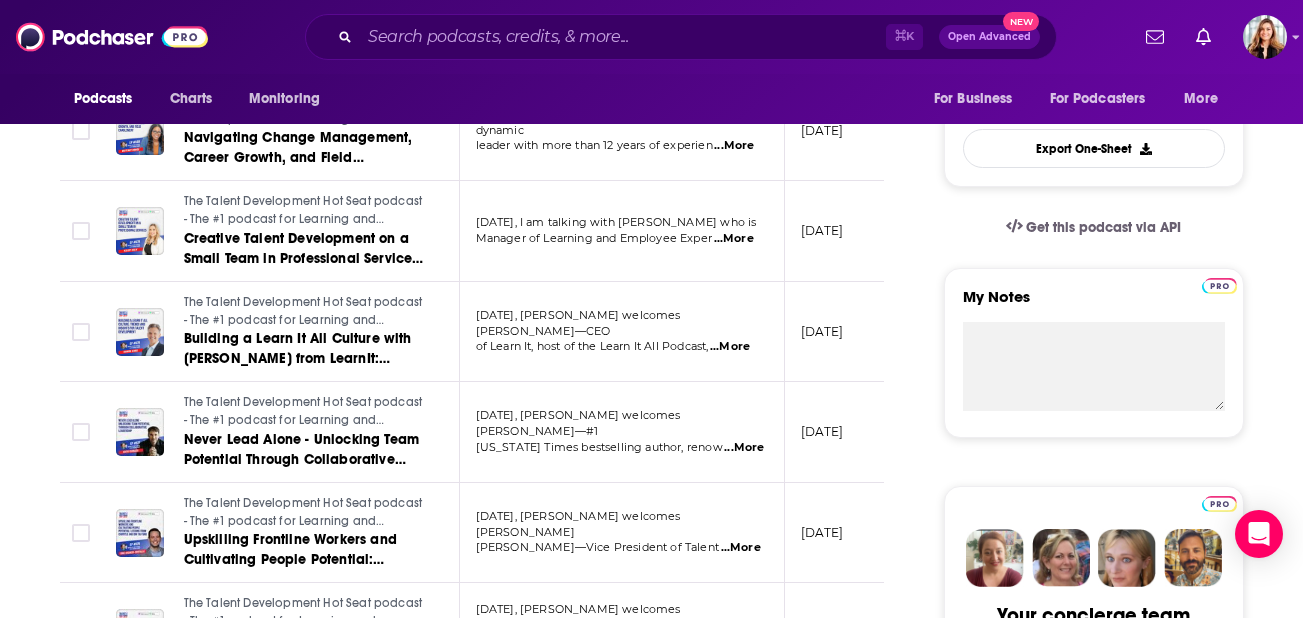 click on "...More" at bounding box center [741, 548] 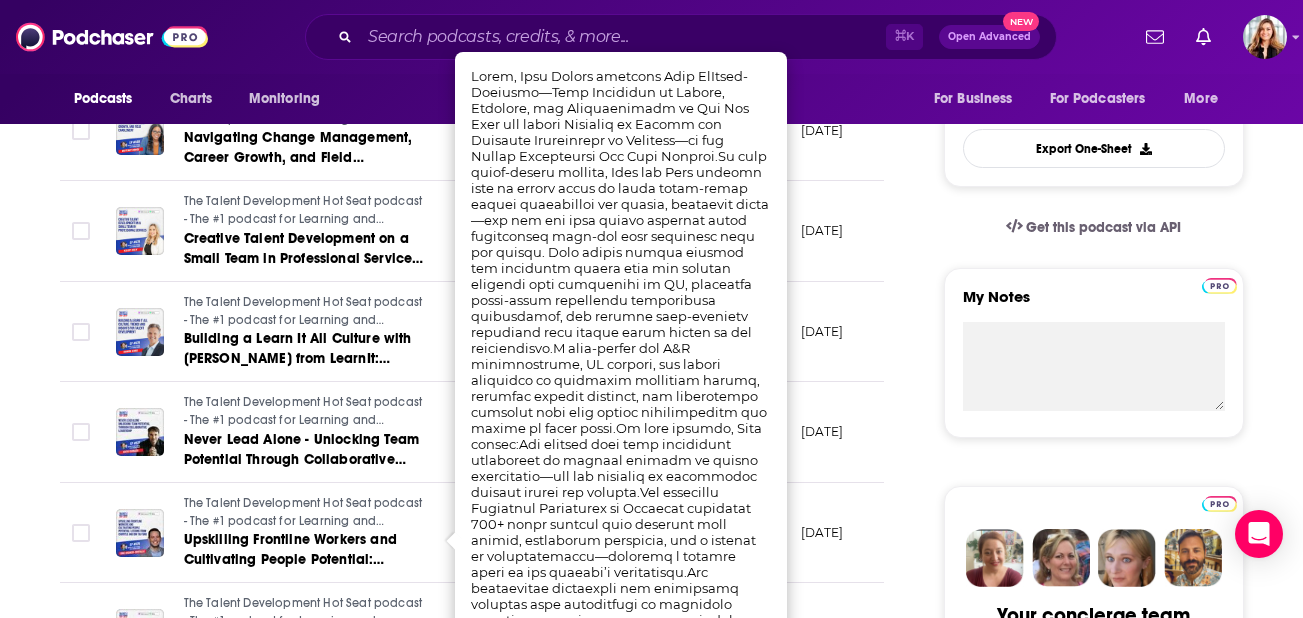 click on "About Insights Episodes 993 Reviews Credits 7 Lists 3 Similar Episodes of The Talent Development Hot Seat podcast By Date Table Episode Description Date Aired Reach Episode Guests Length The Talent Development Hot Seat podcast - The #1 podcast for Learning and Development (L&D), HR, Career Development, Organizational Development, and Leadership Development professionals Navigating Change Management, Career Growth, and Field Enablement with [PERSON_NAME] Honor from Boston Scientific [DATE], I’m talking with [PERSON_NAME] Honor—a dynamic leader with more than 12 years of experien  ...More [DATE]  Pending -- 44:33 s The Talent Development Hot Seat podcast - The #1 podcast for Learning and Development (L&D), HR, Career Development, Organizational Development, and Leadership Development professionals Creative Talent Development on a Small Team in Professional Services with [PERSON_NAME] from Point B [DATE], I am talking with [PERSON_NAME] who is Manager of Learning and Employee Exper  ...More [DATE] Under 2.2k s" at bounding box center [486, 1254] 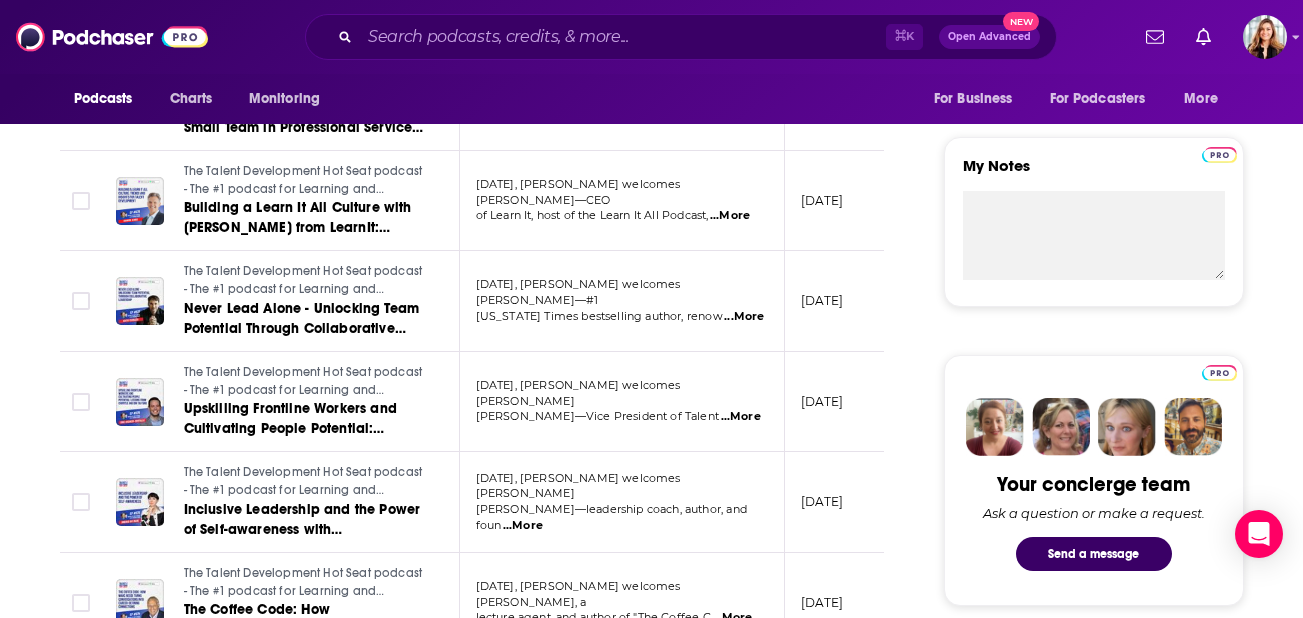 scroll, scrollTop: 685, scrollLeft: 0, axis: vertical 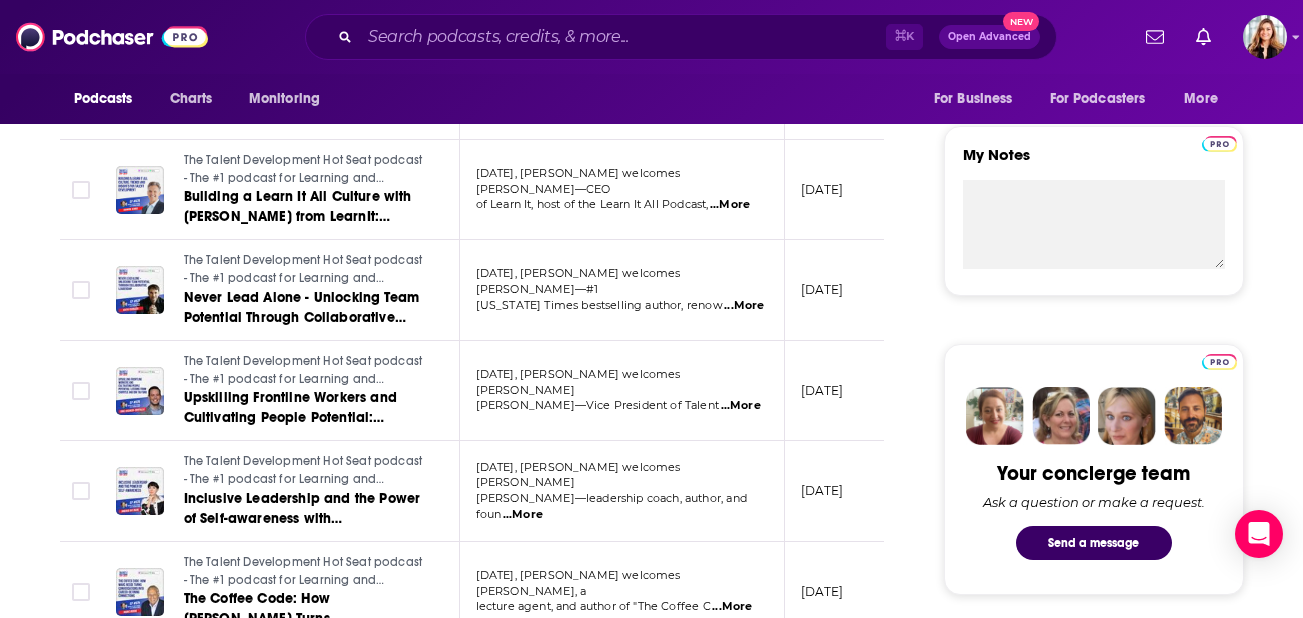 click on "...More" at bounding box center [523, 515] 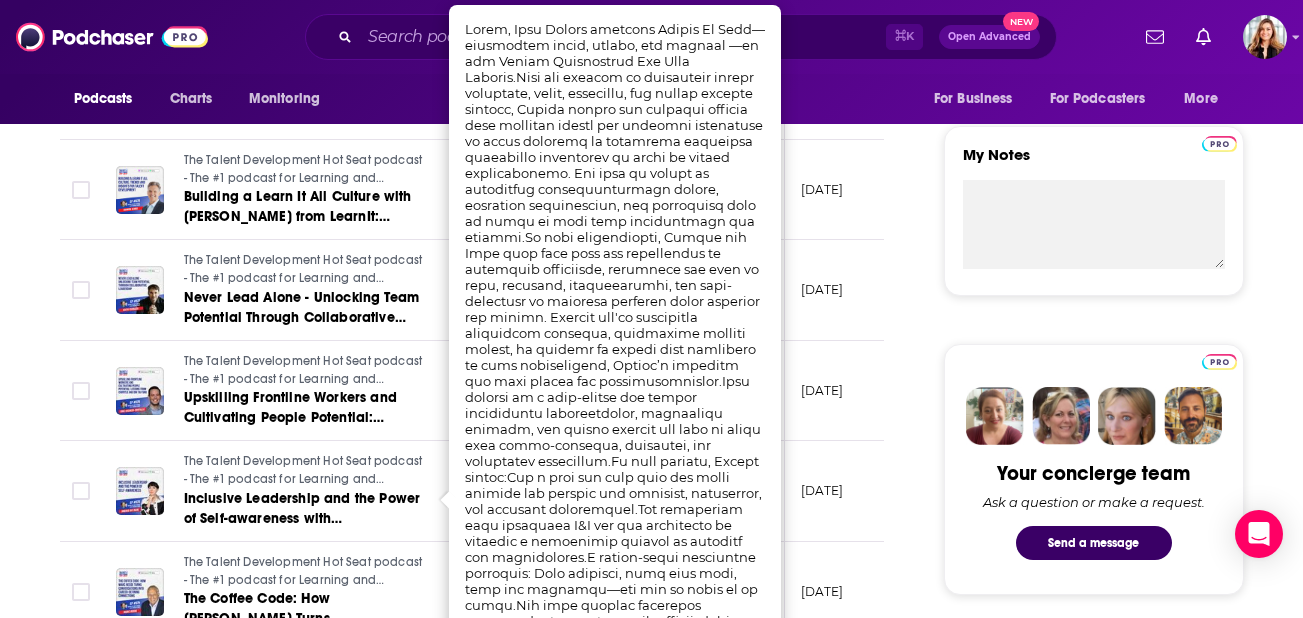 click on "[DATE]" at bounding box center (850, 491) 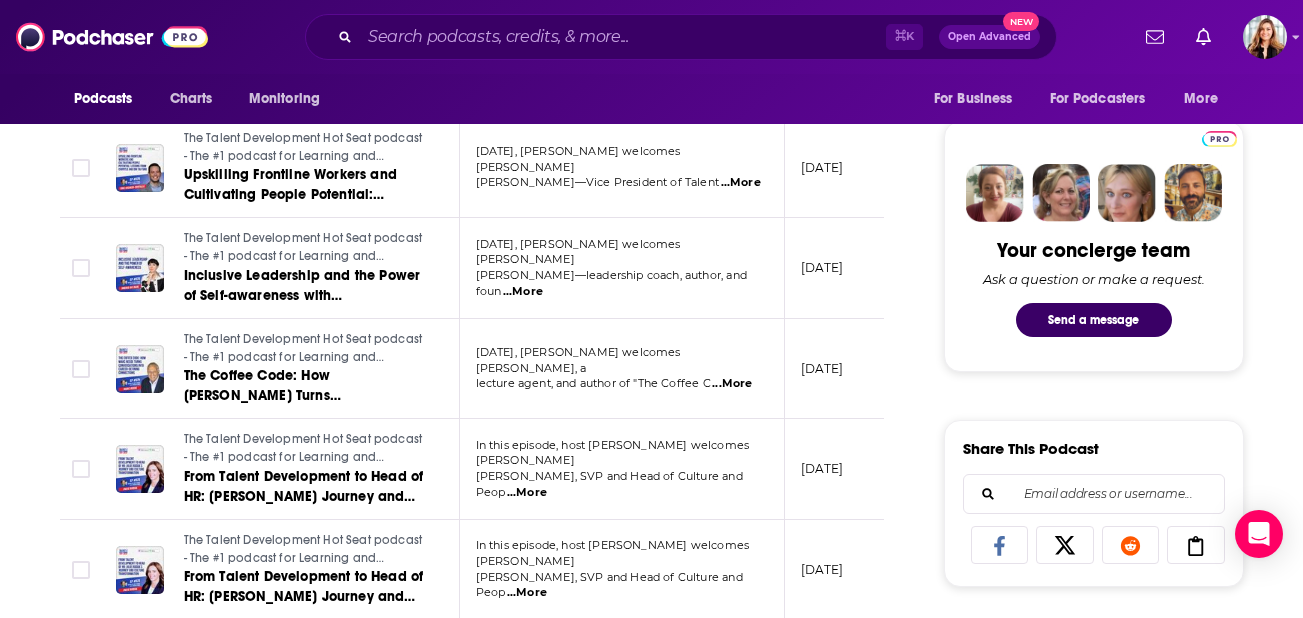 scroll, scrollTop: 916, scrollLeft: 0, axis: vertical 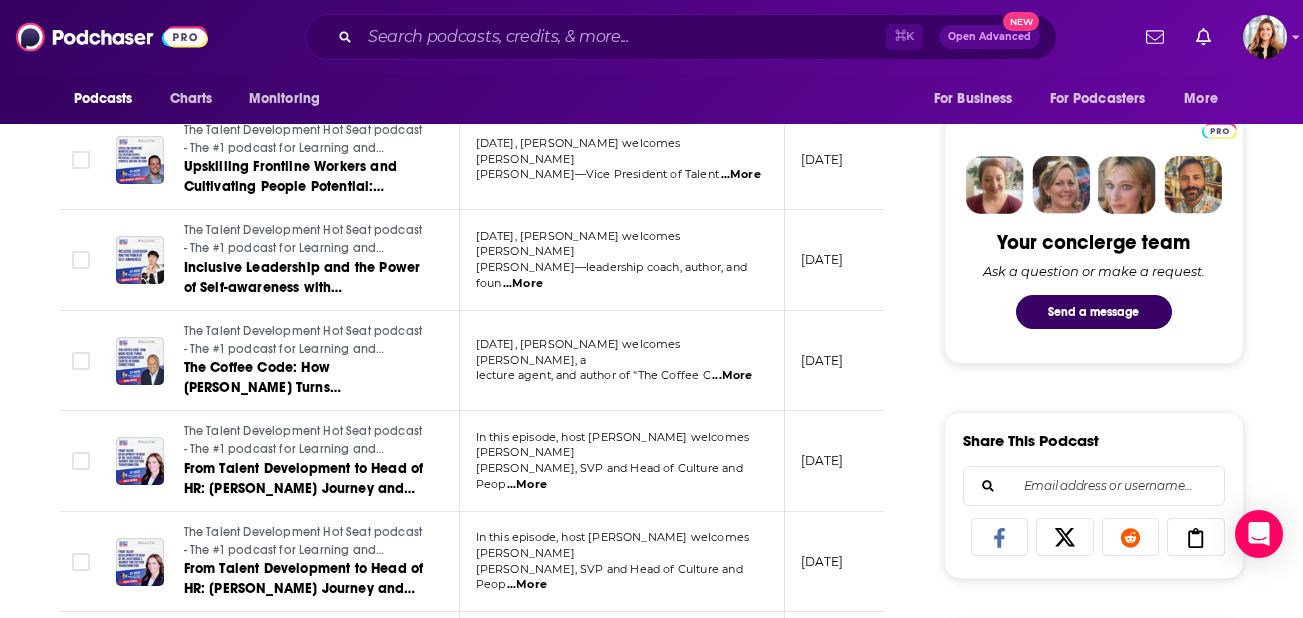 click on "In this episode, host [PERSON_NAME] welcomes [PERSON_NAME], SVP and Head of Culture and Peop  ...More" at bounding box center (622, 461) 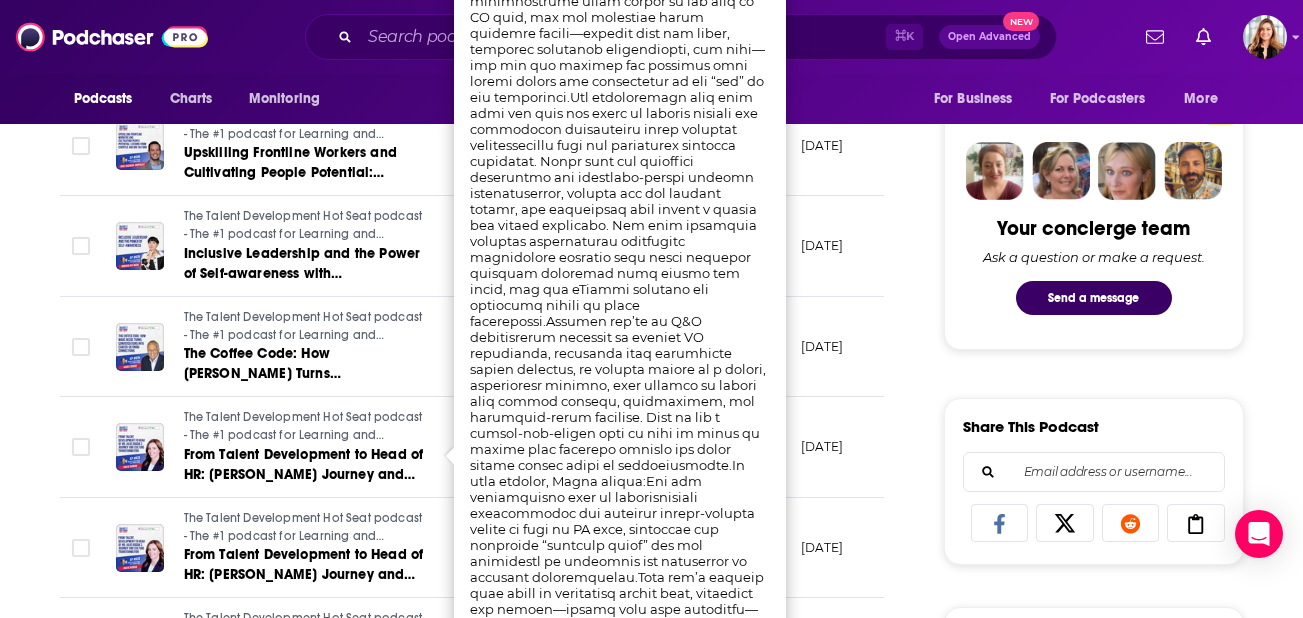 scroll, scrollTop: 1051, scrollLeft: 0, axis: vertical 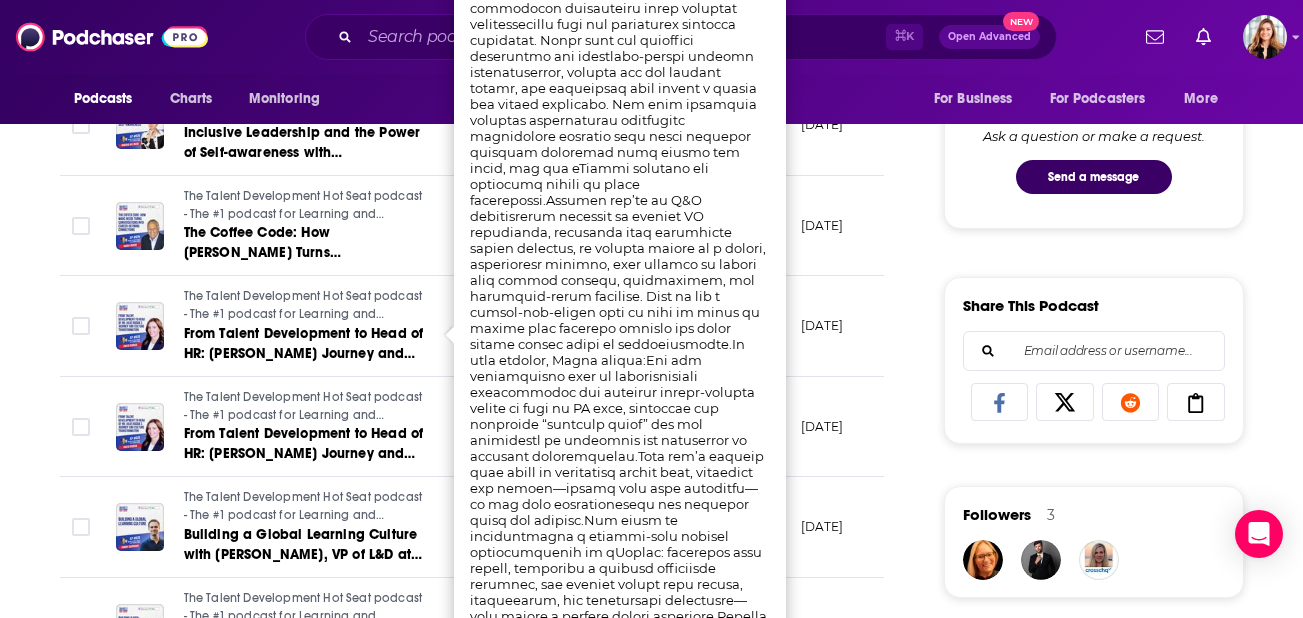 click on "[DATE]" at bounding box center [822, 426] 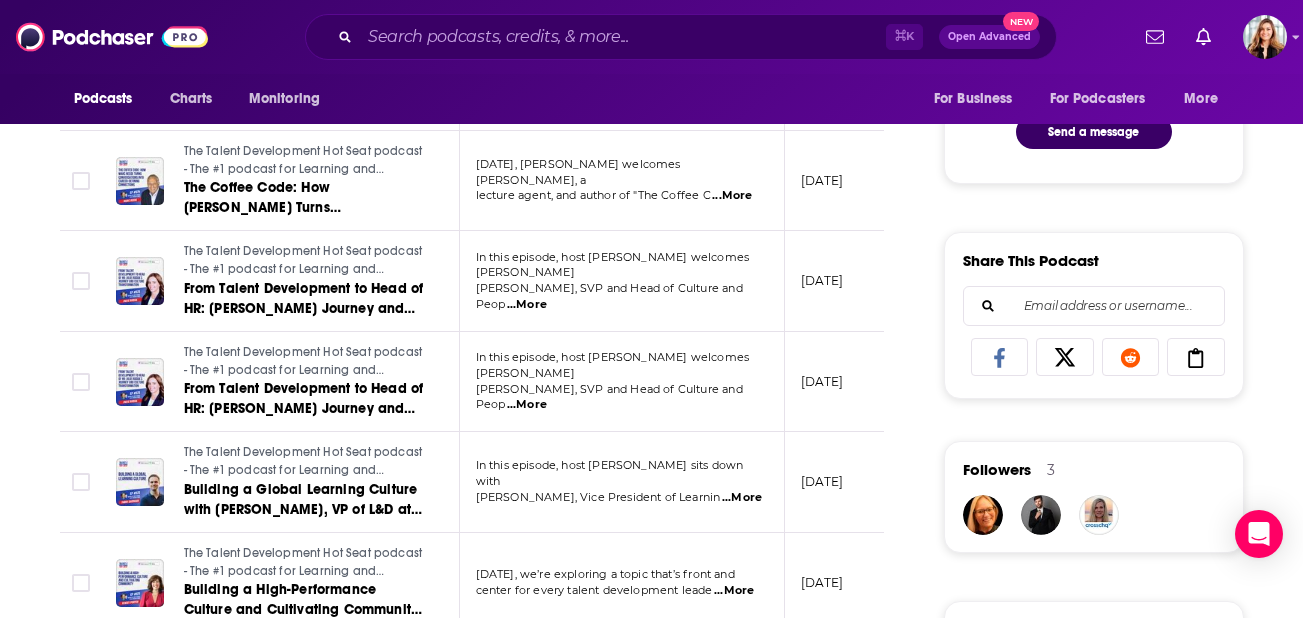 scroll, scrollTop: 1106, scrollLeft: 0, axis: vertical 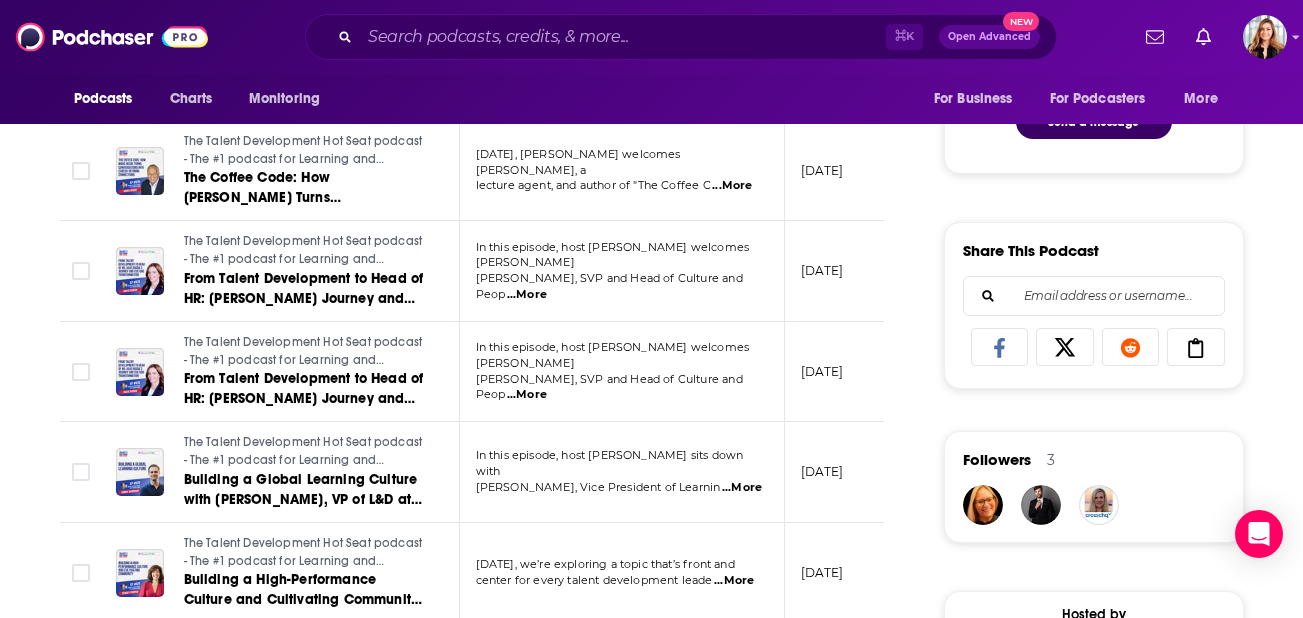 click on "...More" at bounding box center (742, 488) 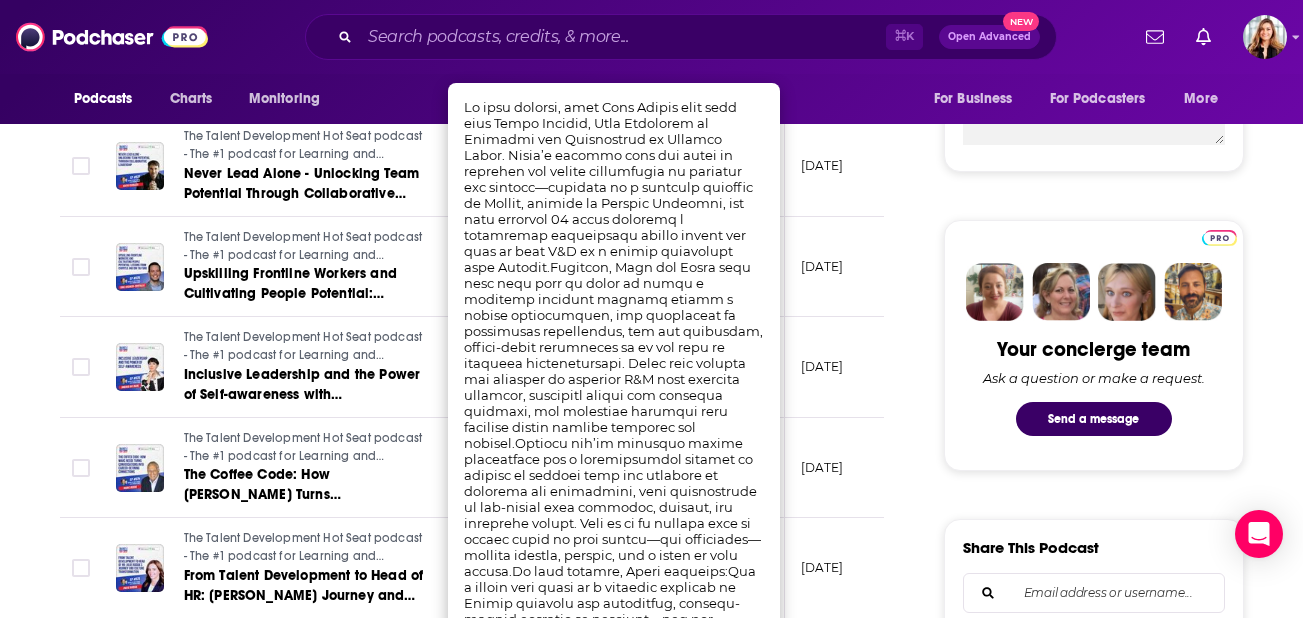 scroll, scrollTop: 814, scrollLeft: 0, axis: vertical 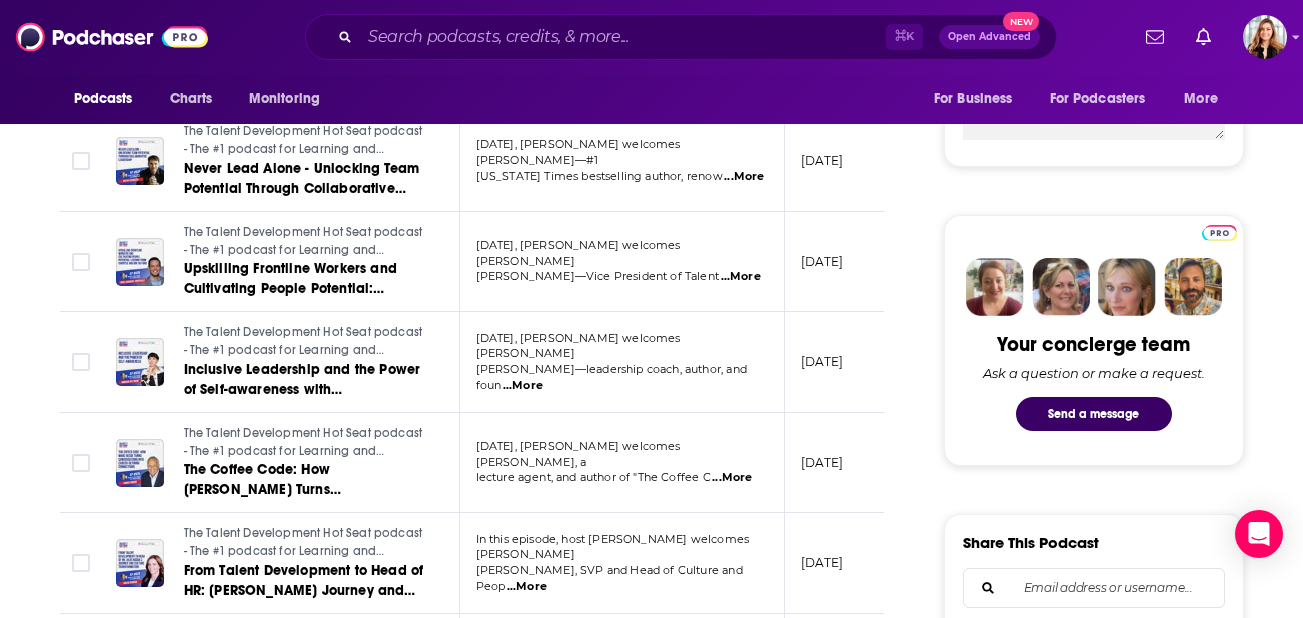 click on "[DATE]" at bounding box center (850, 362) 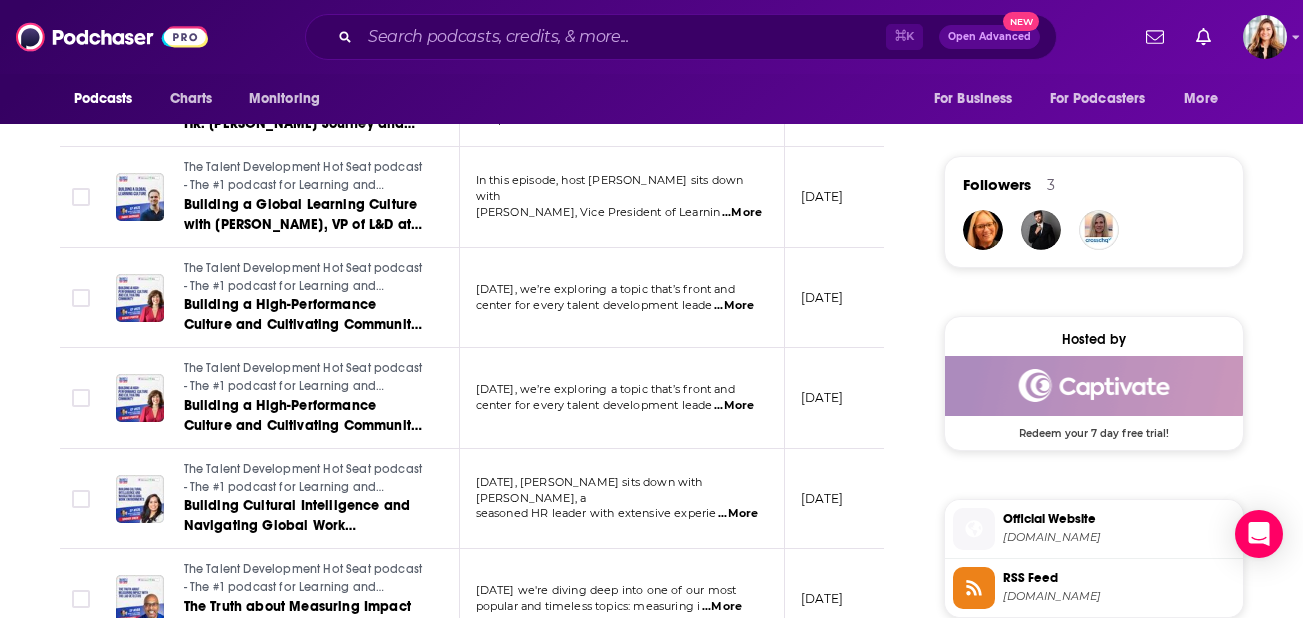 scroll, scrollTop: 1385, scrollLeft: 0, axis: vertical 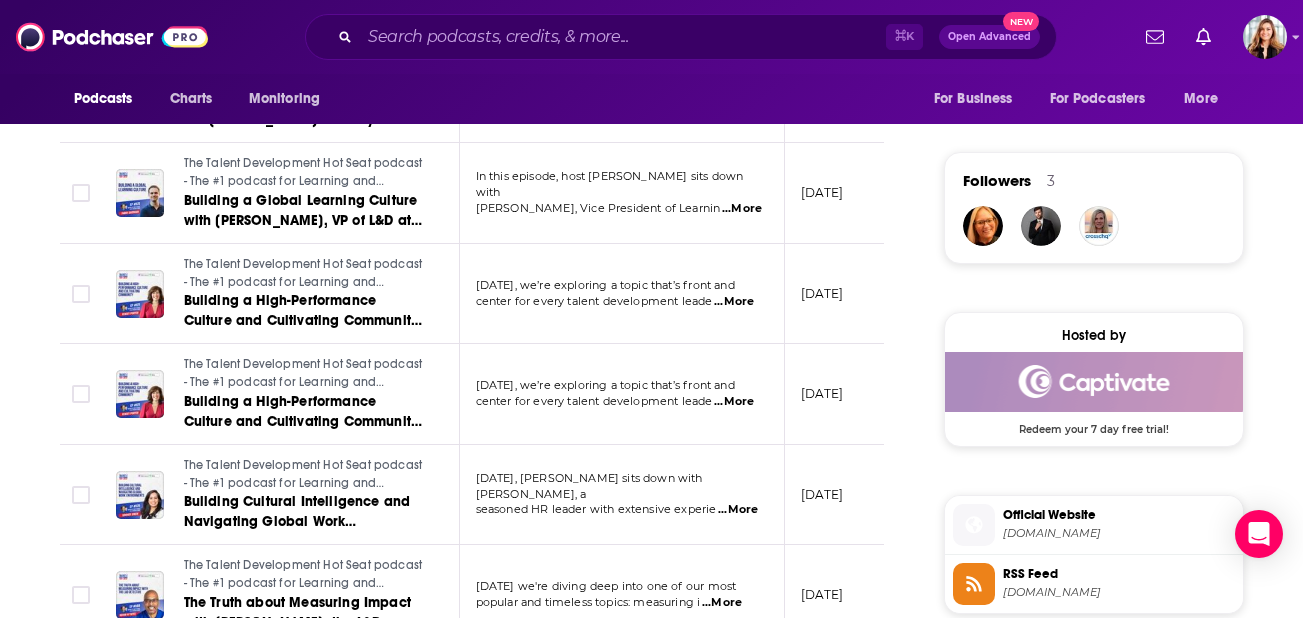 click on "...More" at bounding box center [738, 510] 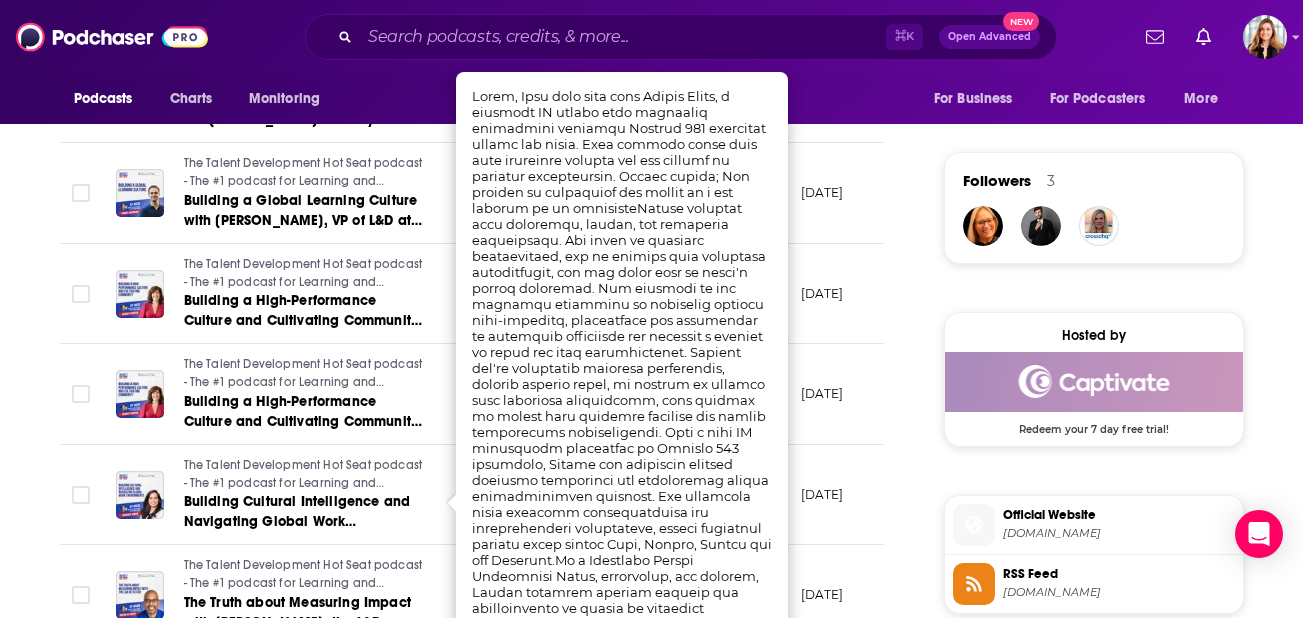 click on "[DATE]" at bounding box center [822, 494] 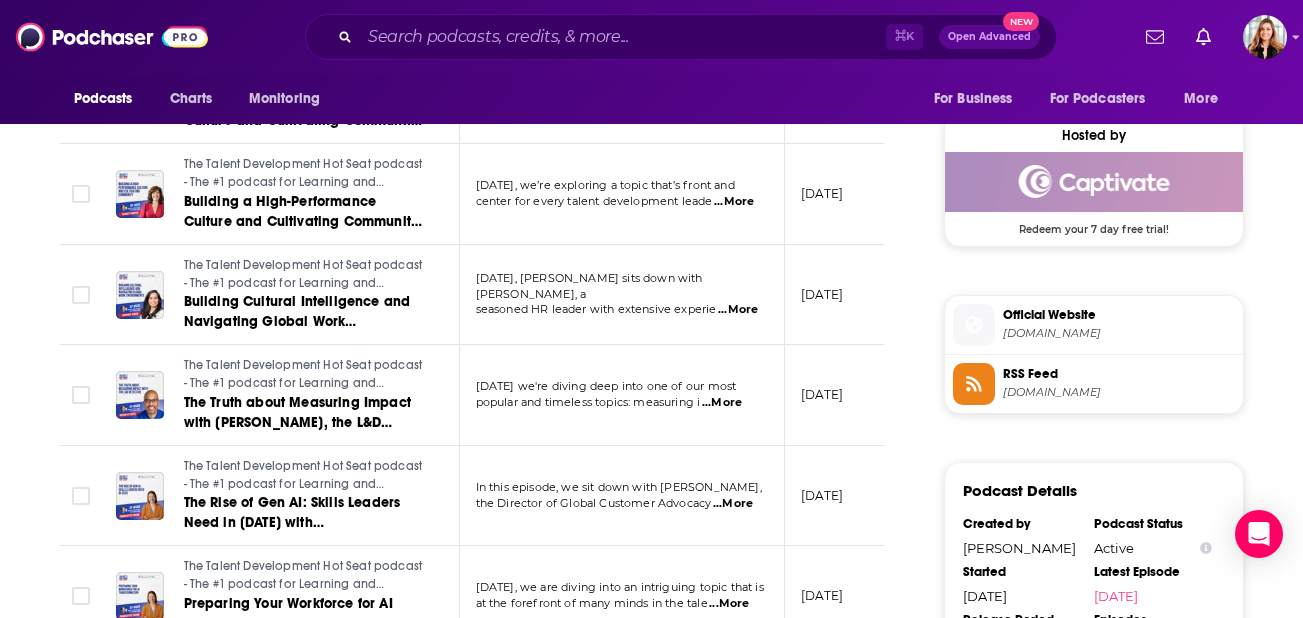 scroll, scrollTop: 1589, scrollLeft: 0, axis: vertical 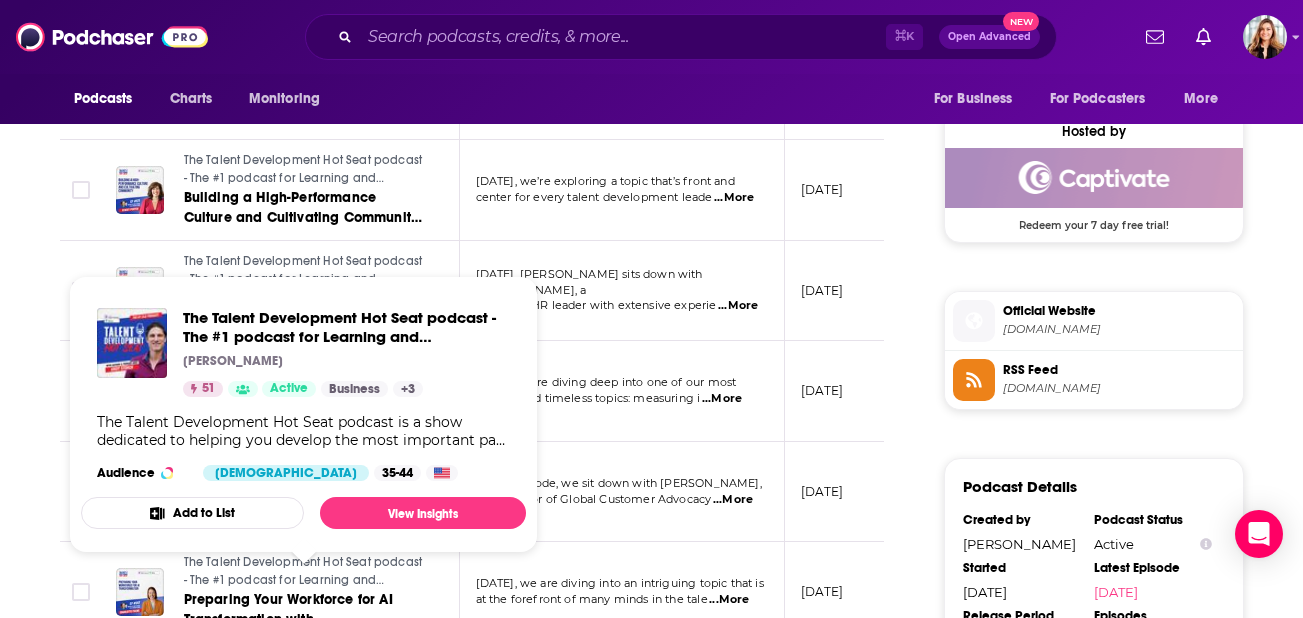click on "In this episode, we sit down with [PERSON_NAME], the Director of Global Customer Advocacy   ...More" at bounding box center (622, 492) 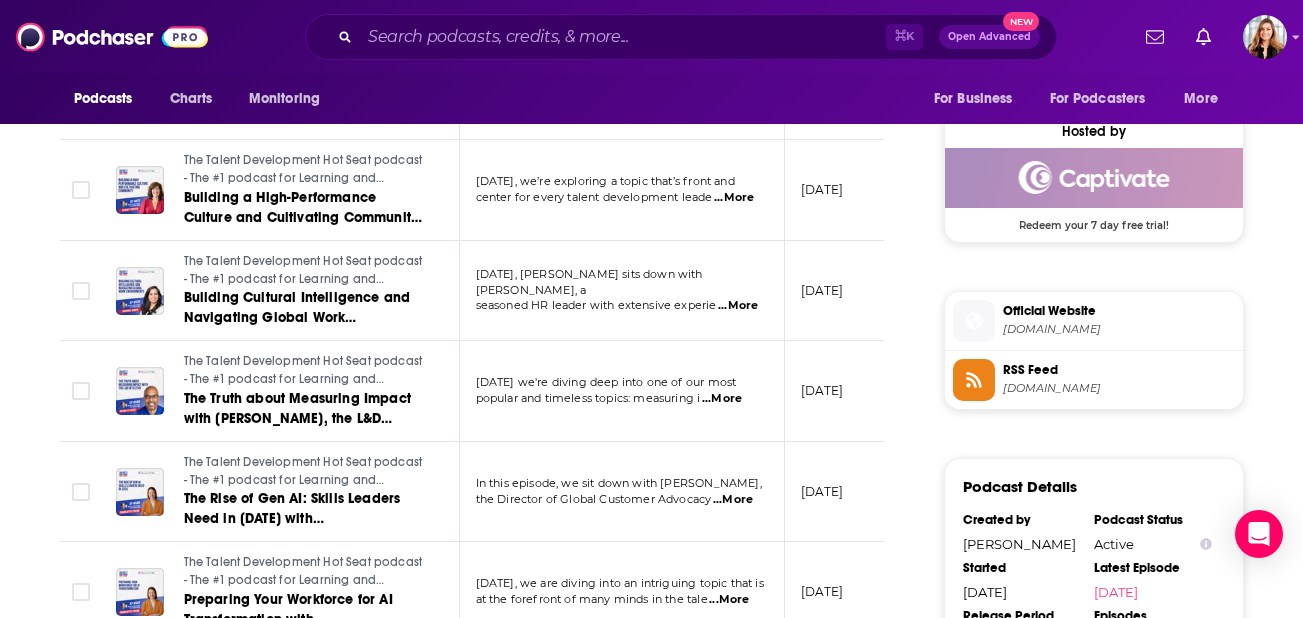 click on "...More" at bounding box center (733, 500) 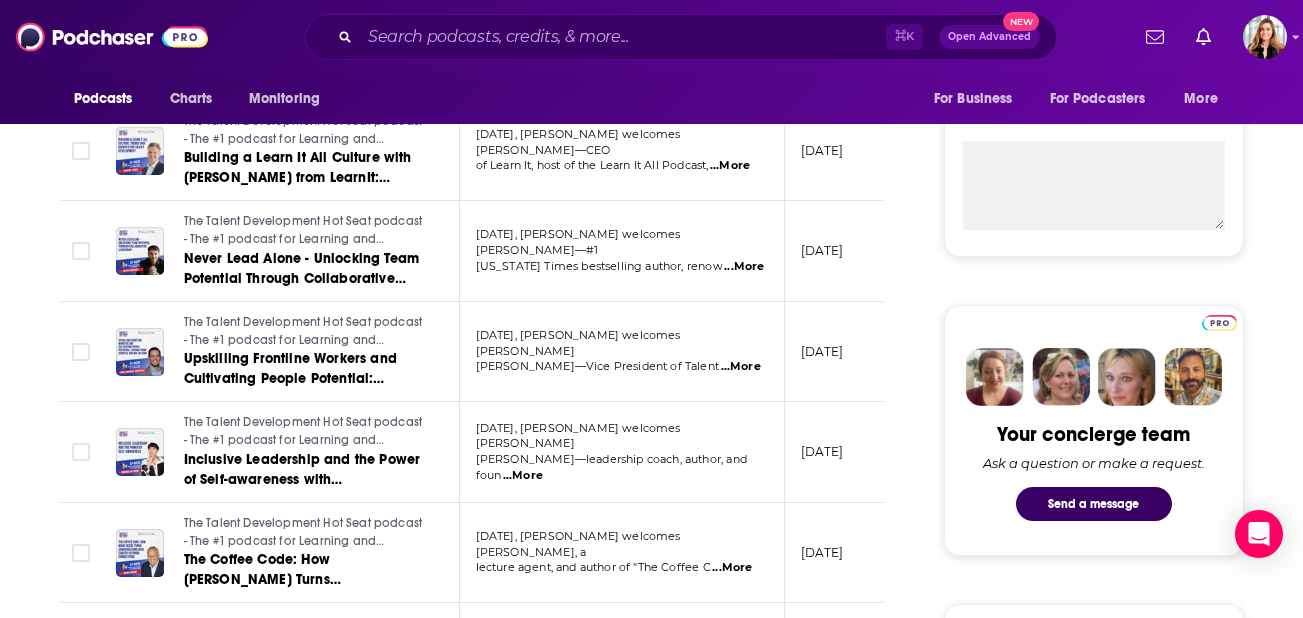 scroll, scrollTop: 0, scrollLeft: 0, axis: both 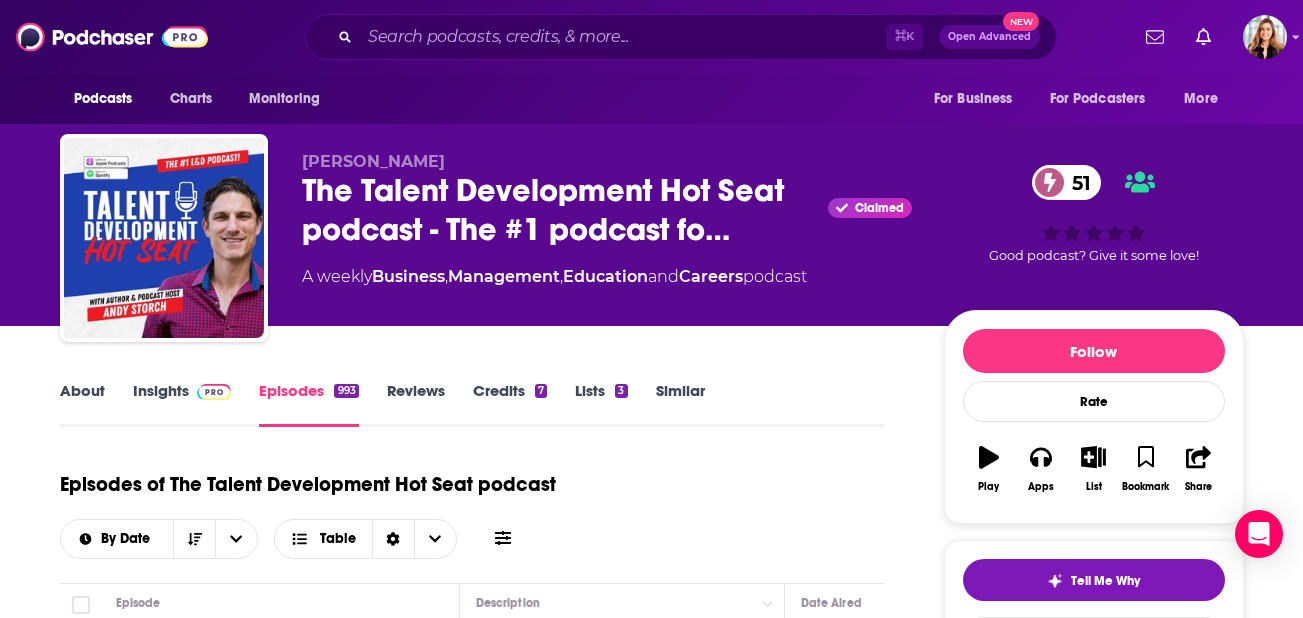 click on "About" at bounding box center [82, 404] 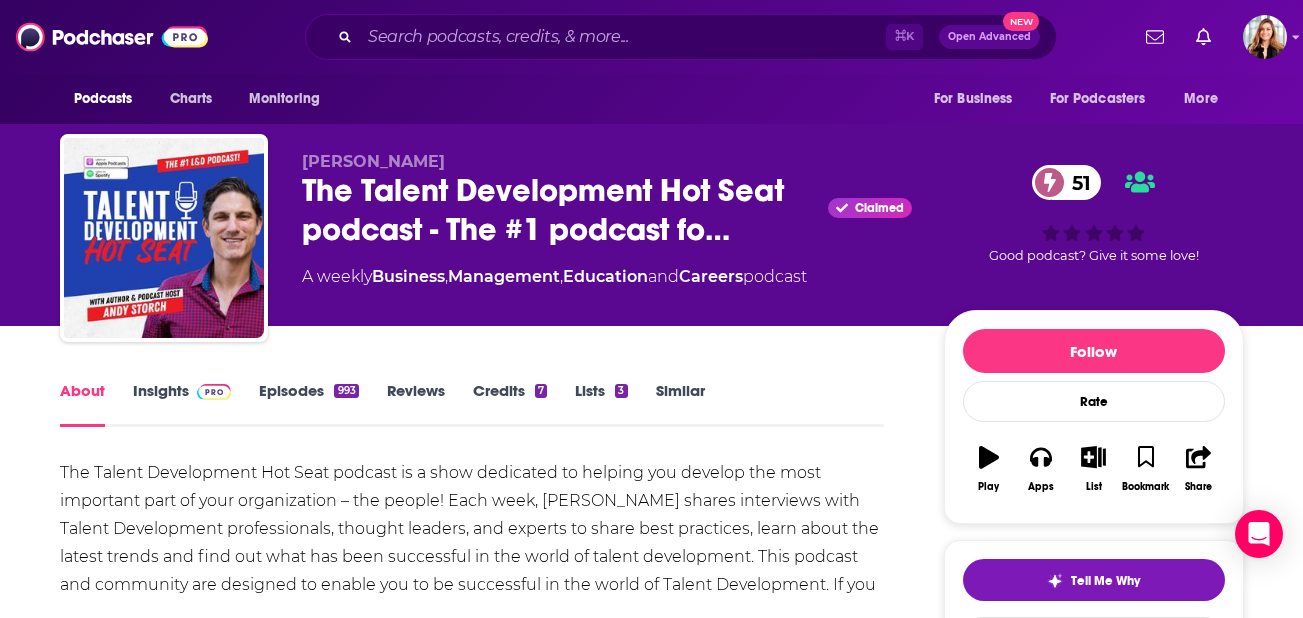 click on "Insights" at bounding box center [182, 404] 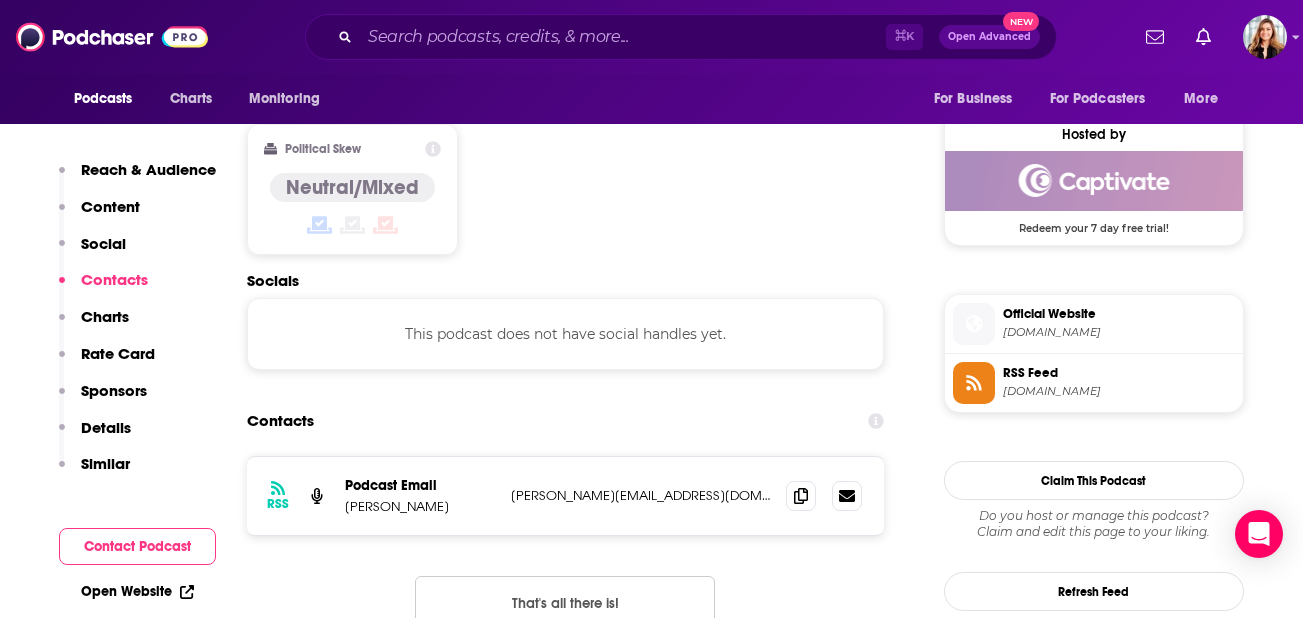 scroll, scrollTop: 1589, scrollLeft: 0, axis: vertical 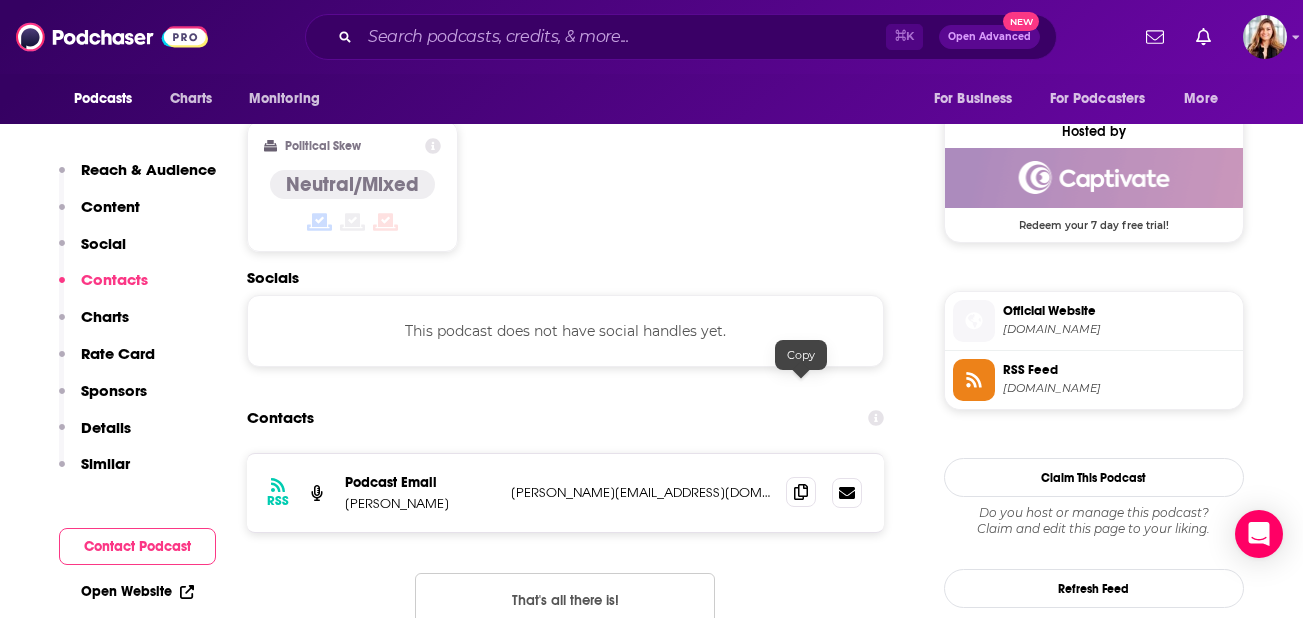 click 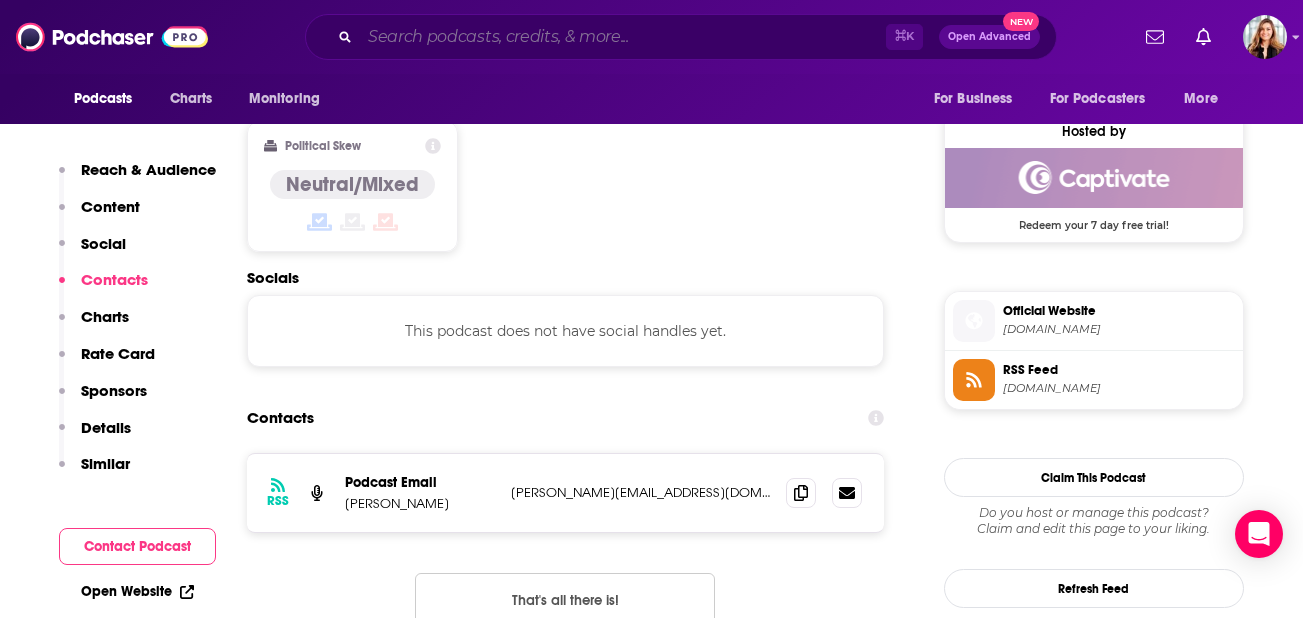 click at bounding box center [623, 37] 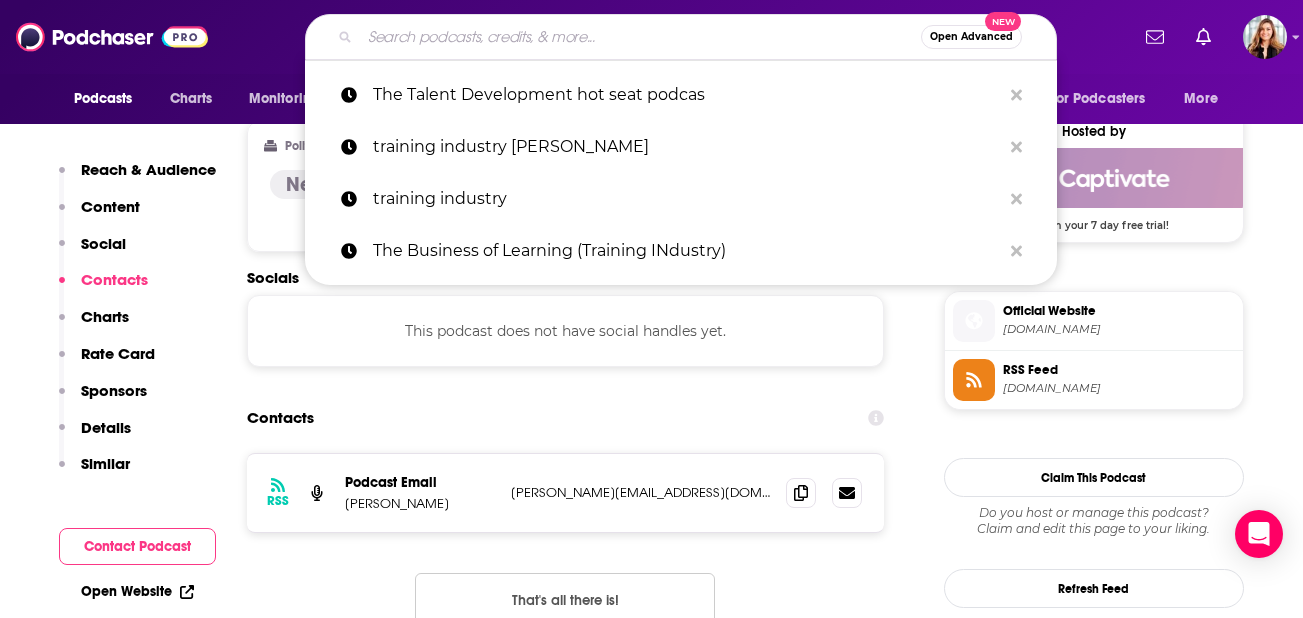 paste on "The Gartner Talent Angle" 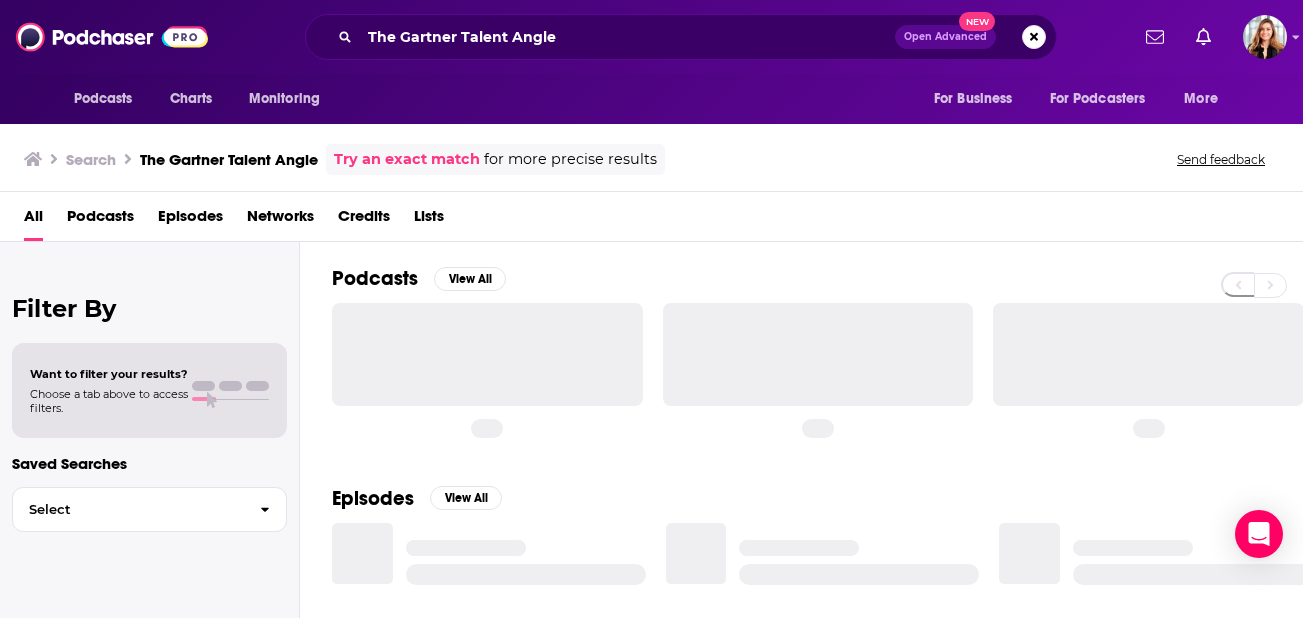 scroll, scrollTop: 0, scrollLeft: 0, axis: both 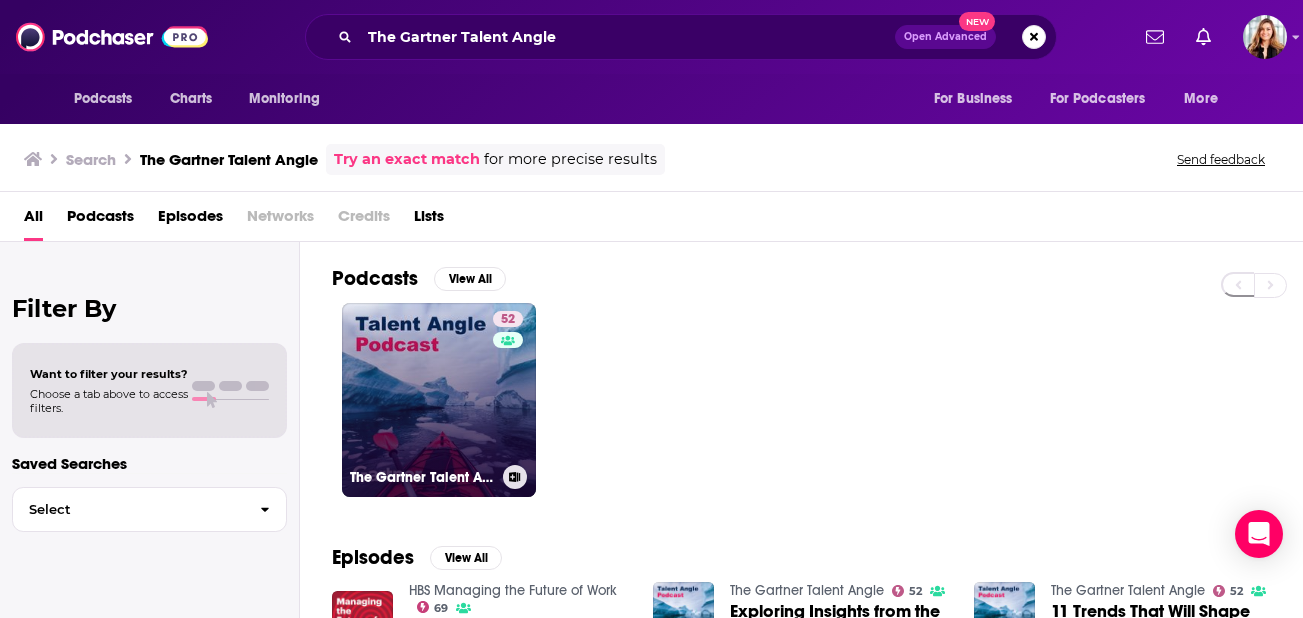 click on "52 The Gartner Talent Angle" at bounding box center [439, 400] 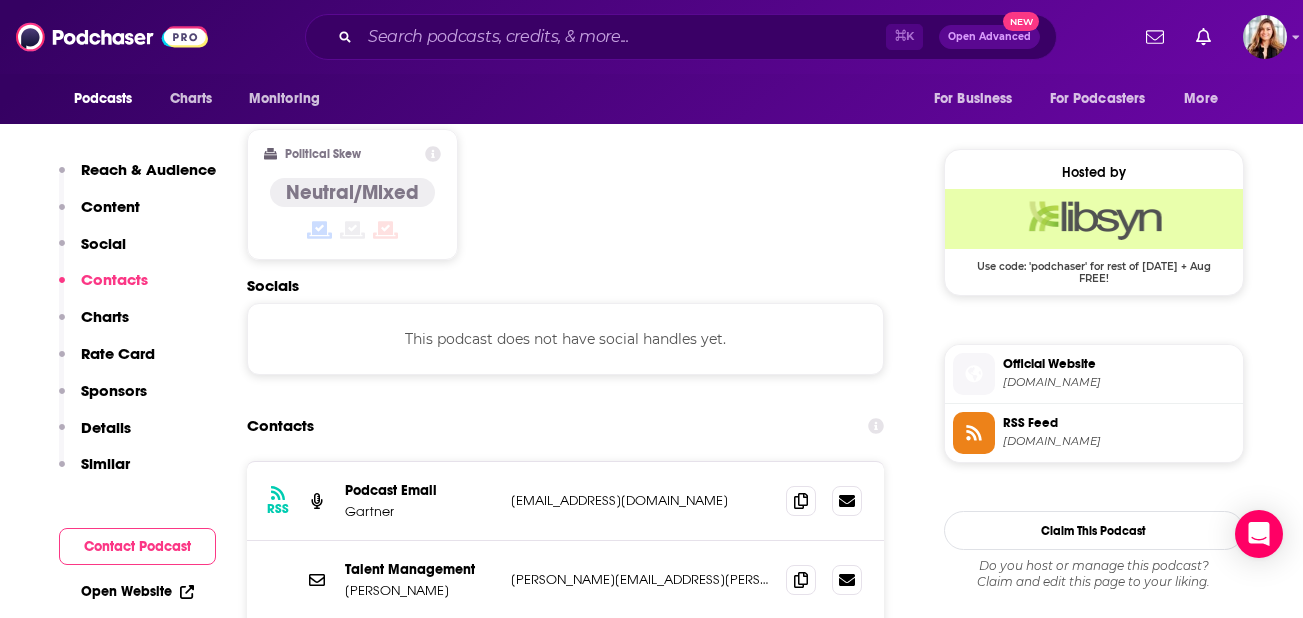 scroll, scrollTop: 1551, scrollLeft: 0, axis: vertical 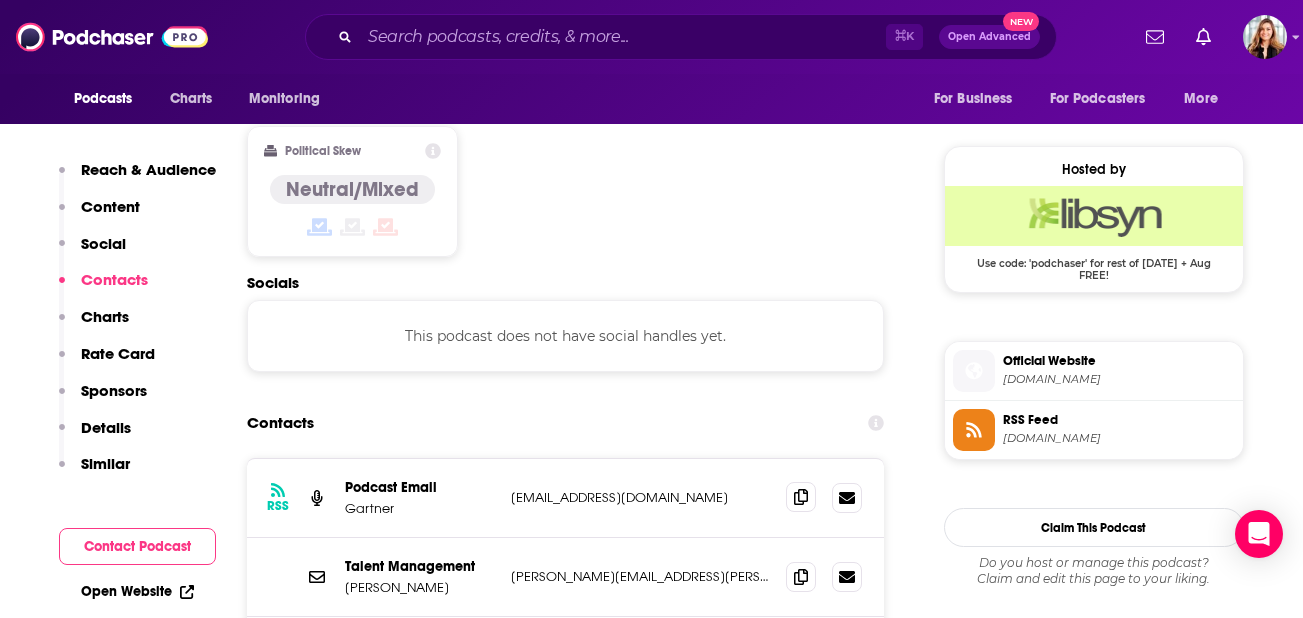 click 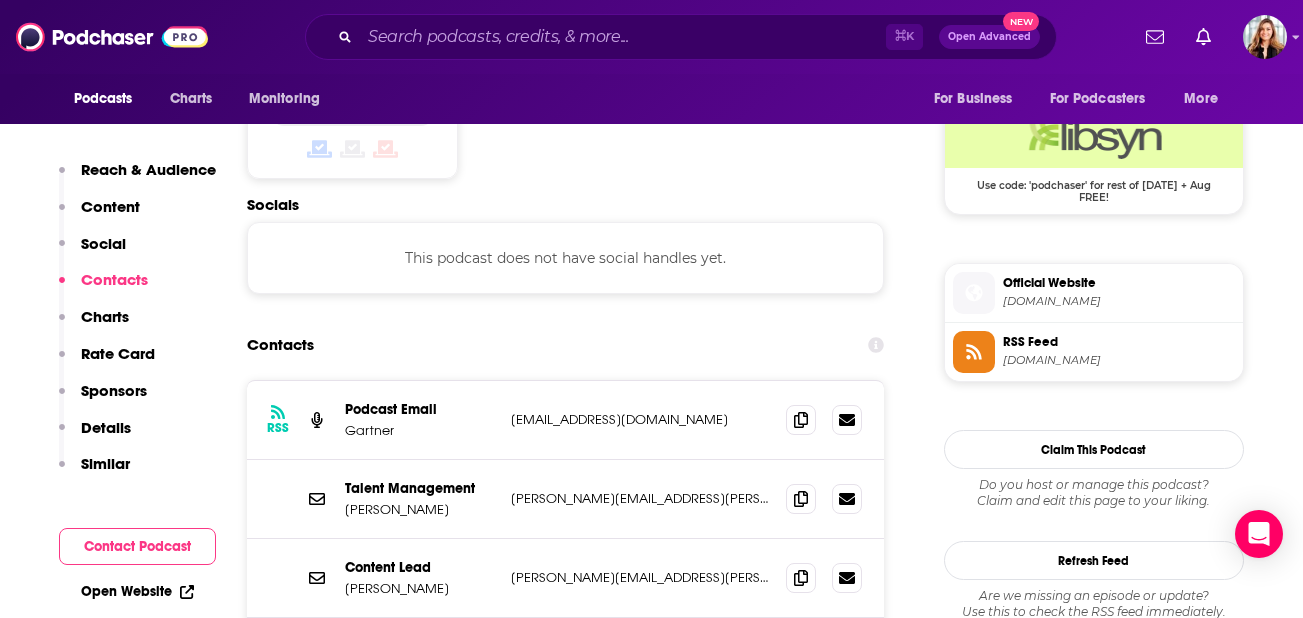scroll, scrollTop: 524, scrollLeft: 0, axis: vertical 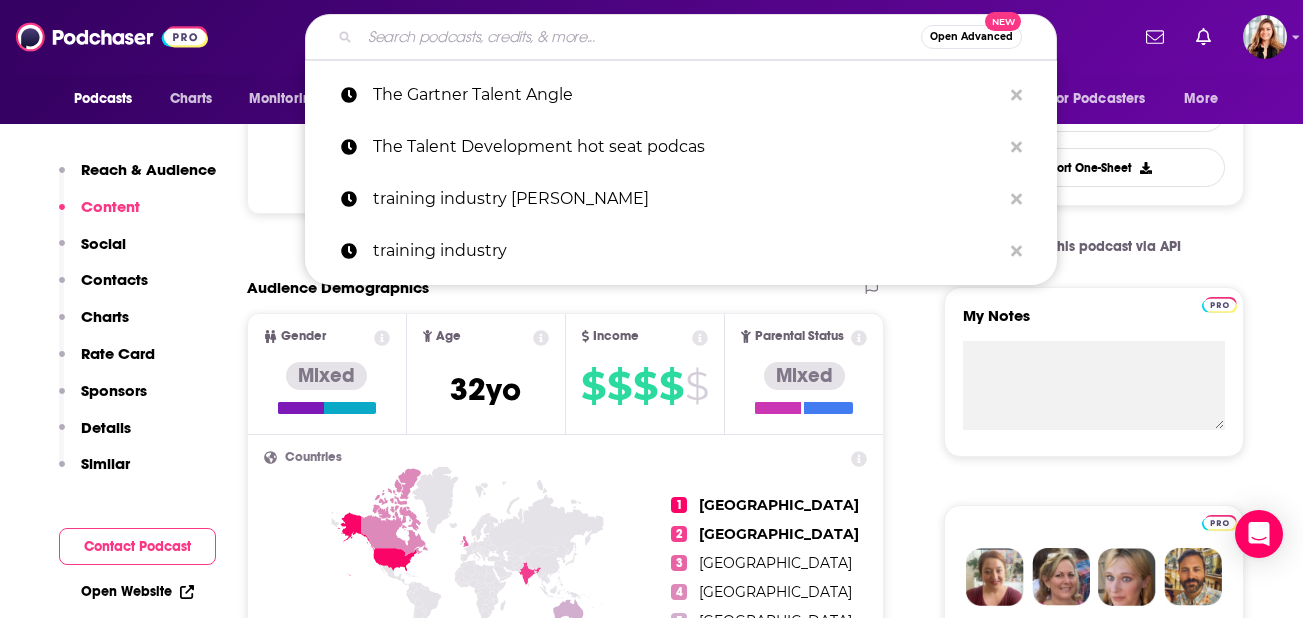 drag, startPoint x: 419, startPoint y: 46, endPoint x: 393, endPoint y: 16, distance: 39.698868 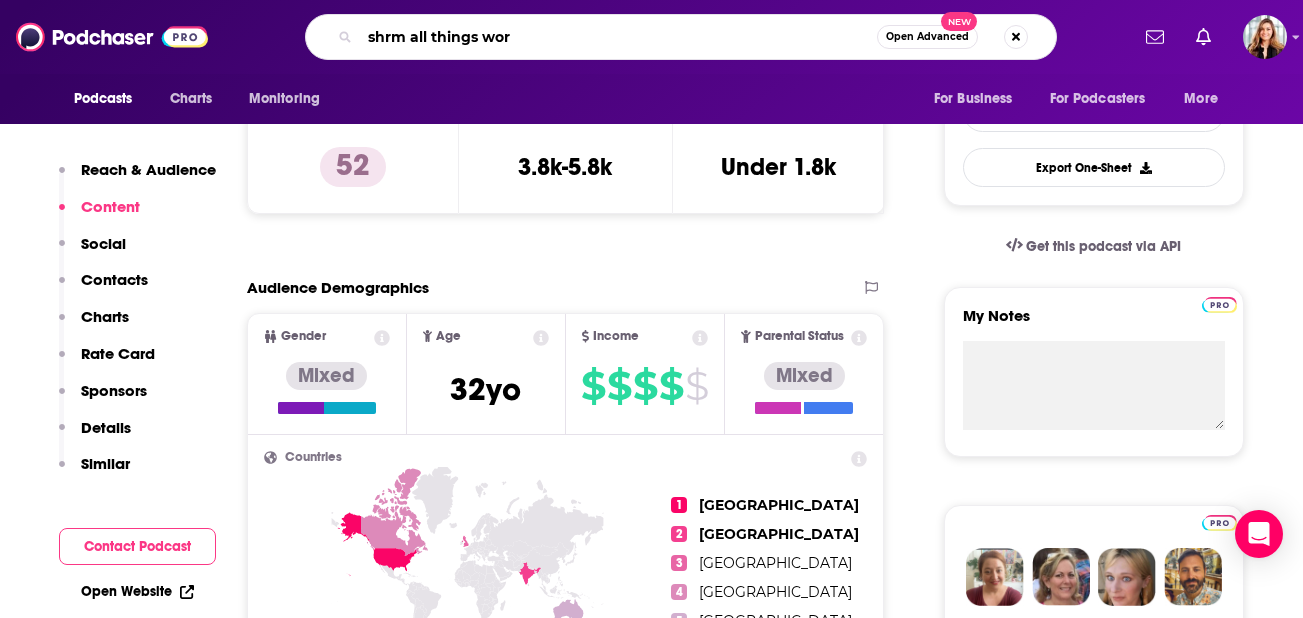 type on "shrm all things work" 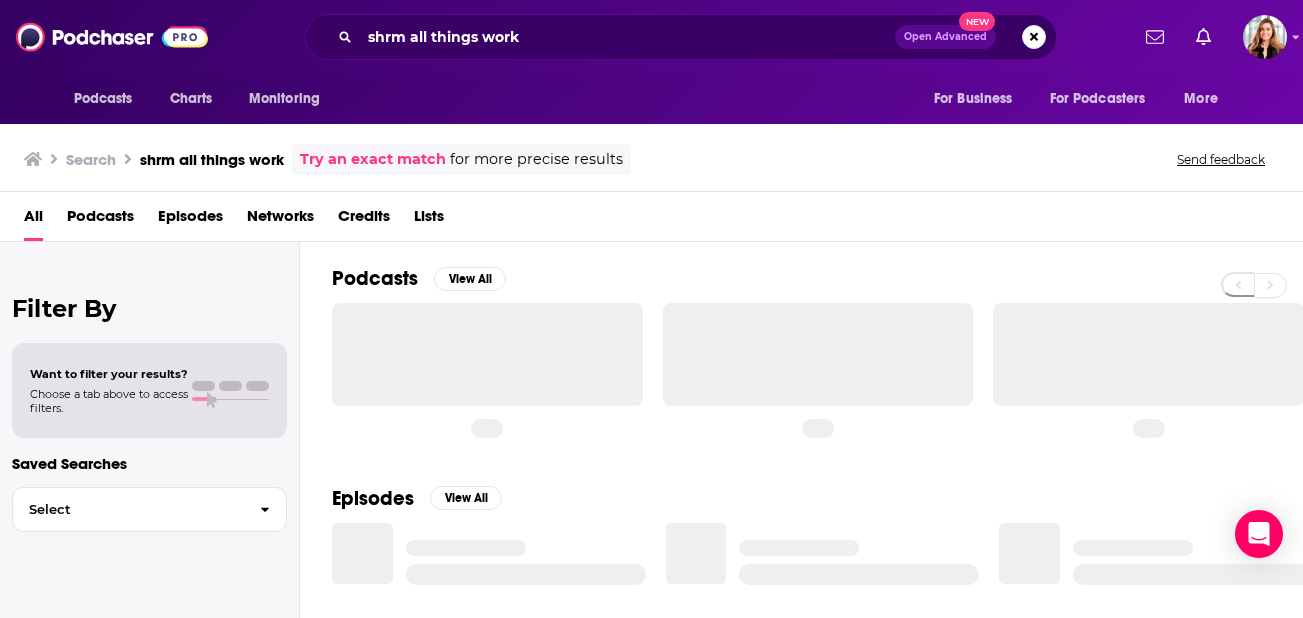 scroll, scrollTop: 0, scrollLeft: 0, axis: both 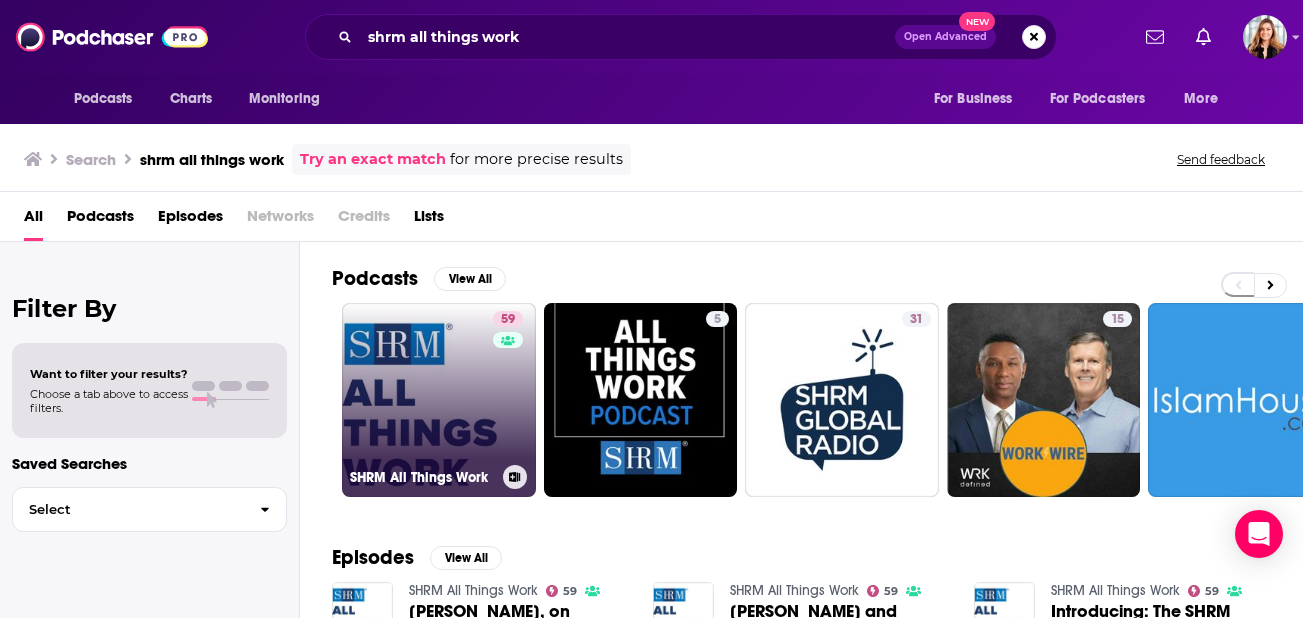 click on "59 SHRM All Things Work" at bounding box center (439, 400) 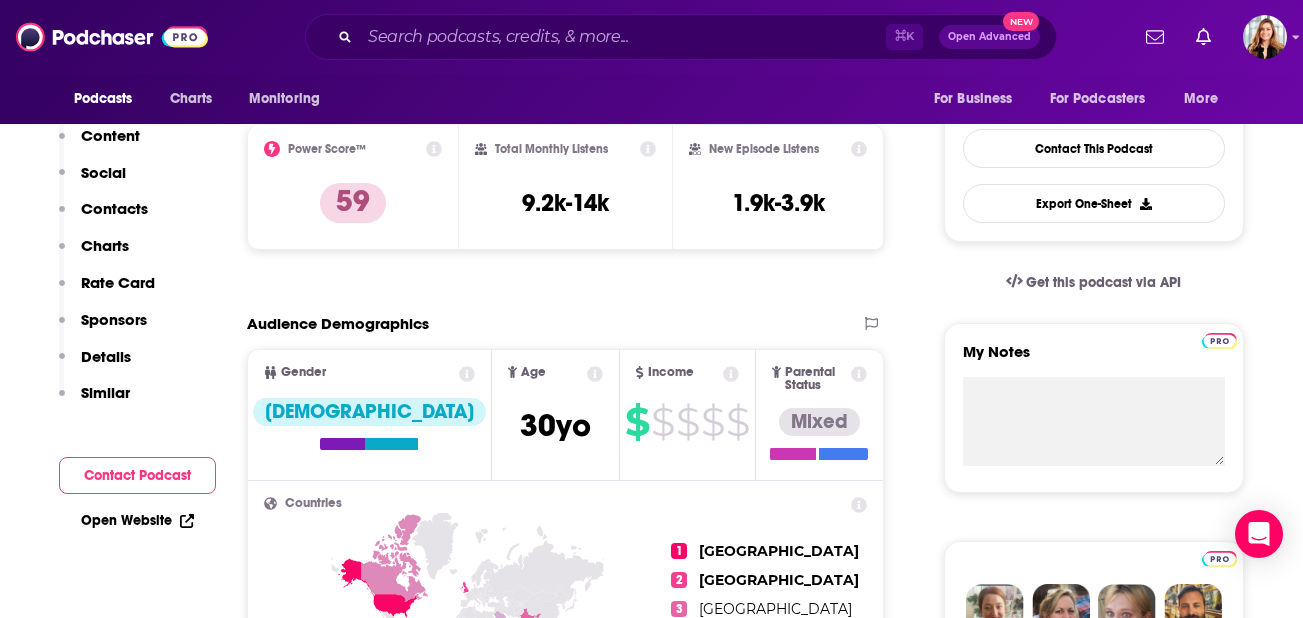 scroll, scrollTop: 0, scrollLeft: 0, axis: both 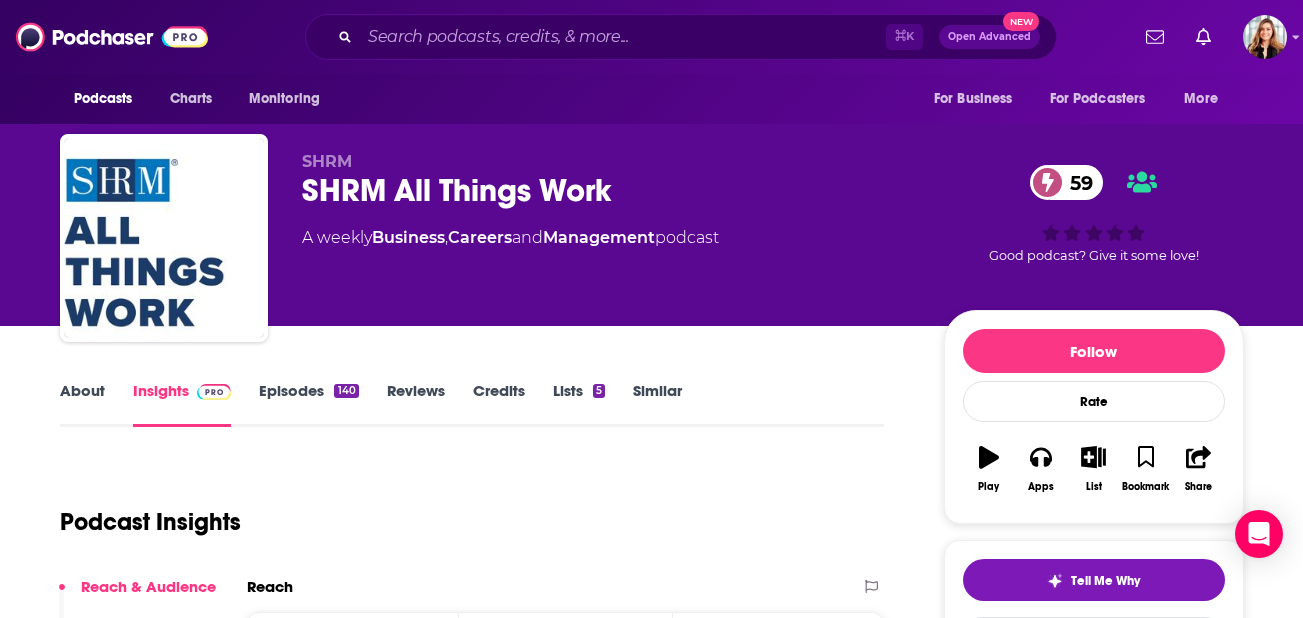 click on "About" at bounding box center [82, 404] 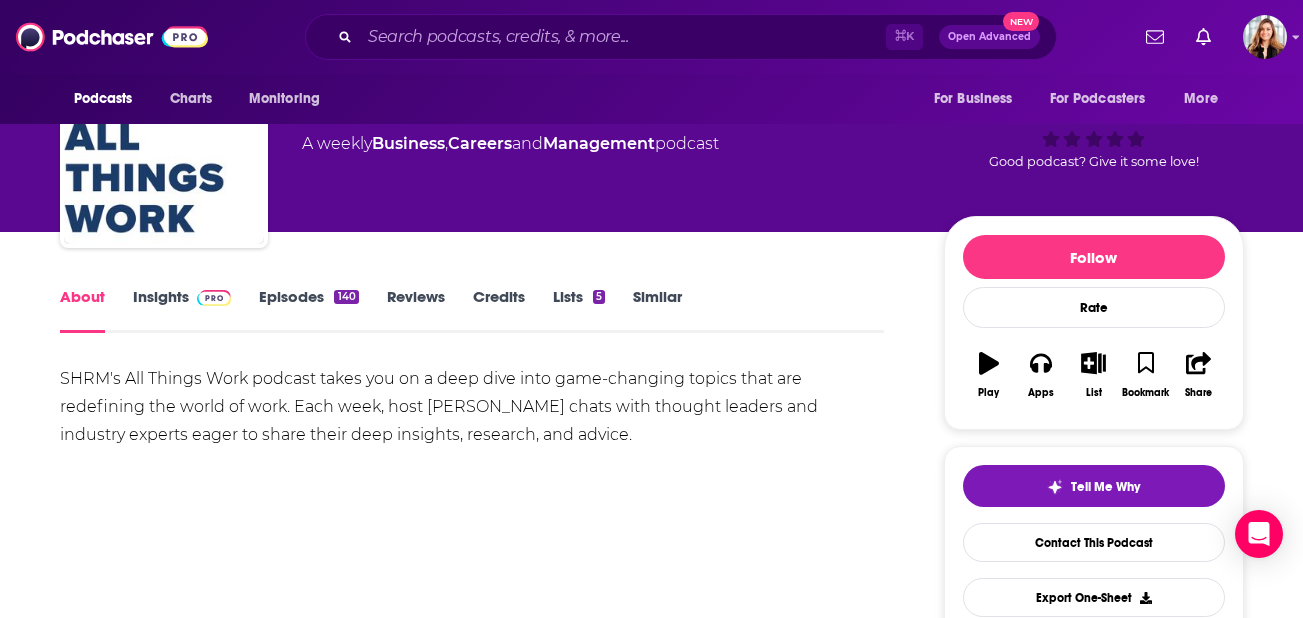 scroll, scrollTop: 97, scrollLeft: 0, axis: vertical 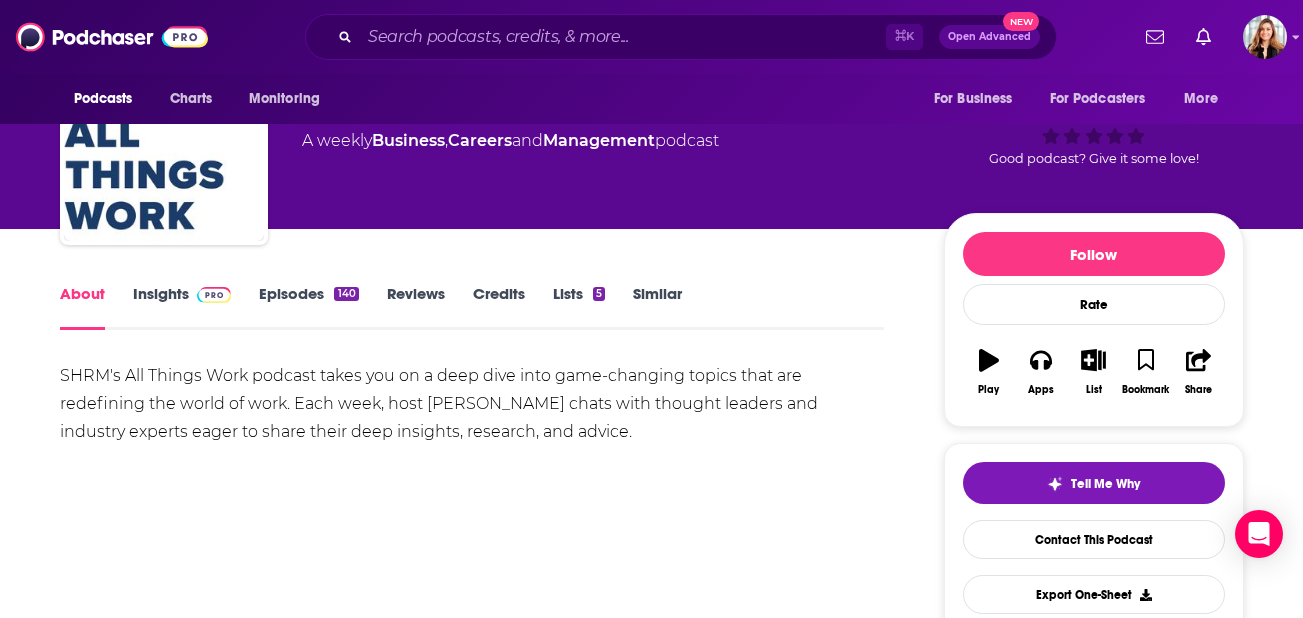 click on "Insights" at bounding box center (182, 307) 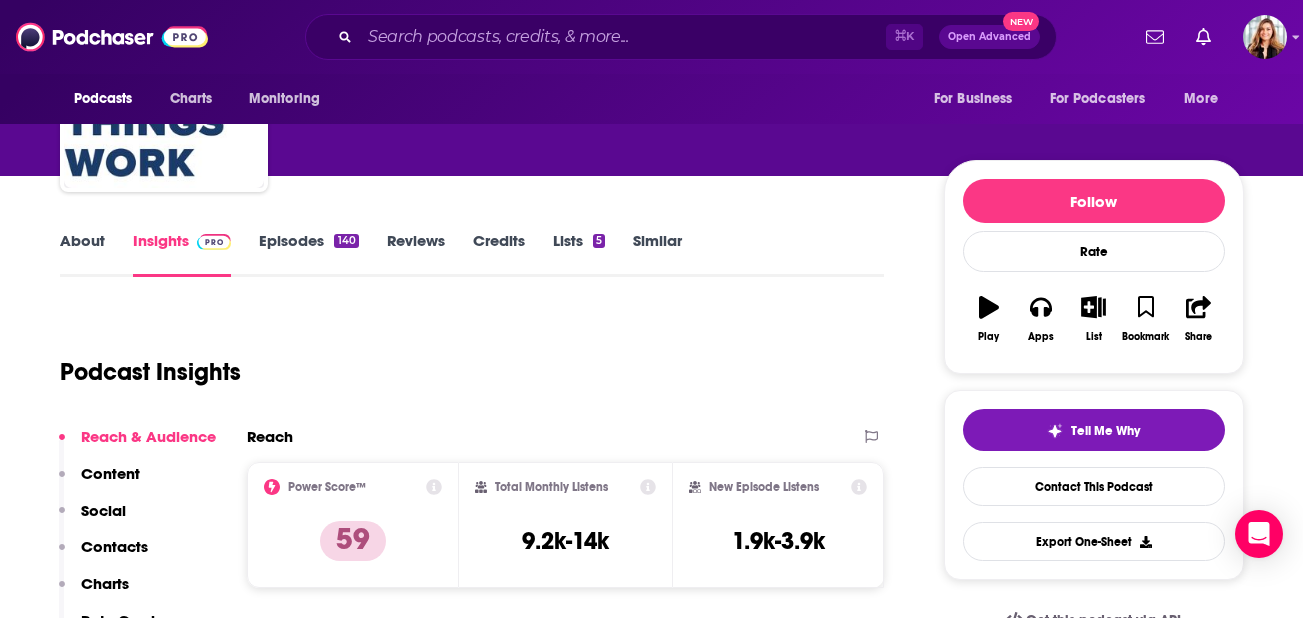 scroll, scrollTop: 0, scrollLeft: 0, axis: both 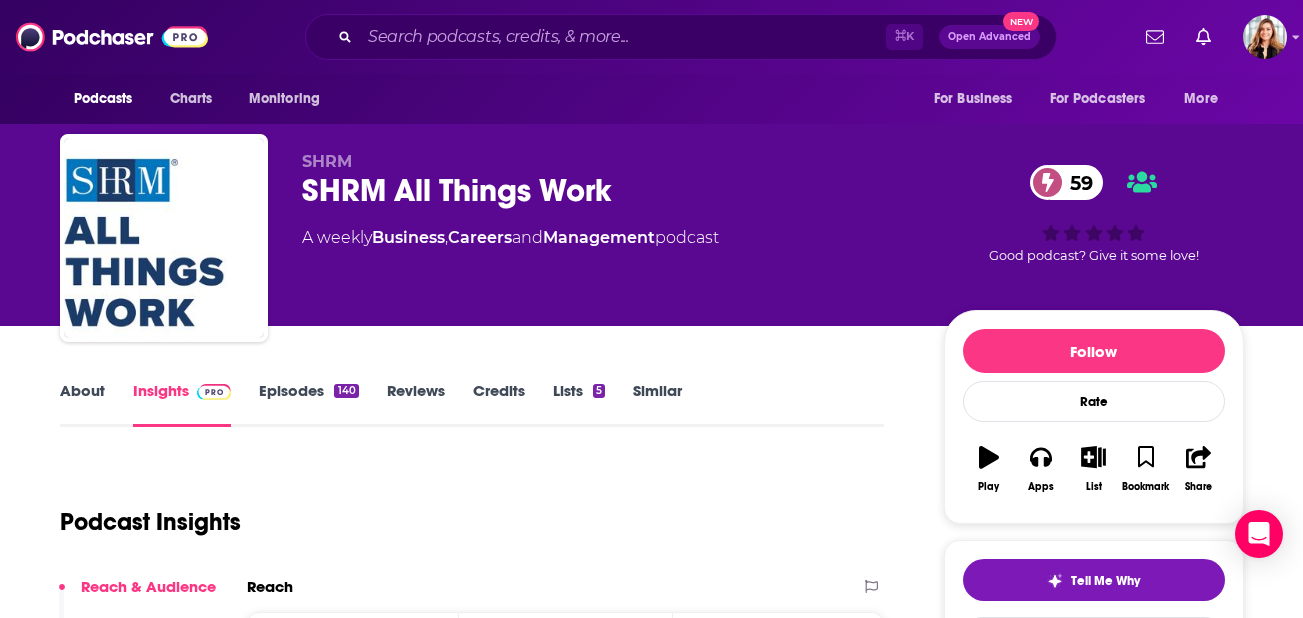 click on "About" at bounding box center [82, 404] 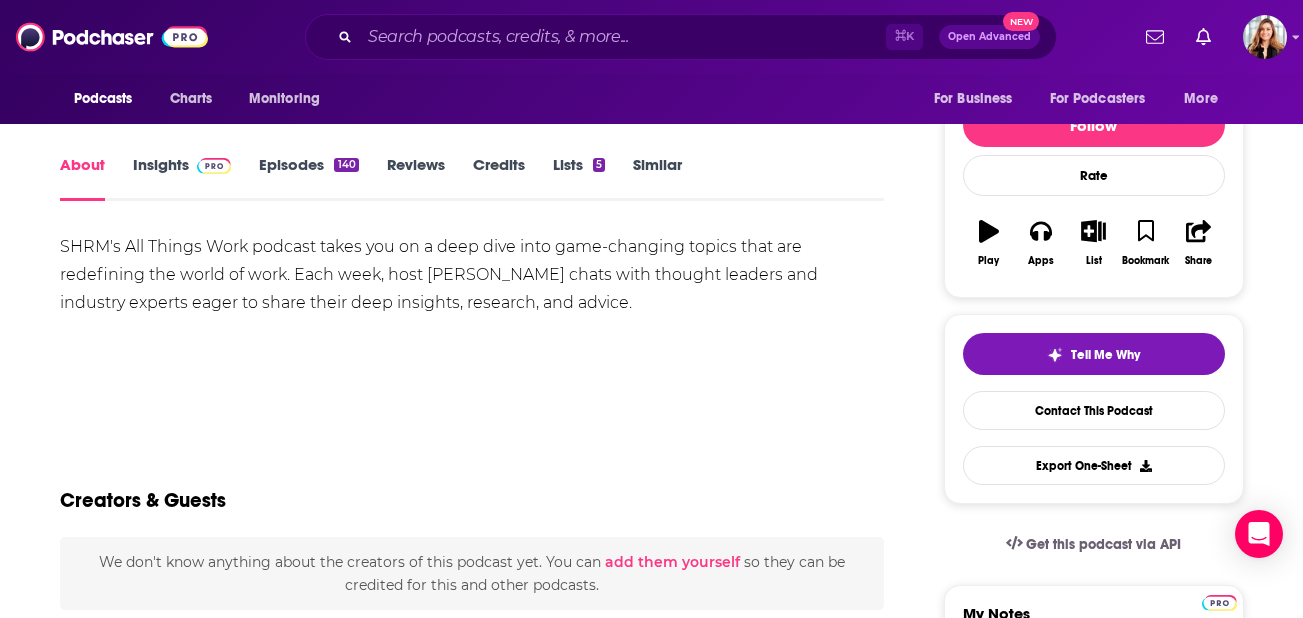 scroll, scrollTop: 0, scrollLeft: 0, axis: both 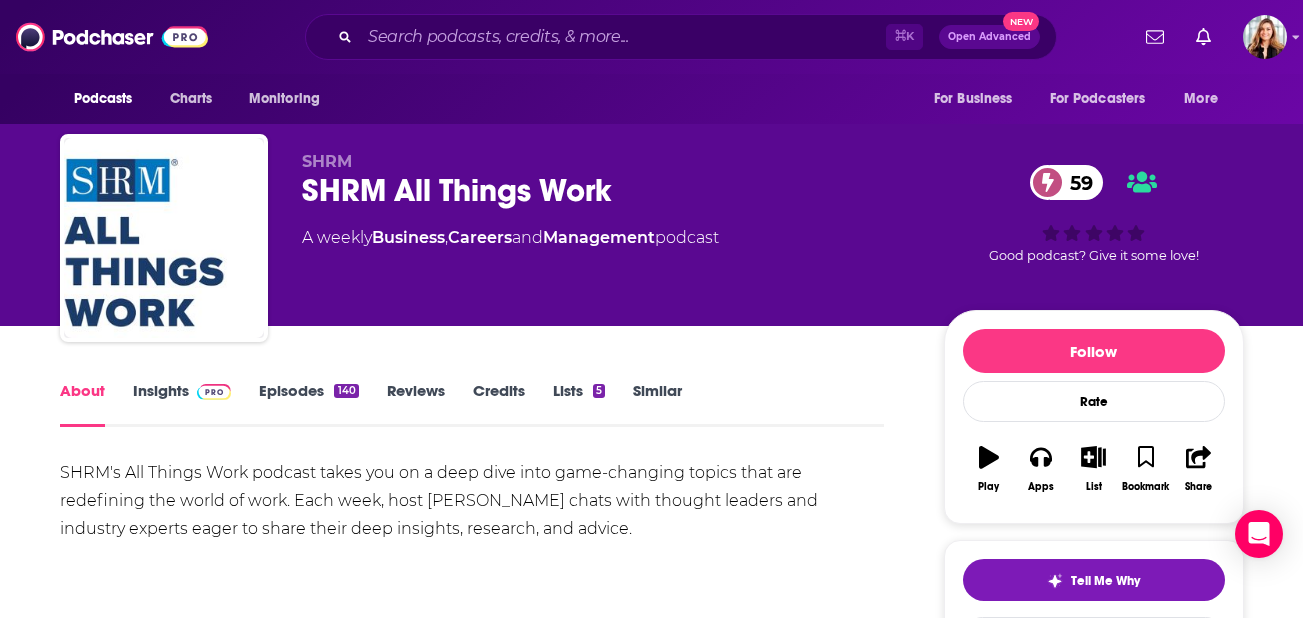 click on "Insights" at bounding box center [182, 404] 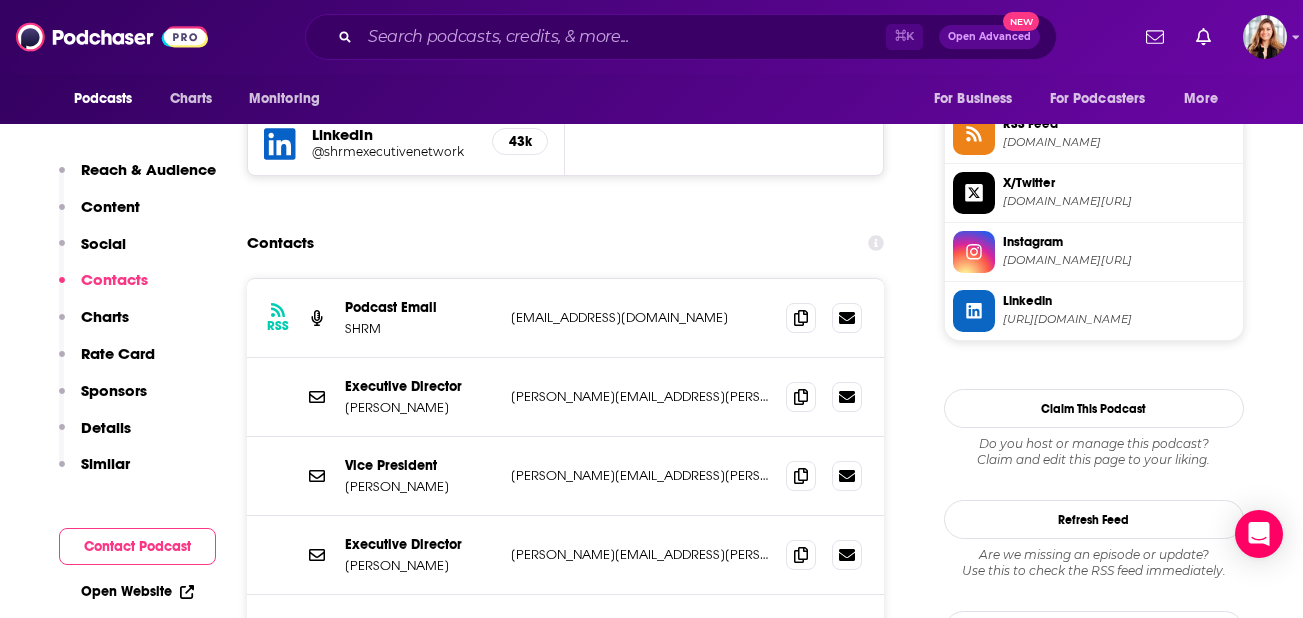 scroll, scrollTop: 1854, scrollLeft: 0, axis: vertical 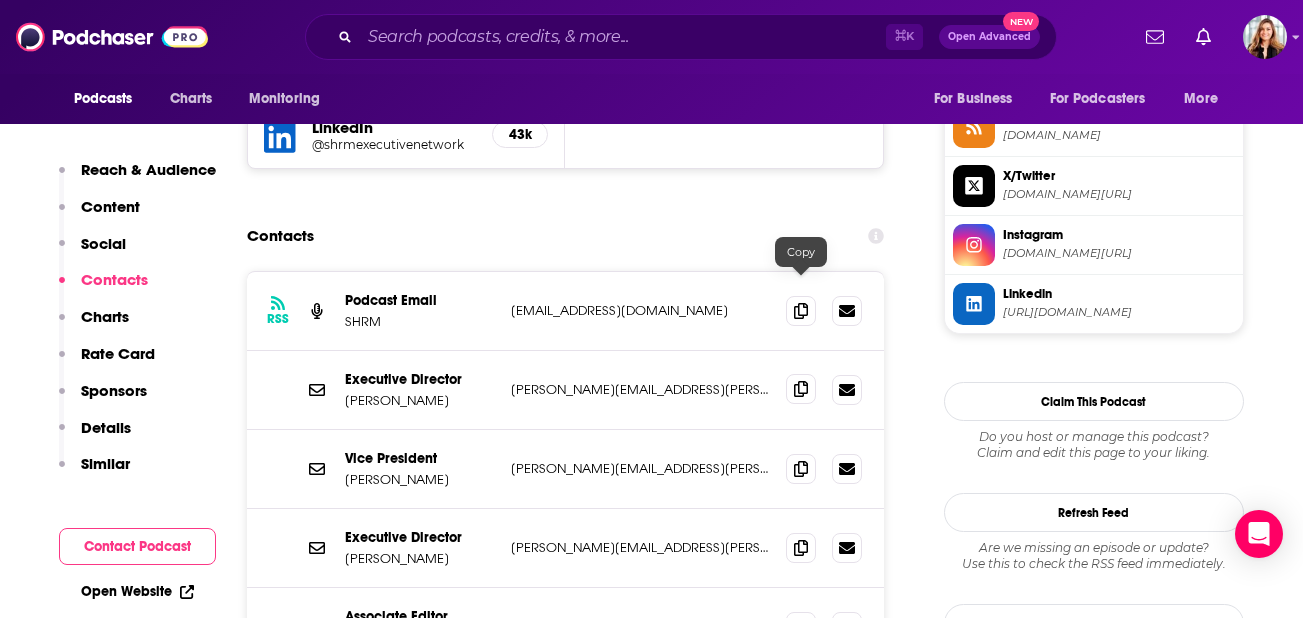 click at bounding box center (801, 389) 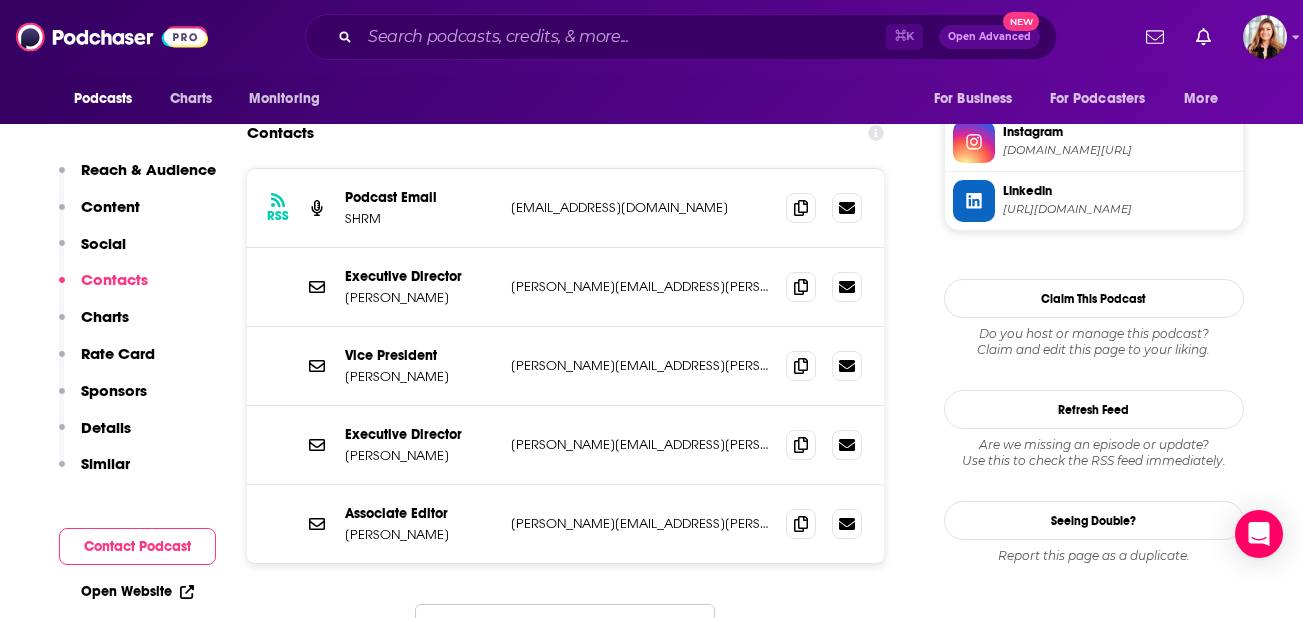 scroll, scrollTop: 1974, scrollLeft: 0, axis: vertical 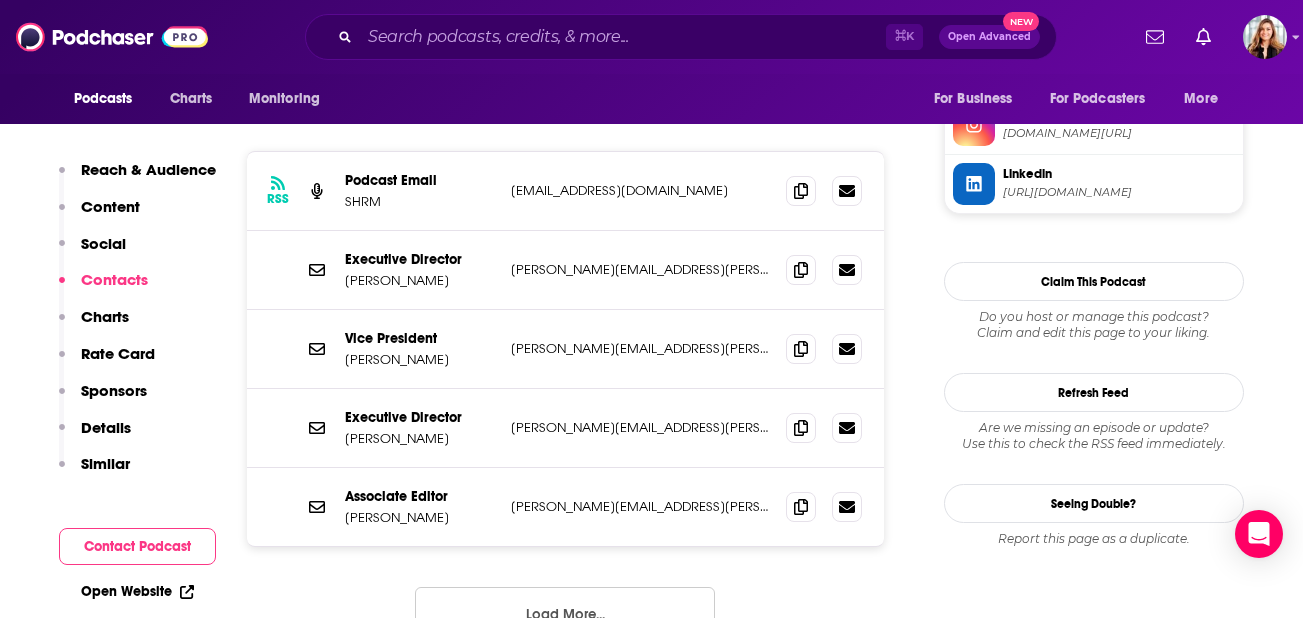 click on "Load More..." at bounding box center (565, 614) 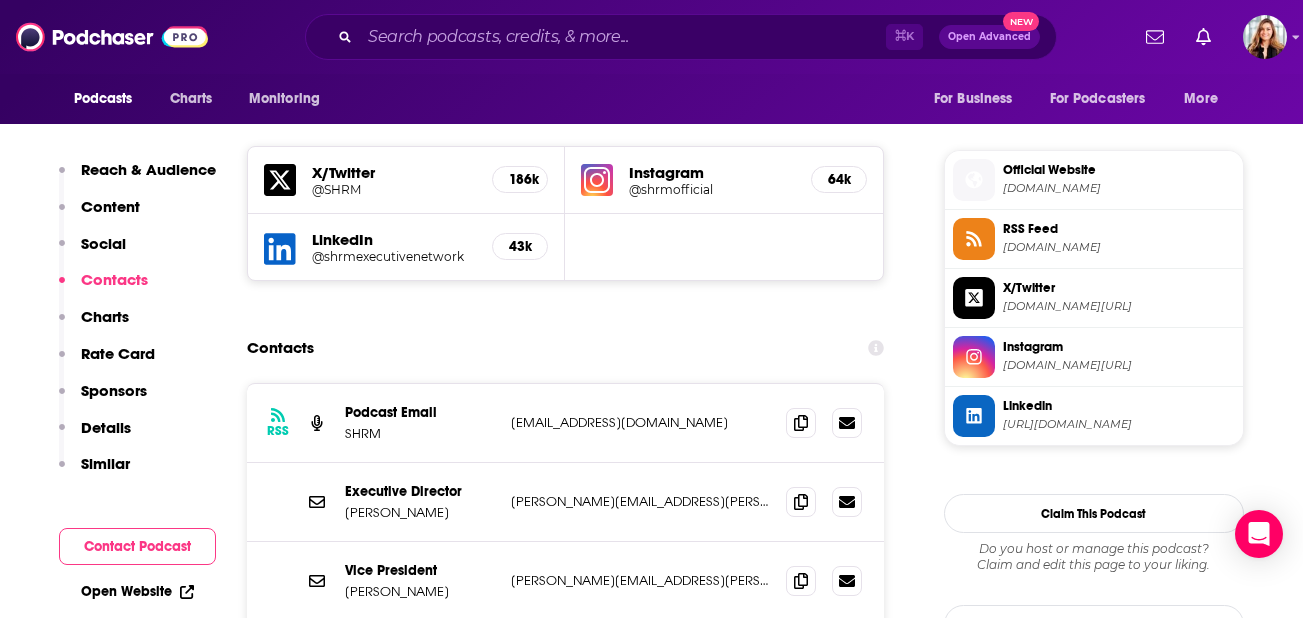 scroll, scrollTop: 1732, scrollLeft: 0, axis: vertical 